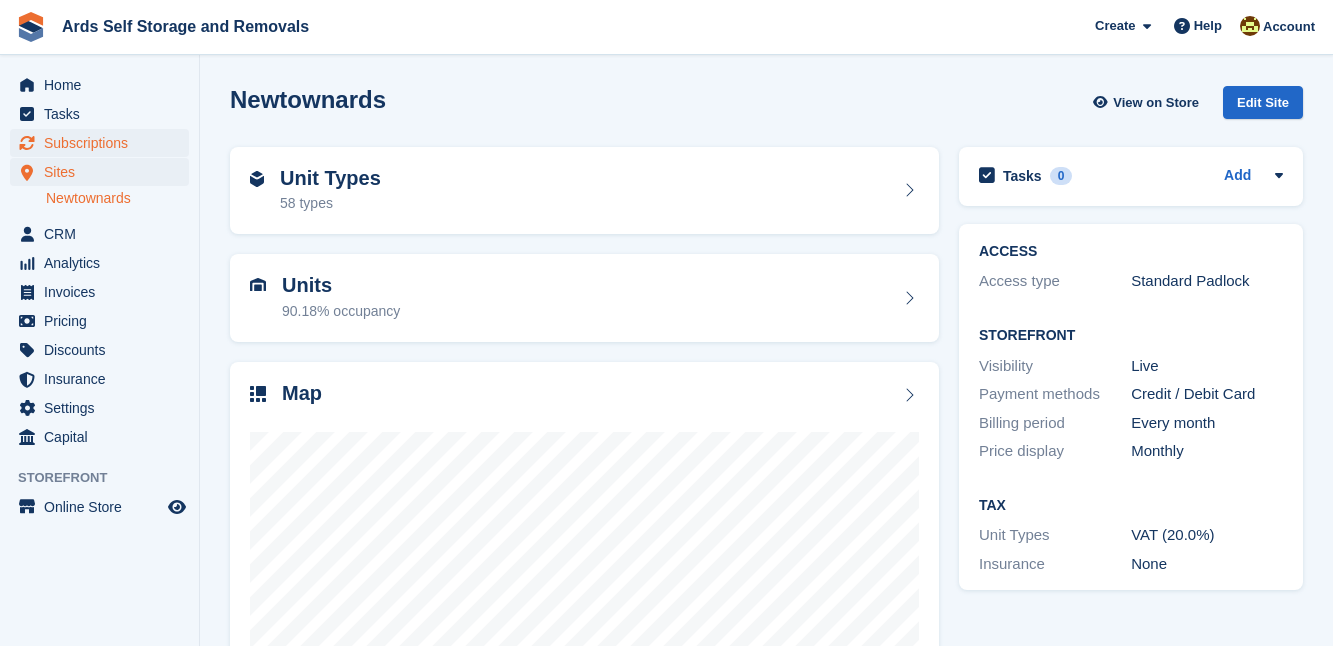 scroll, scrollTop: 0, scrollLeft: 0, axis: both 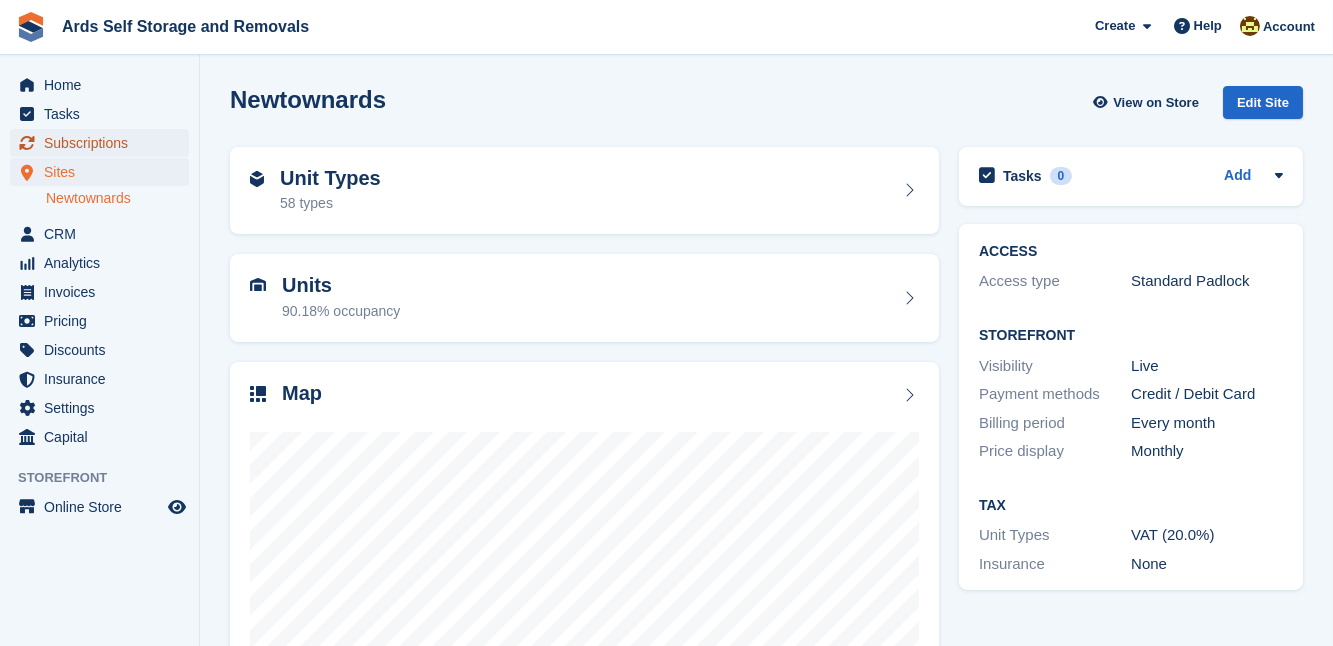 click on "Subscriptions" at bounding box center [104, 143] 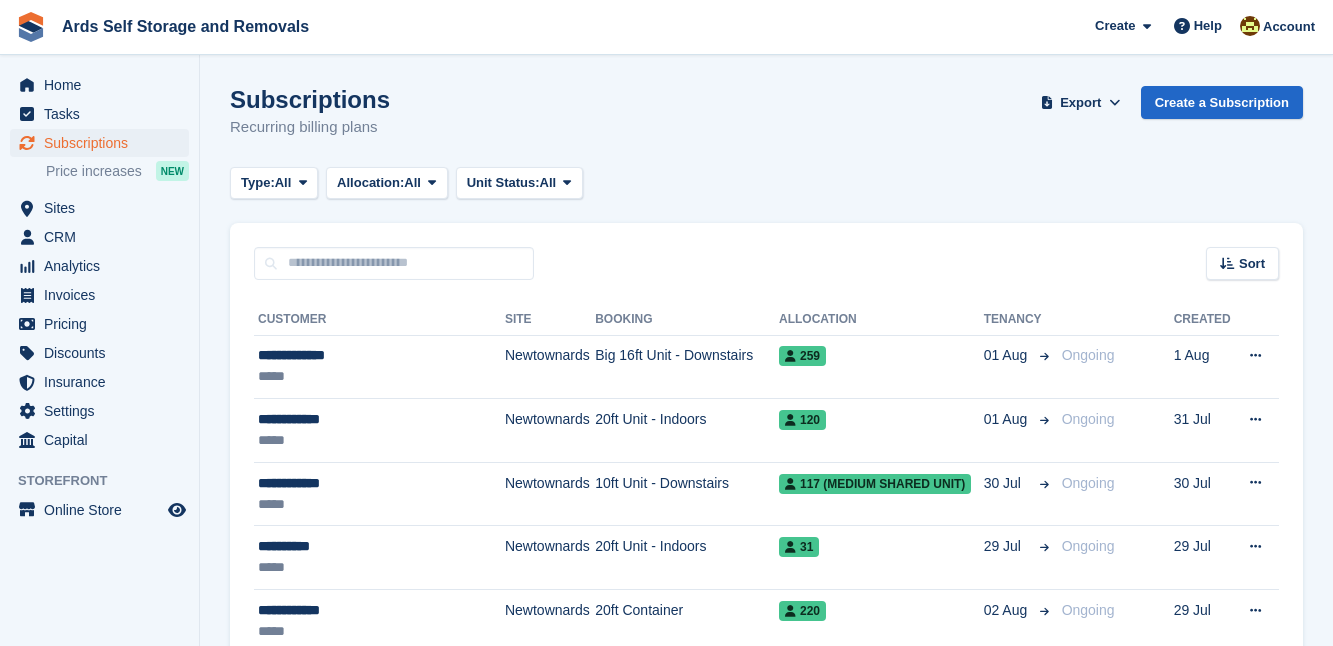 scroll, scrollTop: 0, scrollLeft: 0, axis: both 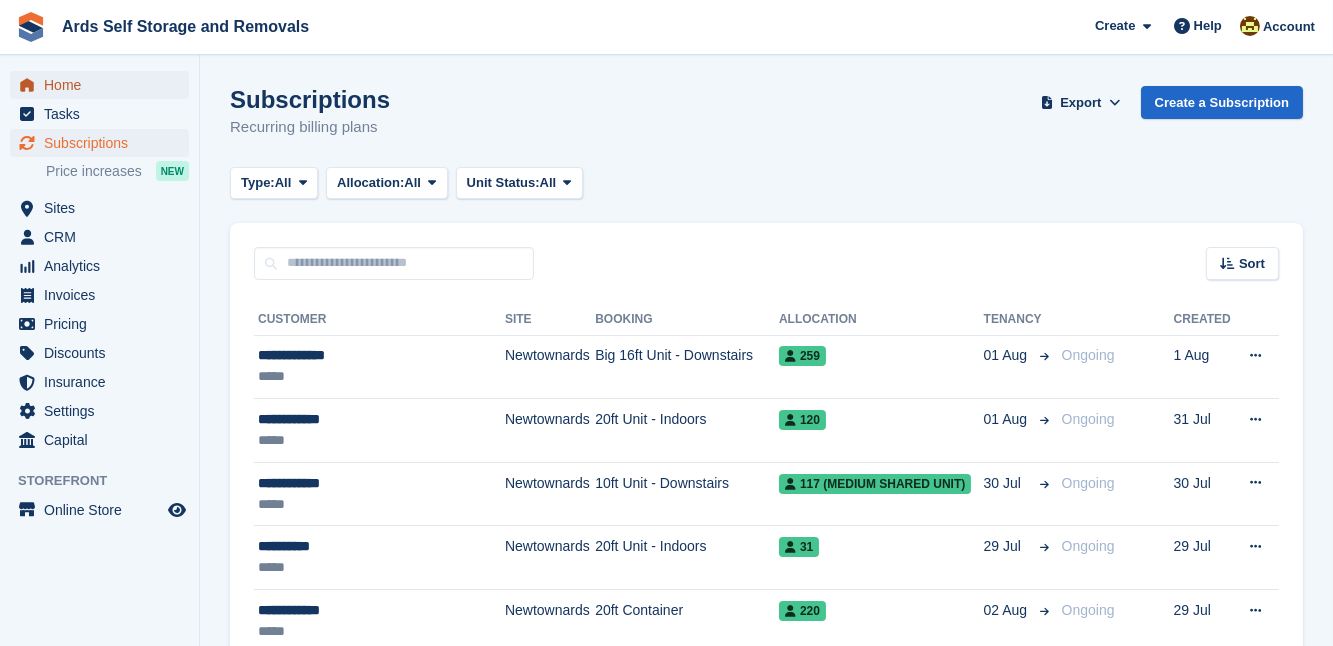 click on "Home" at bounding box center (104, 85) 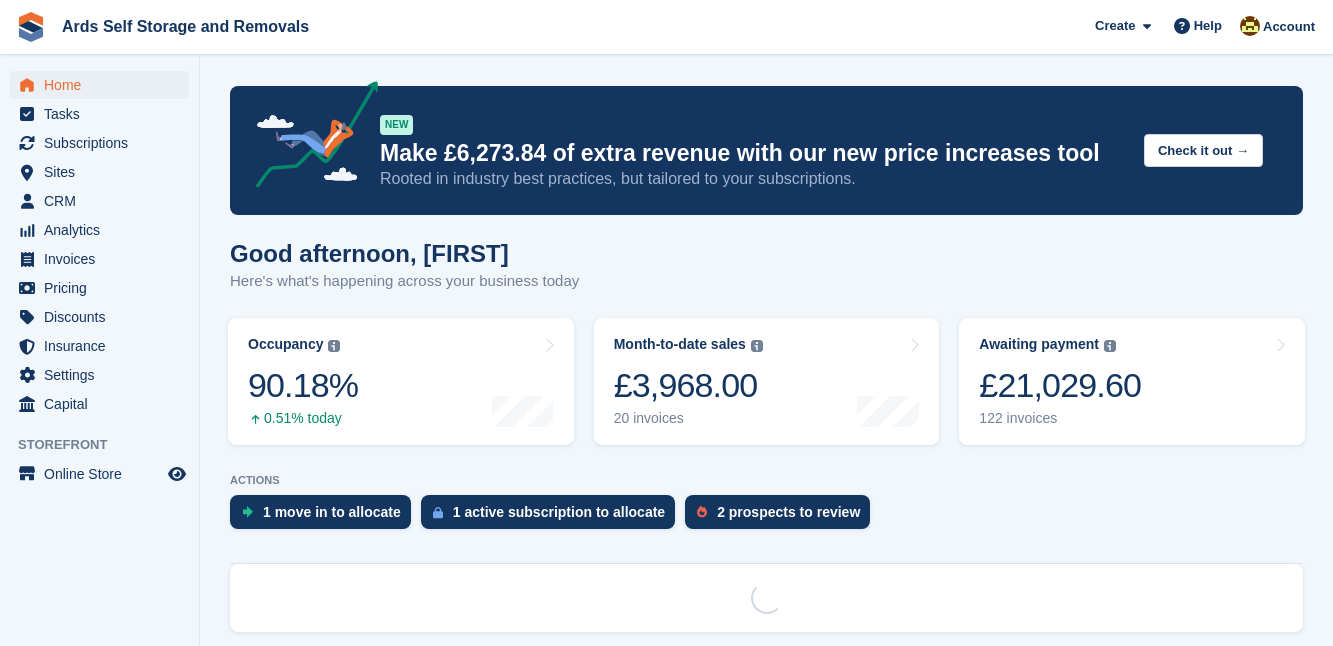 scroll, scrollTop: 0, scrollLeft: 0, axis: both 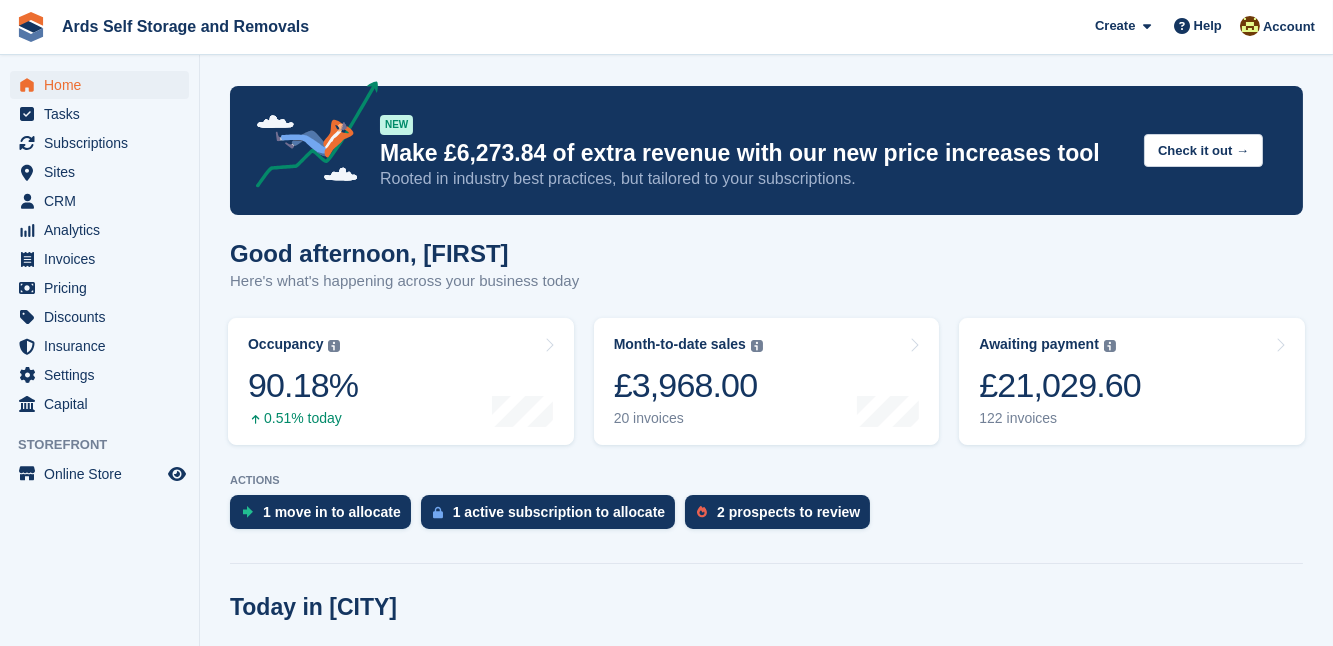 click on "NEW
Make £6,273.84 of extra revenue with our new price increases tool
Rooted in industry best practices, but tailored to your subscriptions.
Check it out →
Good afternoon, [FIRST]
Here's what's happening across your business today
Occupancy
The percentage of all currently allocated units in terms of area. Includes units with occupied, repo or overlocked status. Trendline shows changes across last 30 days.
90.18%
0.51% today" at bounding box center (766, 2511) 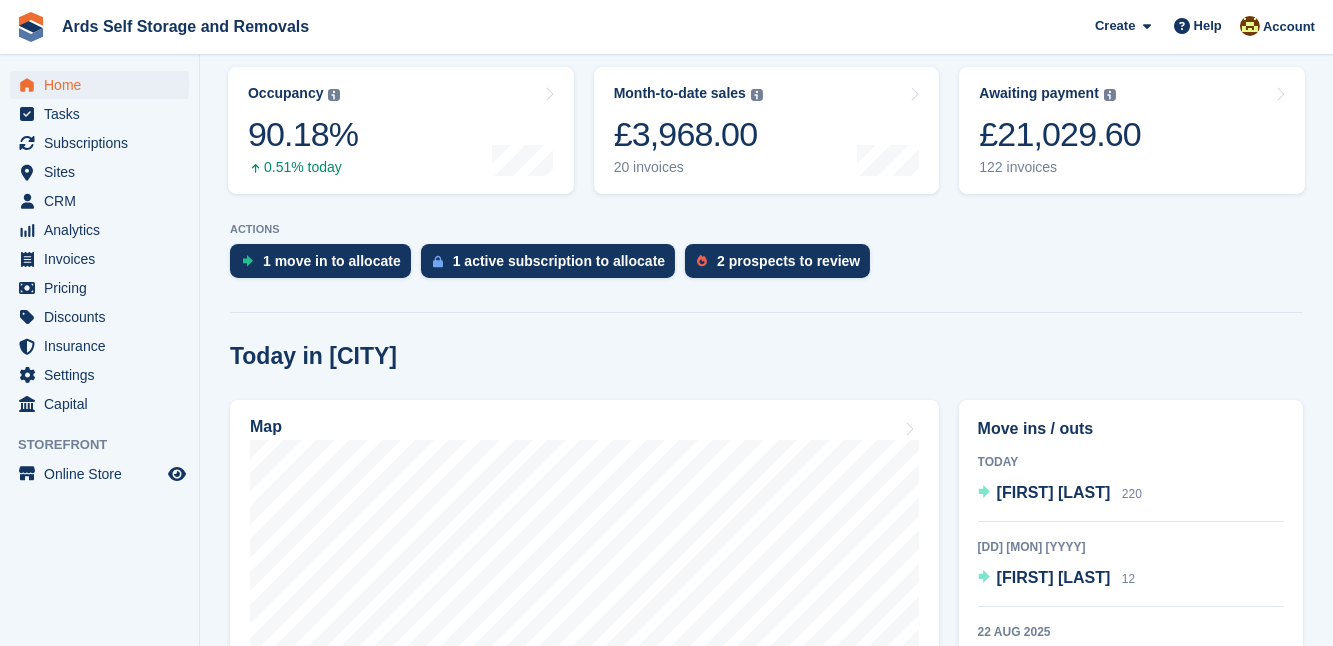 scroll, scrollTop: 254, scrollLeft: 0, axis: vertical 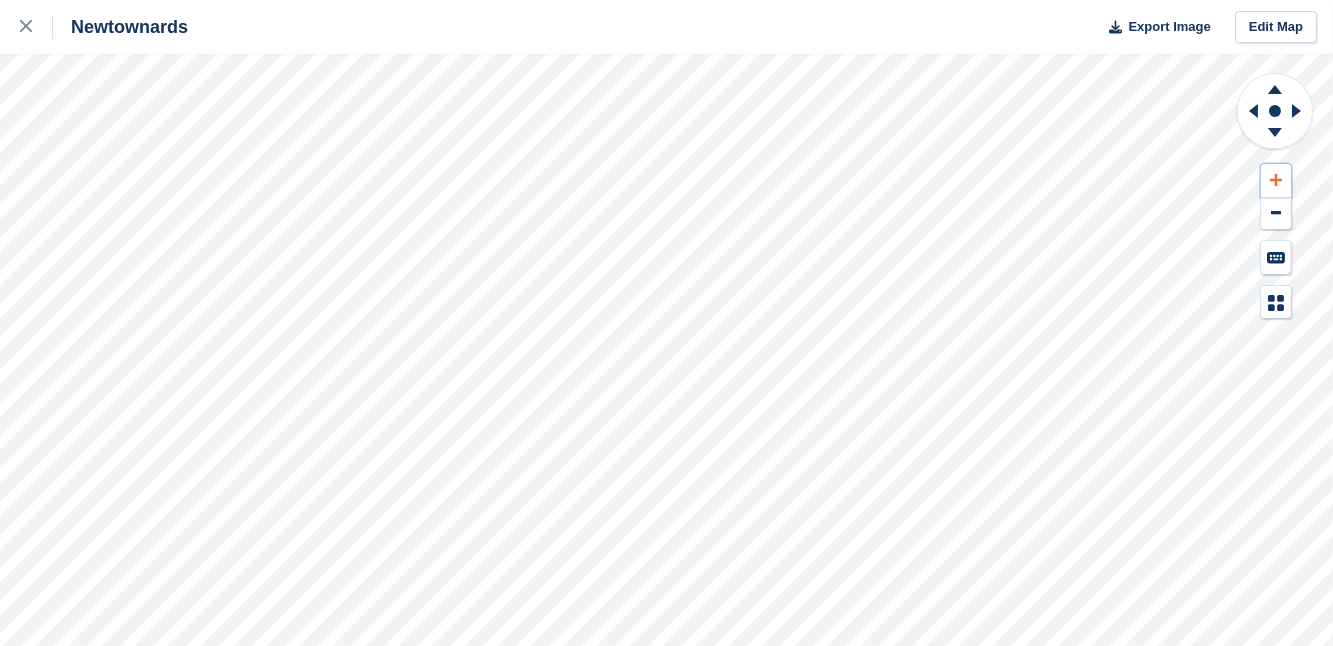 click at bounding box center (1276, 180) 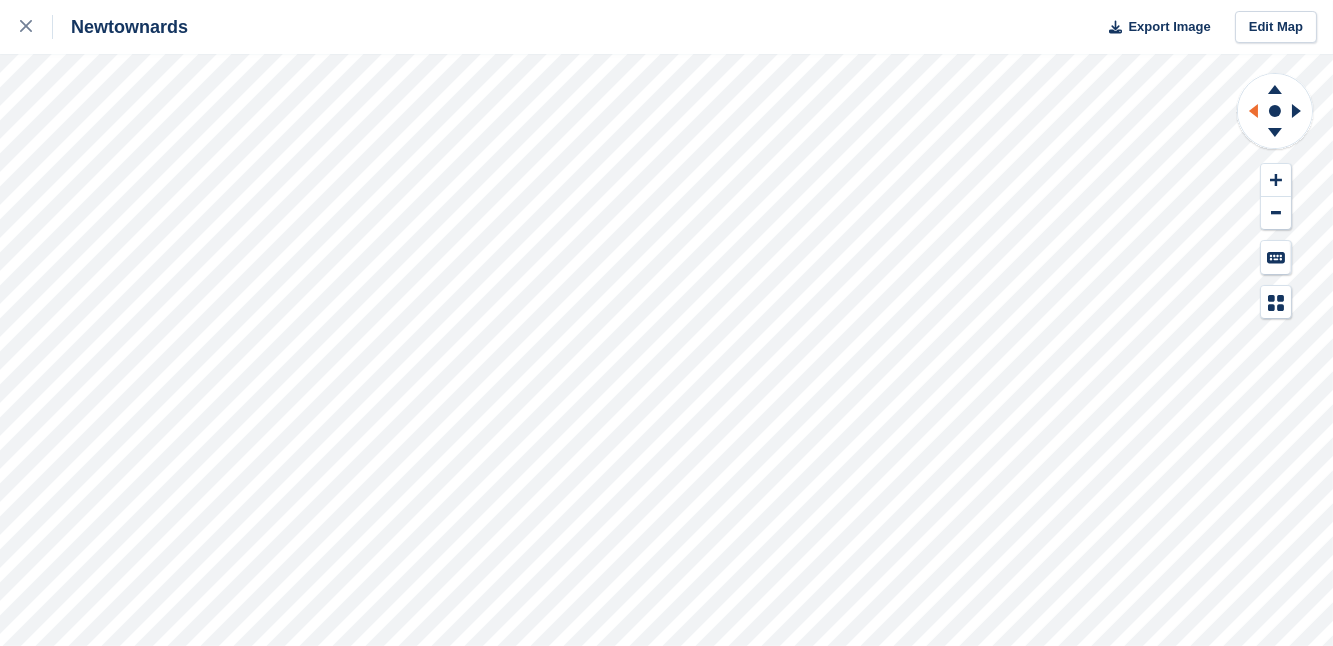 click 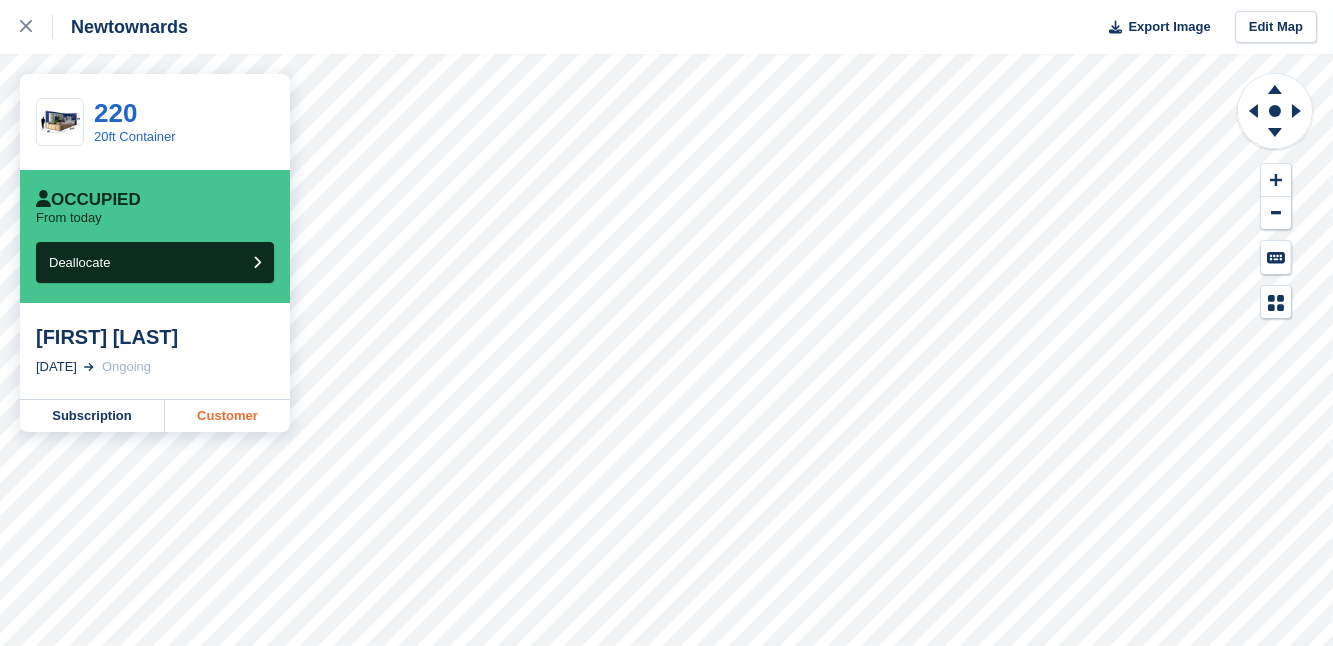 click on "Customer" at bounding box center [227, 416] 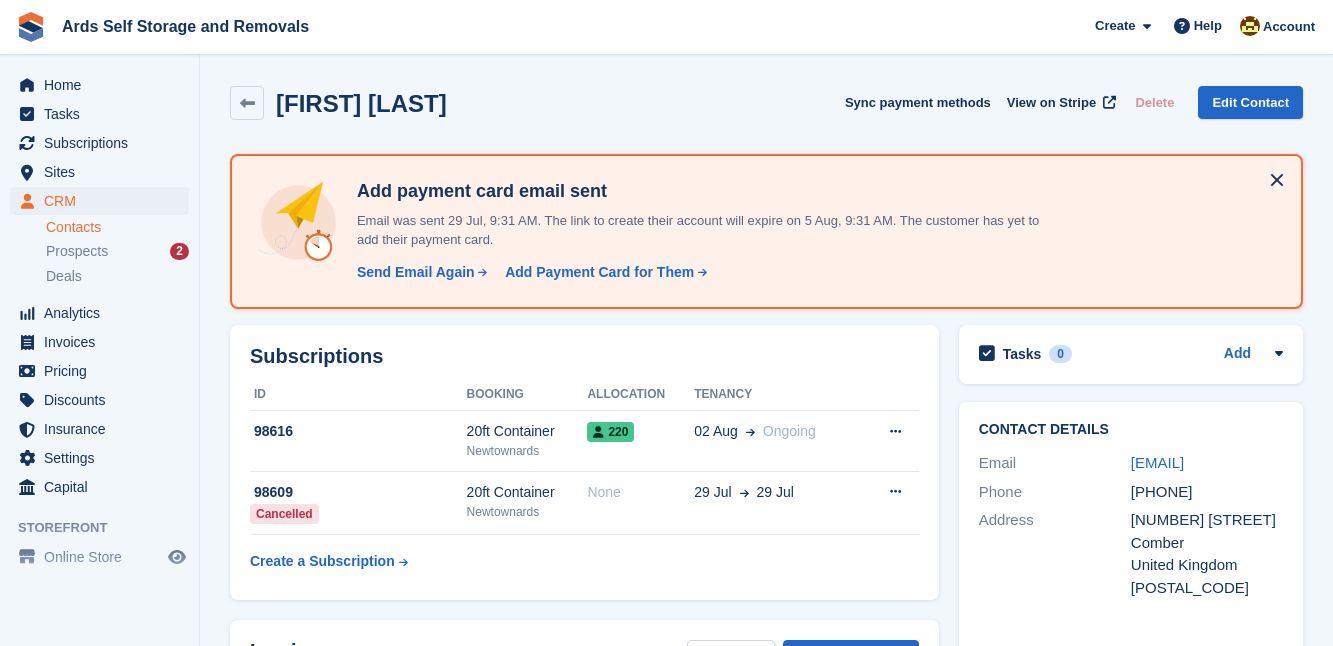 scroll, scrollTop: 0, scrollLeft: 0, axis: both 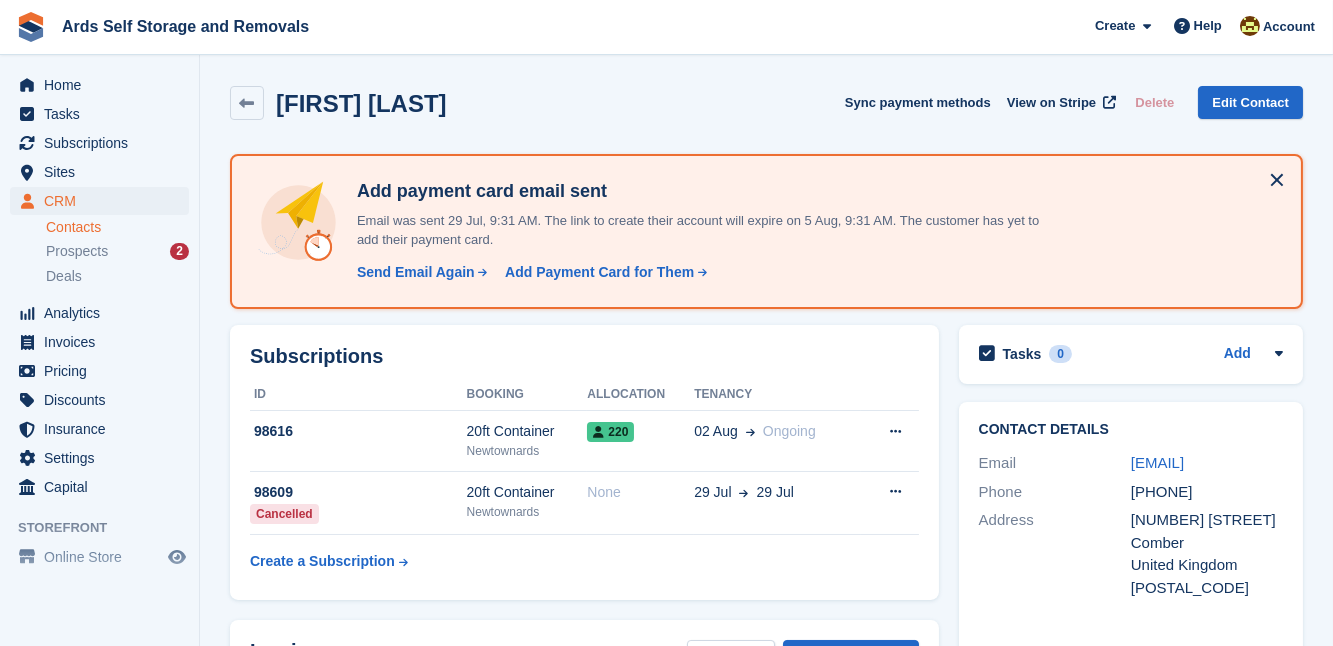 click on "Dylan Morrow
Sync payment methods
View on Stripe
Delete
Edit Contact
Add payment card email sent
Email was sent 29 Jul,   9:31 AM. The link to create their account will expire on  5 Aug,   9:31 AM. The customer has yet to add their payment card.
Send Email Again
Are you sure you want to send another email?
Cancel
Send Email Anyway" at bounding box center (766, 1154) 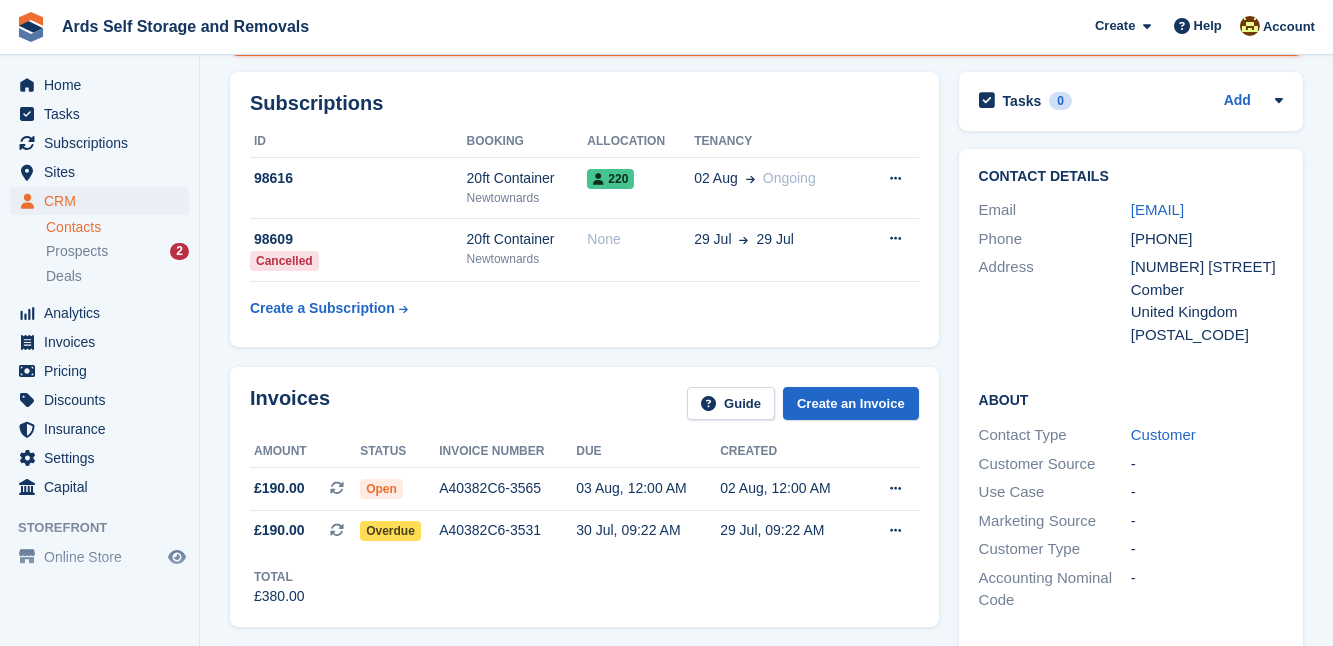 scroll, scrollTop: 290, scrollLeft: 0, axis: vertical 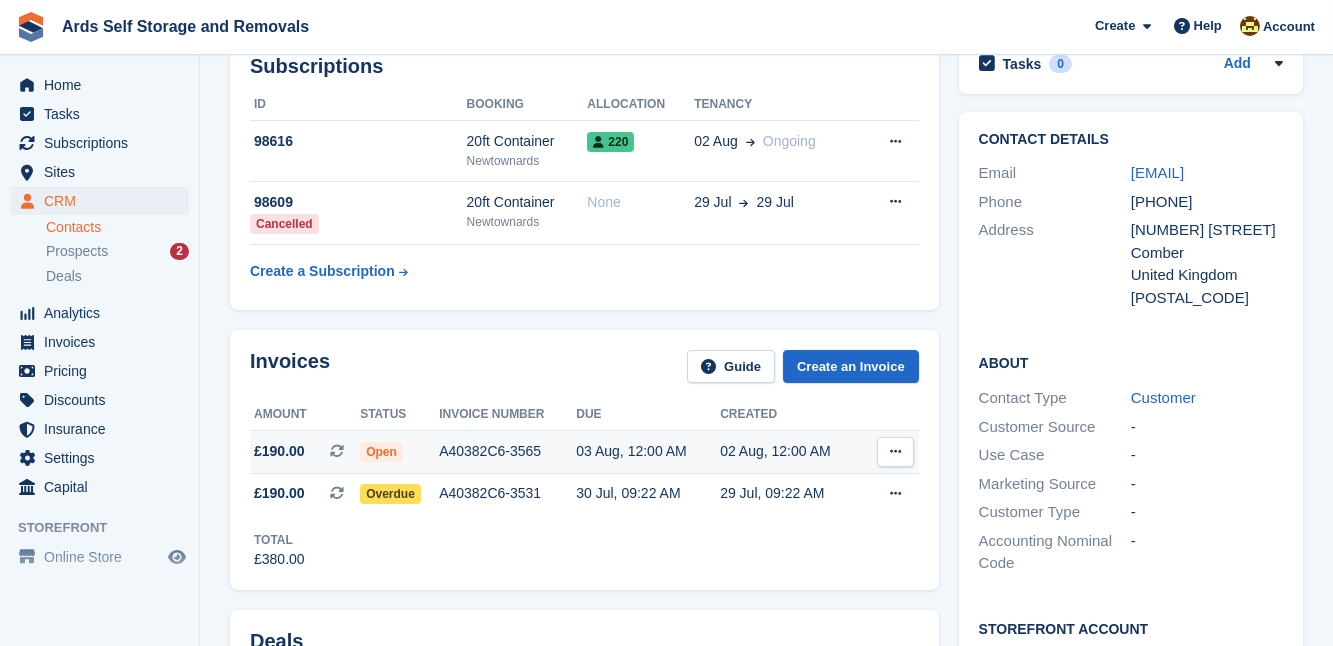 click on "Open" at bounding box center [381, 452] 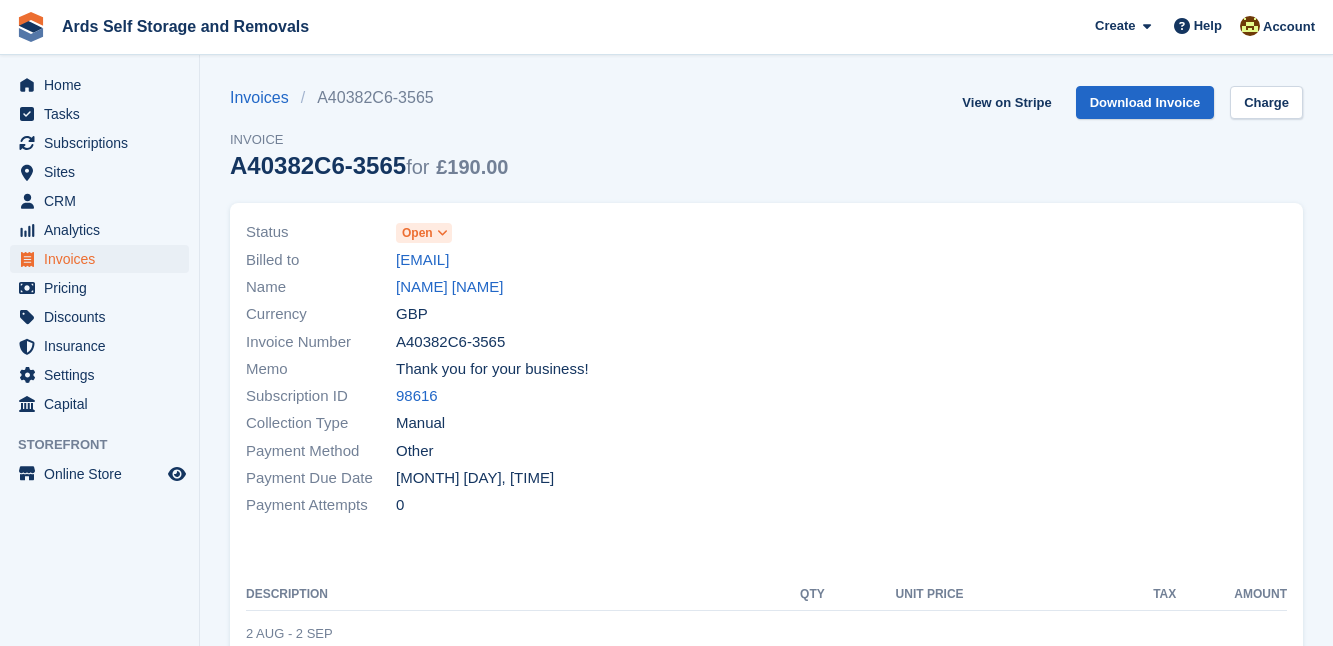 scroll, scrollTop: 0, scrollLeft: 0, axis: both 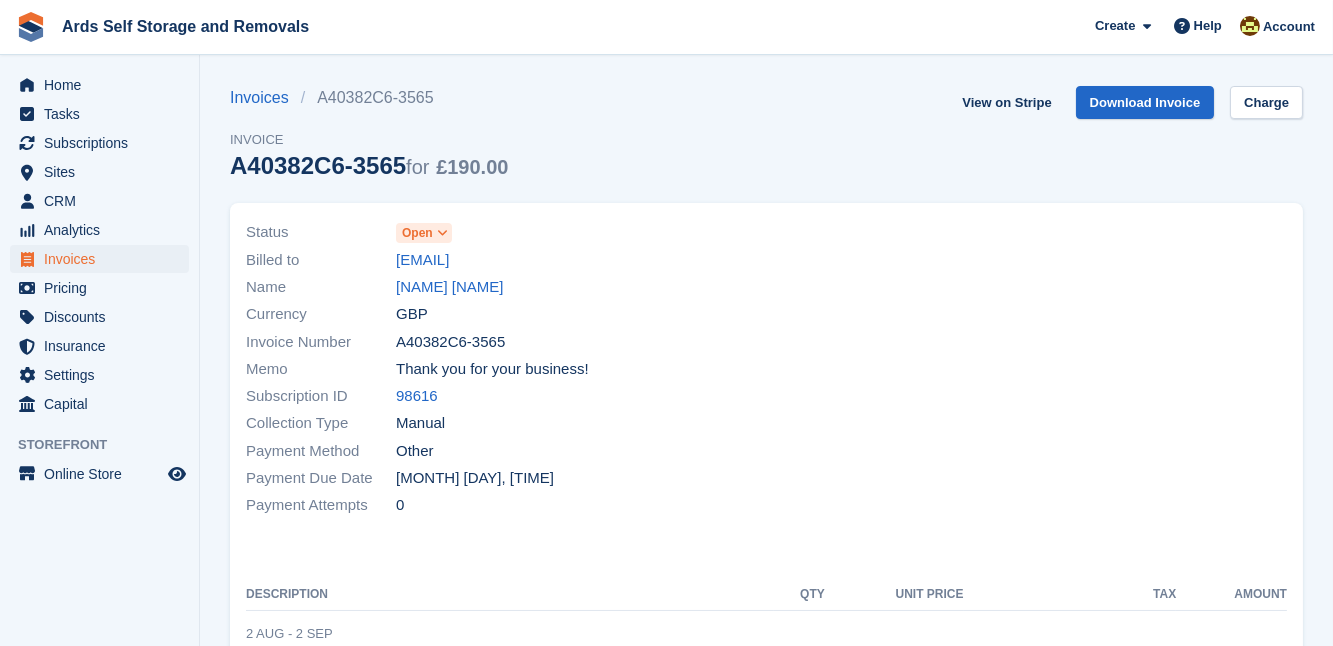 click on "Open" at bounding box center [417, 233] 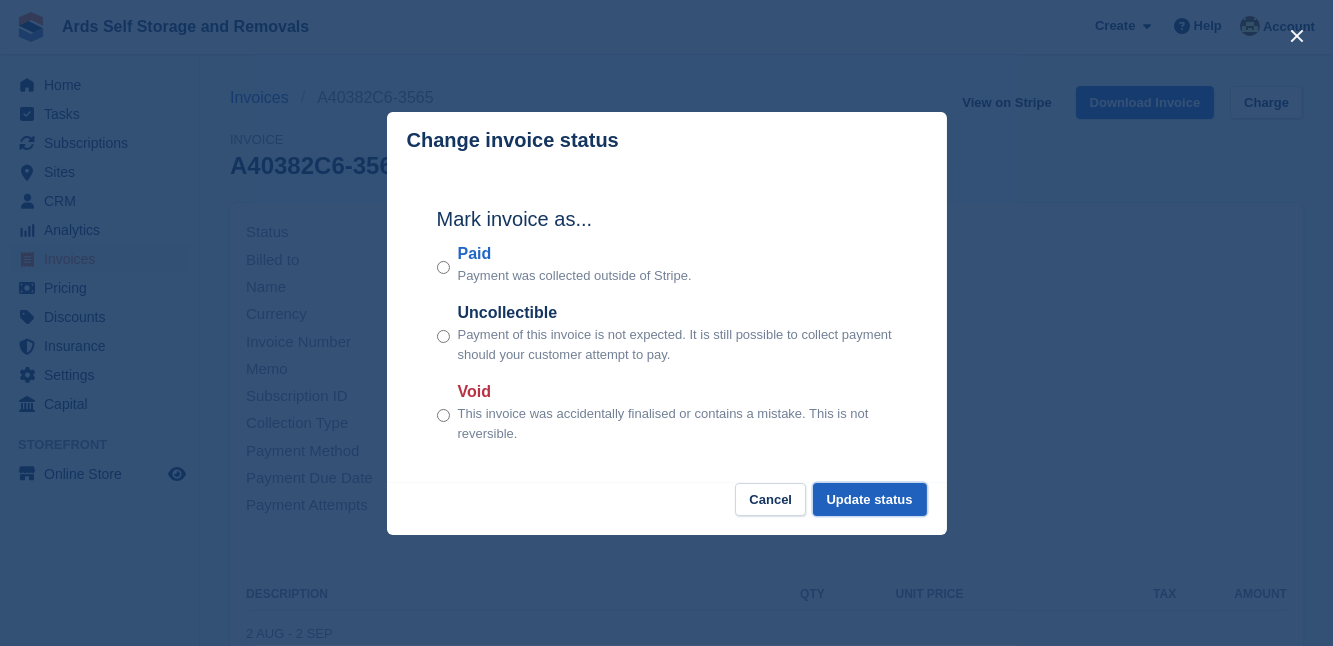 click on "Update status" at bounding box center (870, 499) 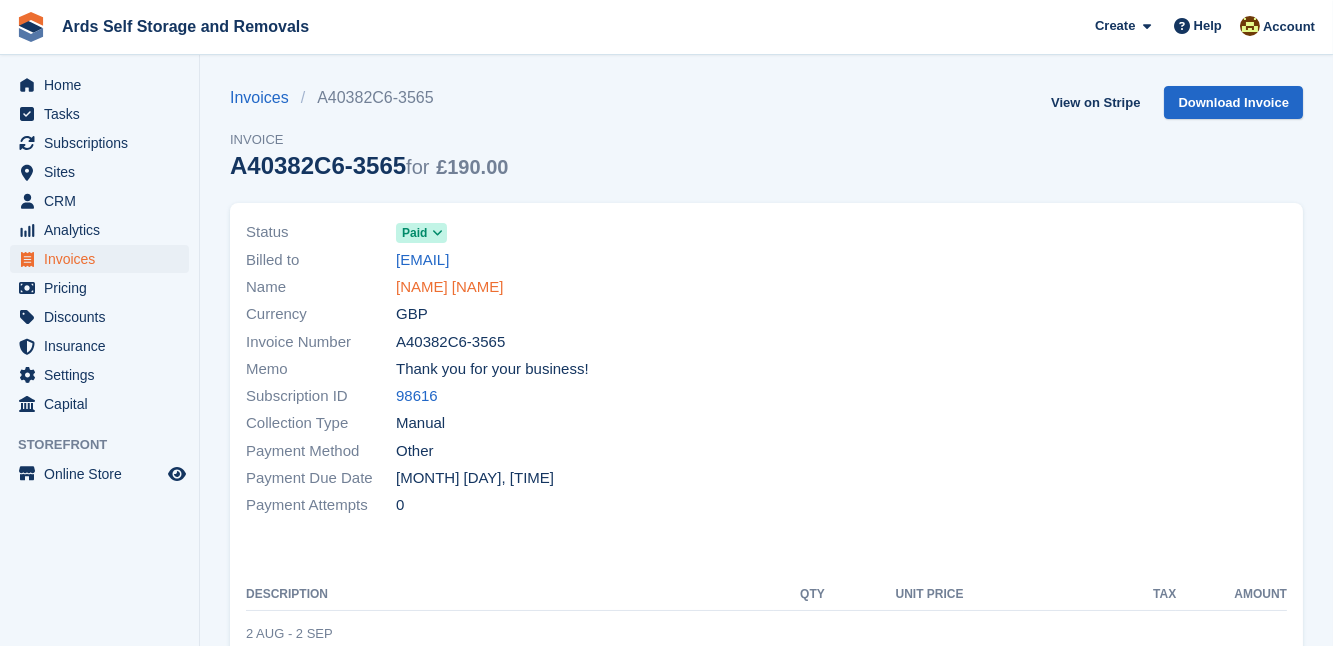 click on "Dylan Morrow" at bounding box center [450, 287] 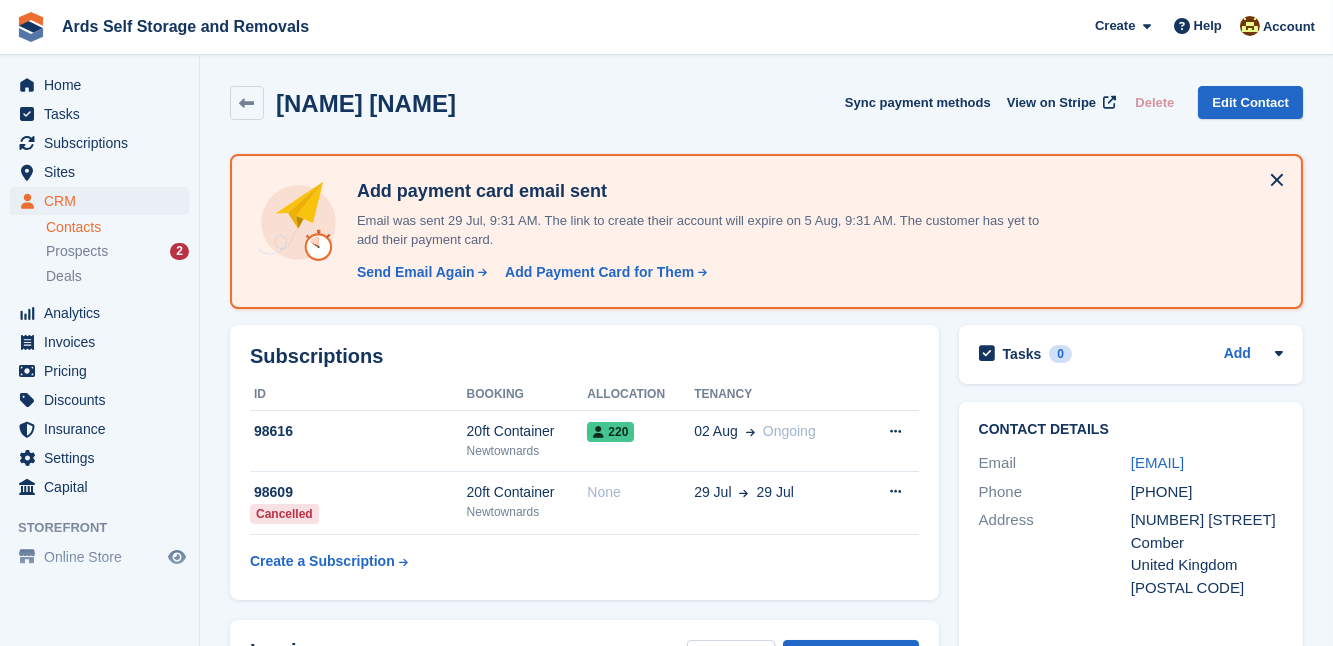 click on "Subscriptions
ID
Booking
Allocation
Tenancy
98616
20ft Container
Newtownards
220
02 Aug
Ongoing" at bounding box center [584, 463] 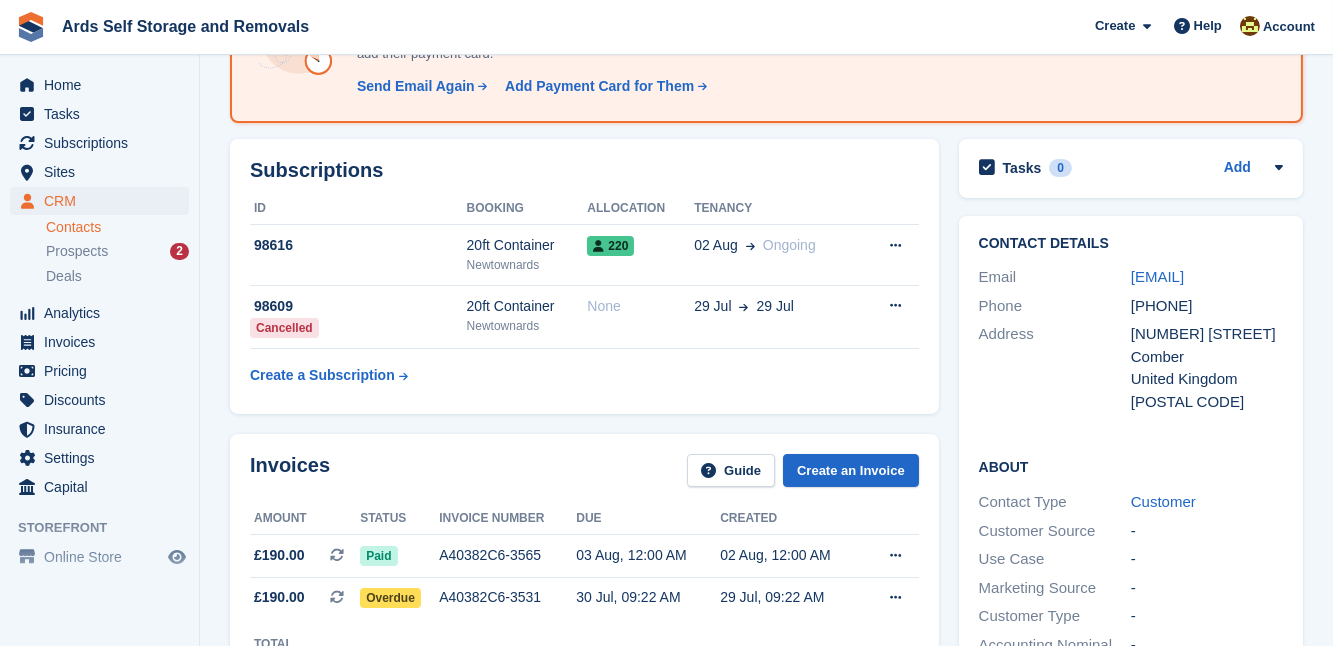 scroll, scrollTop: 218, scrollLeft: 0, axis: vertical 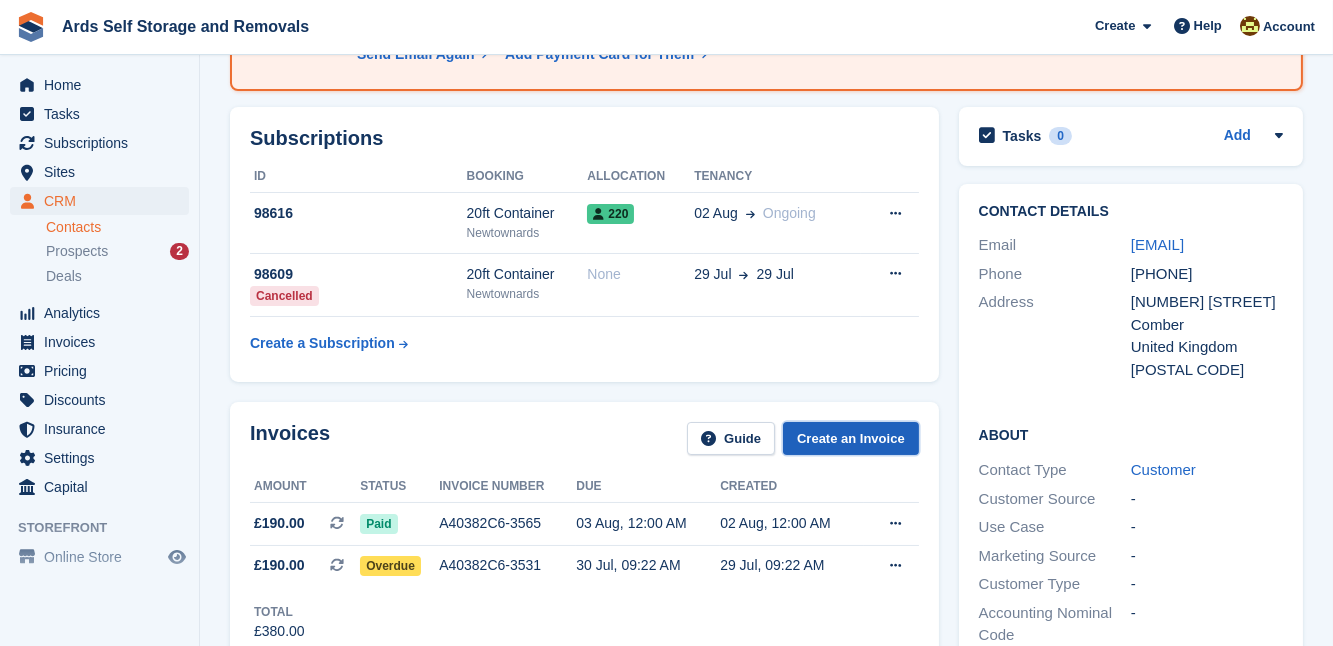 click on "Create an Invoice" at bounding box center (851, 438) 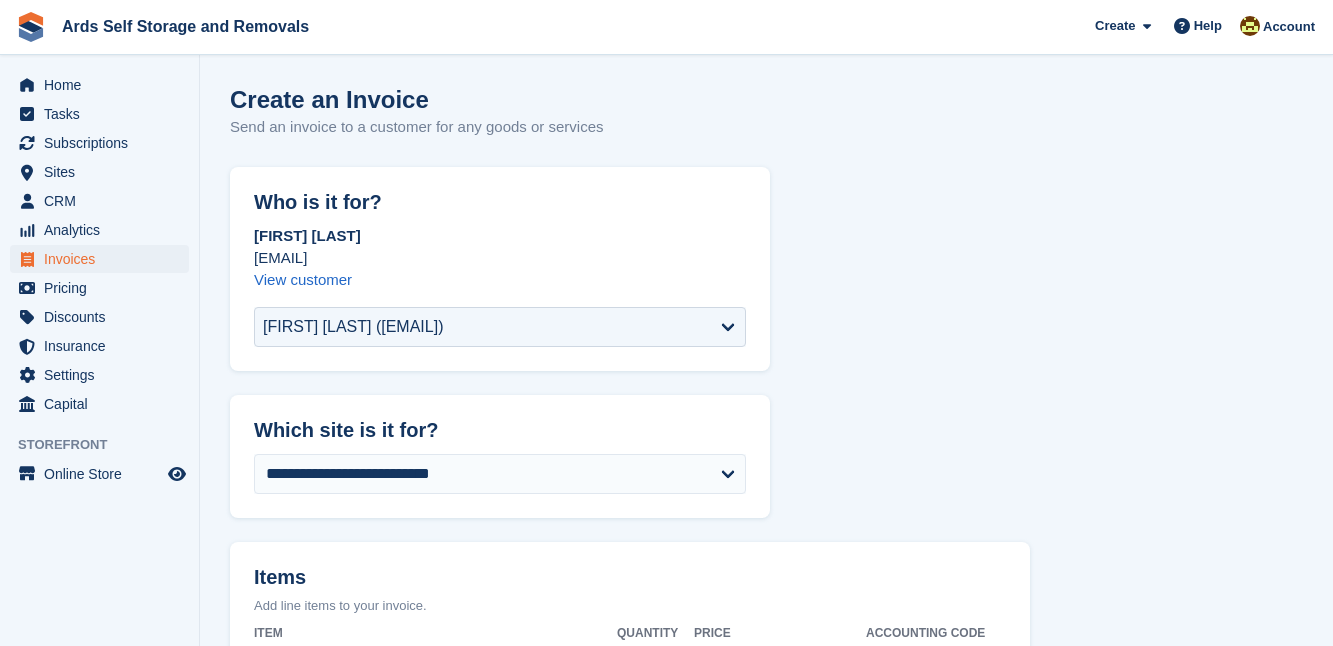 scroll, scrollTop: 0, scrollLeft: 0, axis: both 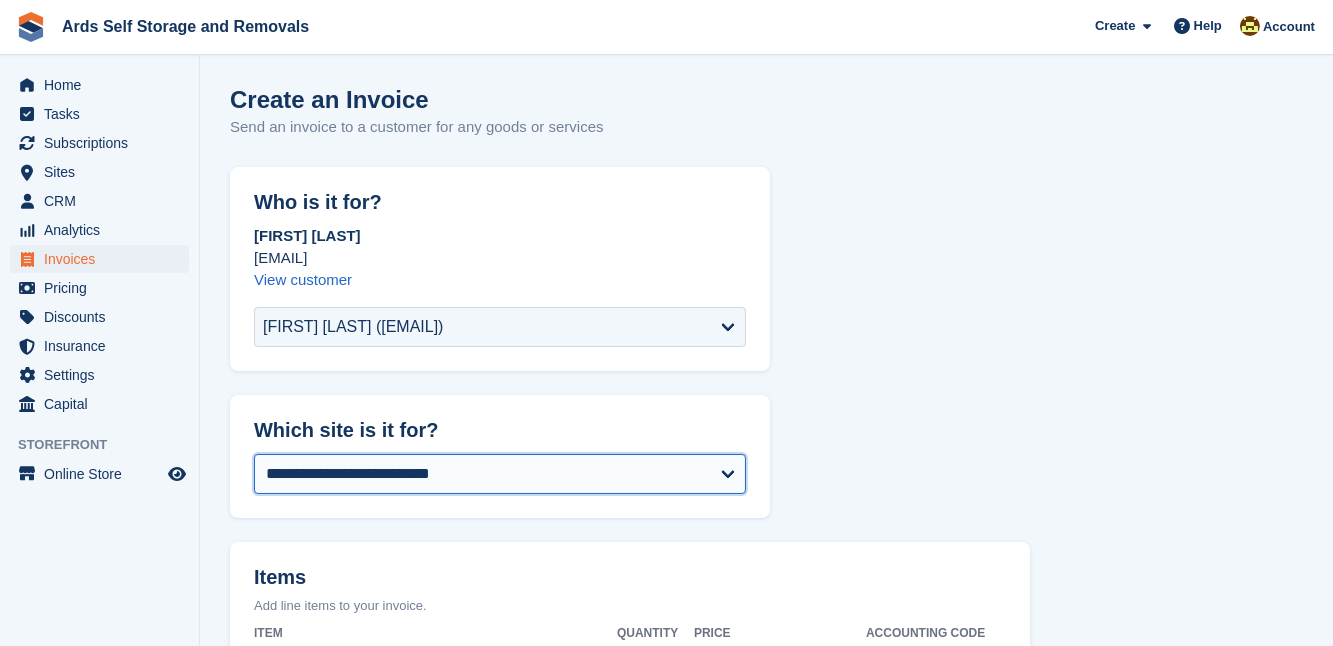 click on "**********" at bounding box center [500, 474] 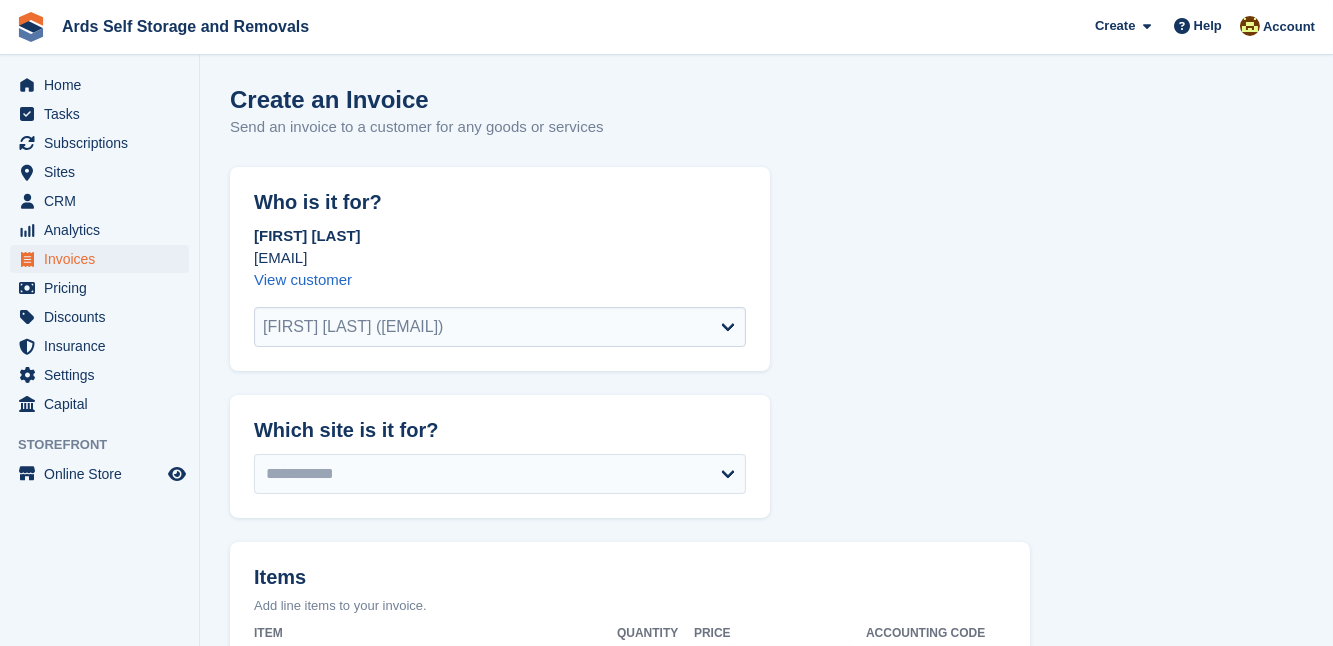 select on "******" 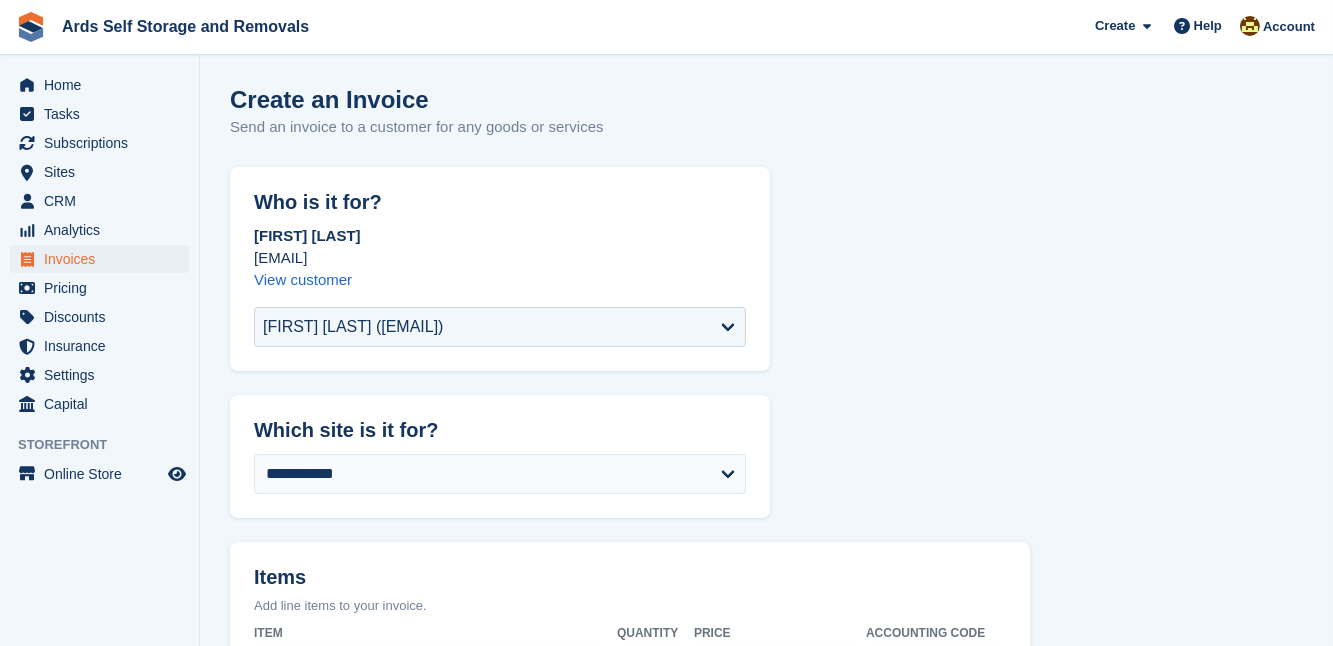 click on "**********" at bounding box center [766, 768] 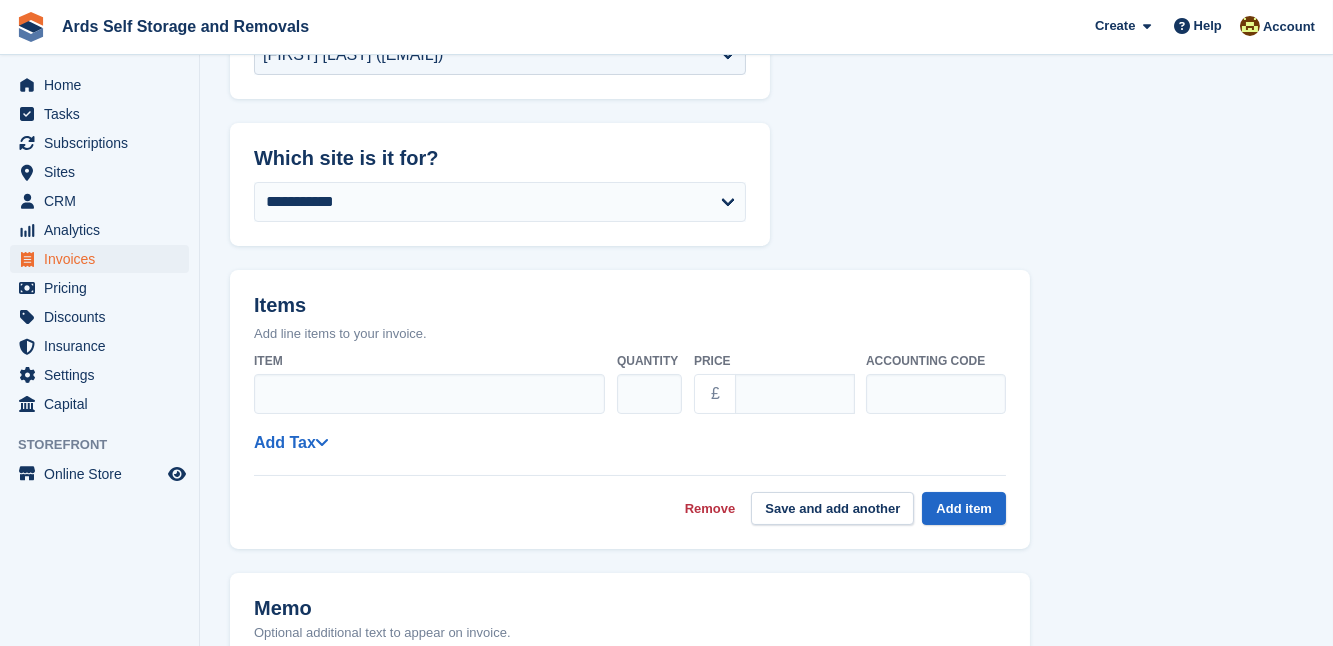 scroll, scrollTop: 290, scrollLeft: 0, axis: vertical 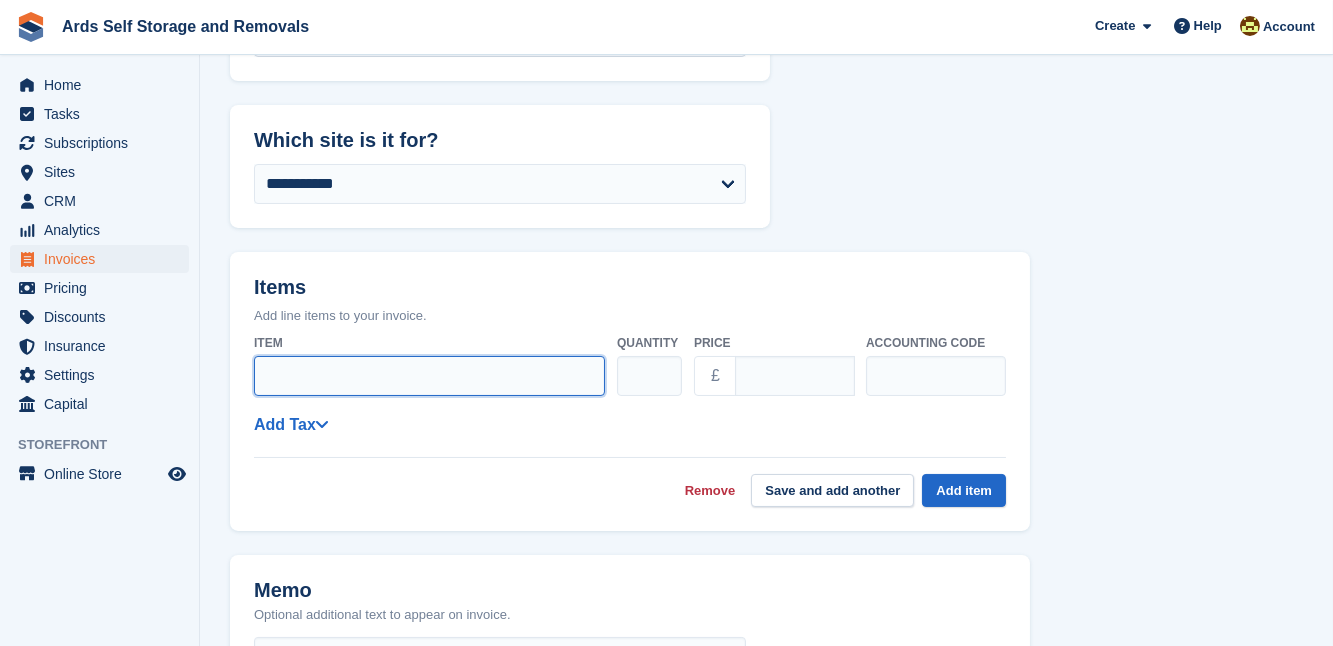 click on "Item" at bounding box center [429, 376] 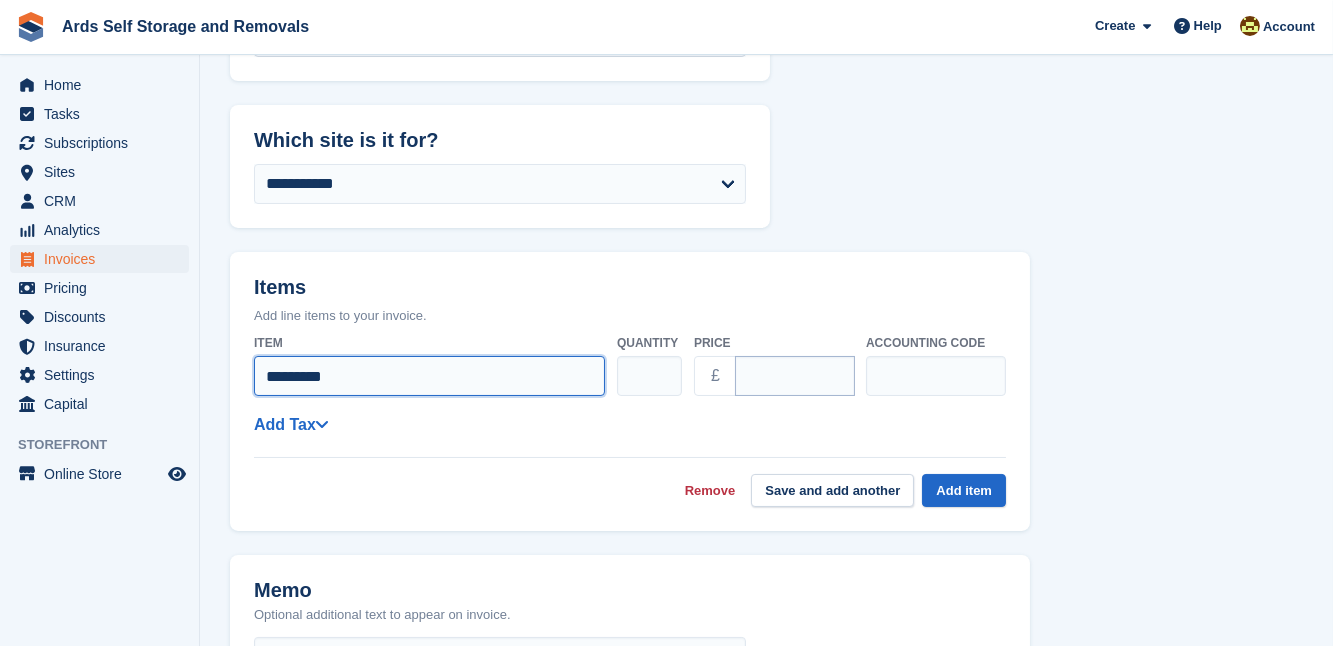 type on "*********" 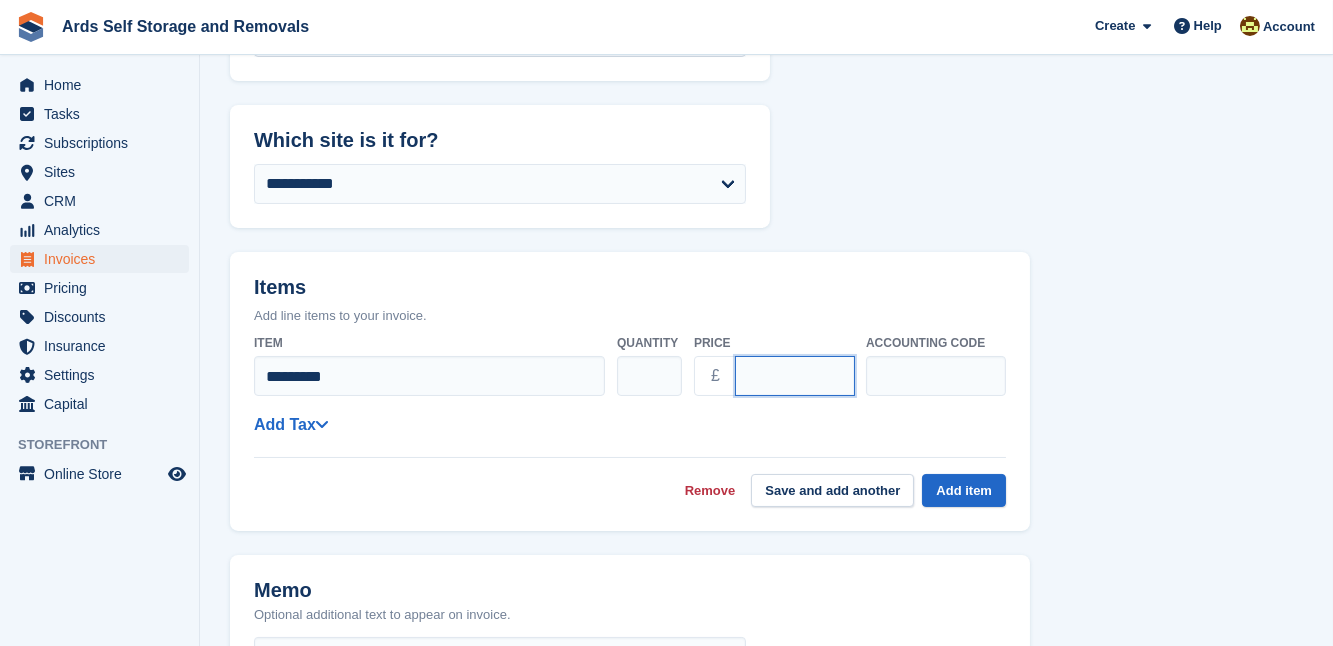 click on "****" at bounding box center (795, 376) 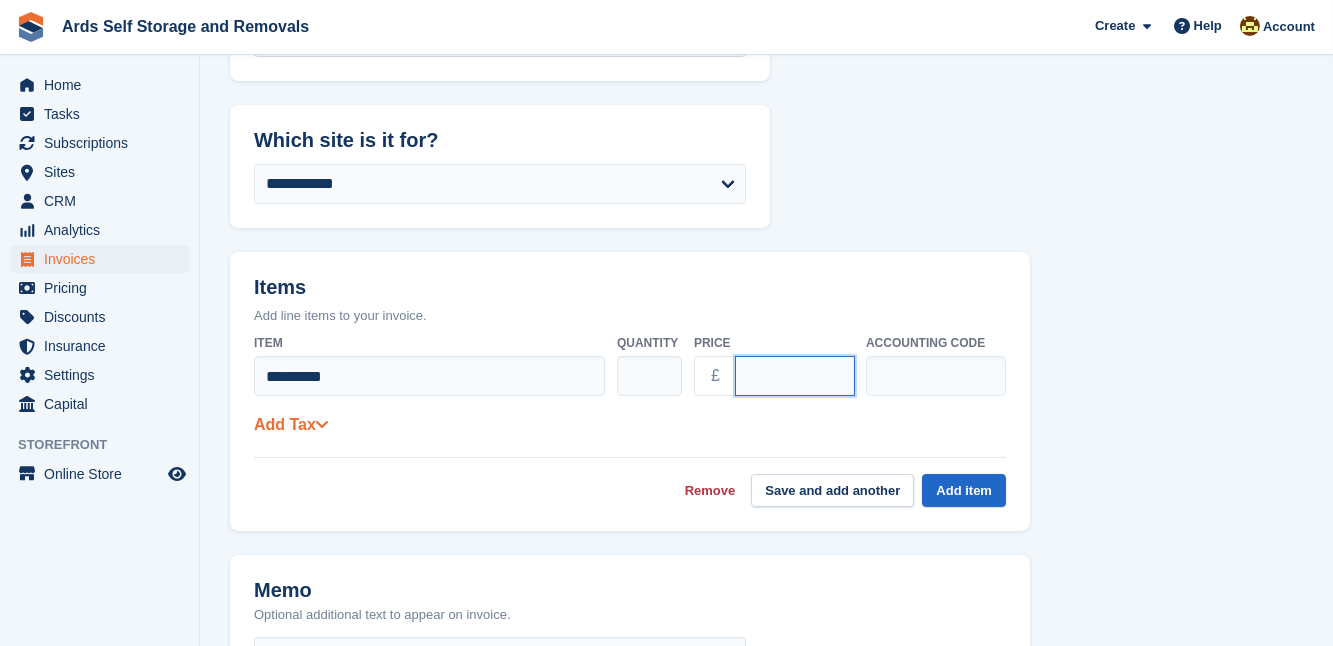 type on "****" 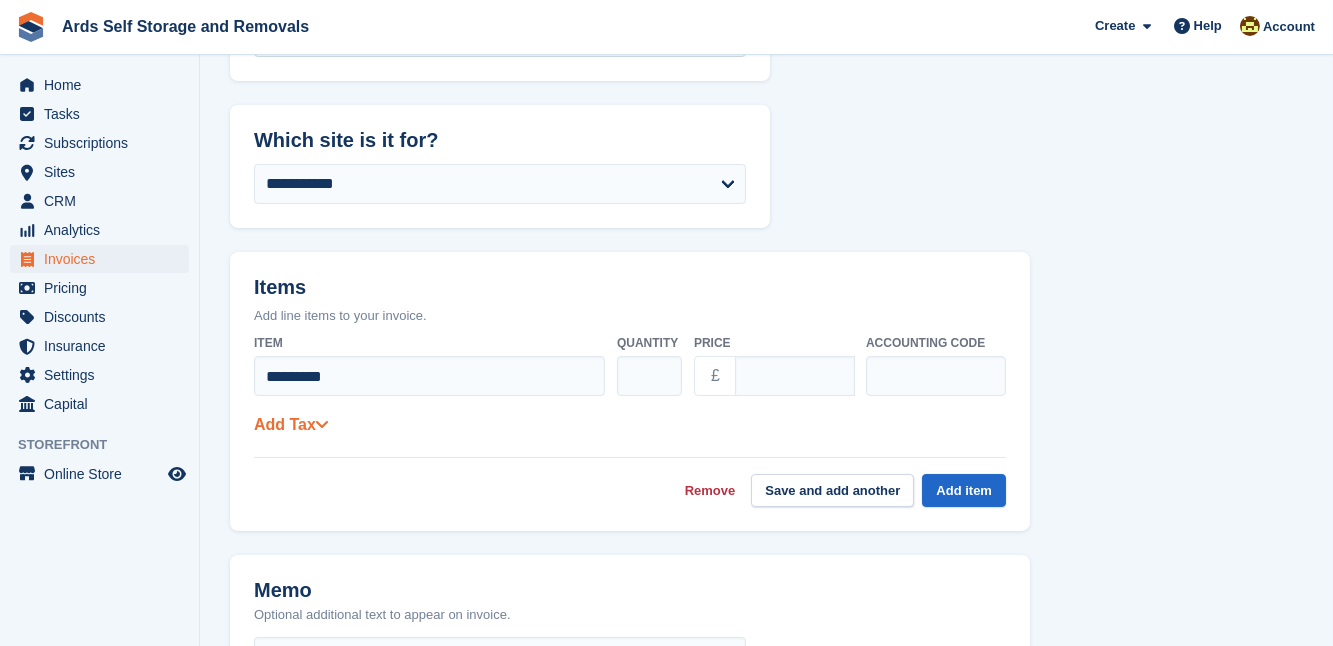 click at bounding box center (322, 424) 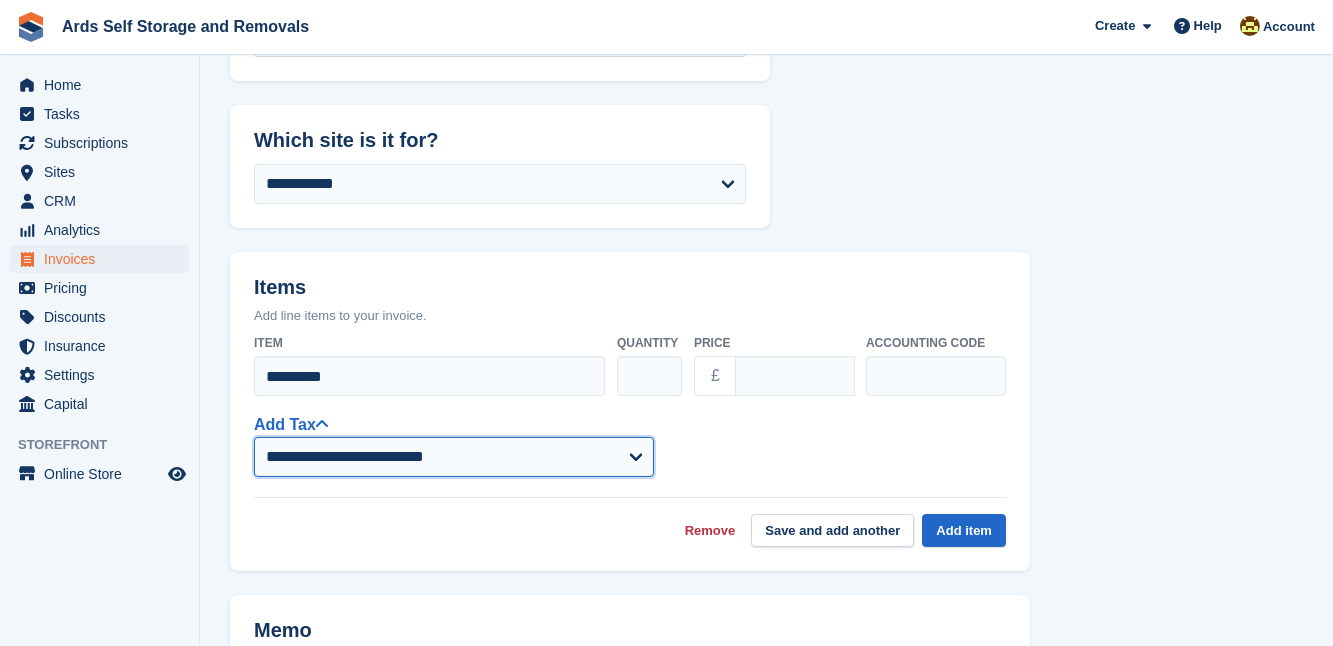 click on "**********" at bounding box center [454, 457] 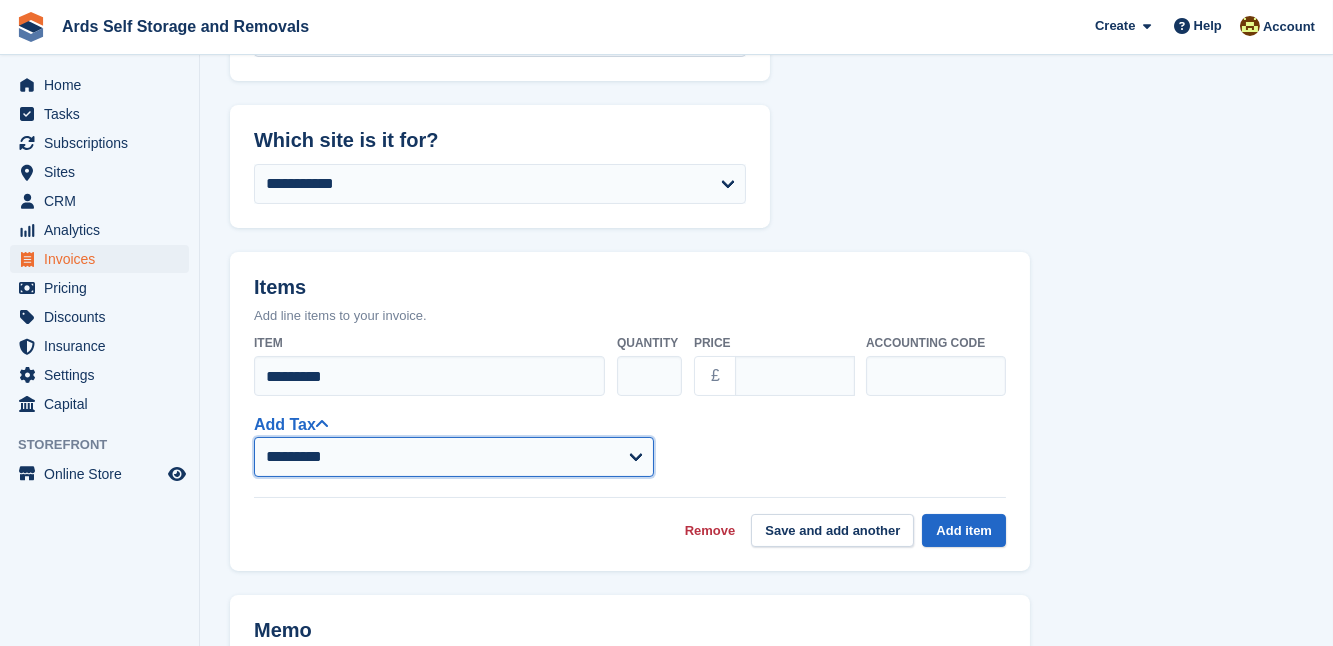 click on "**********" at bounding box center (454, 457) 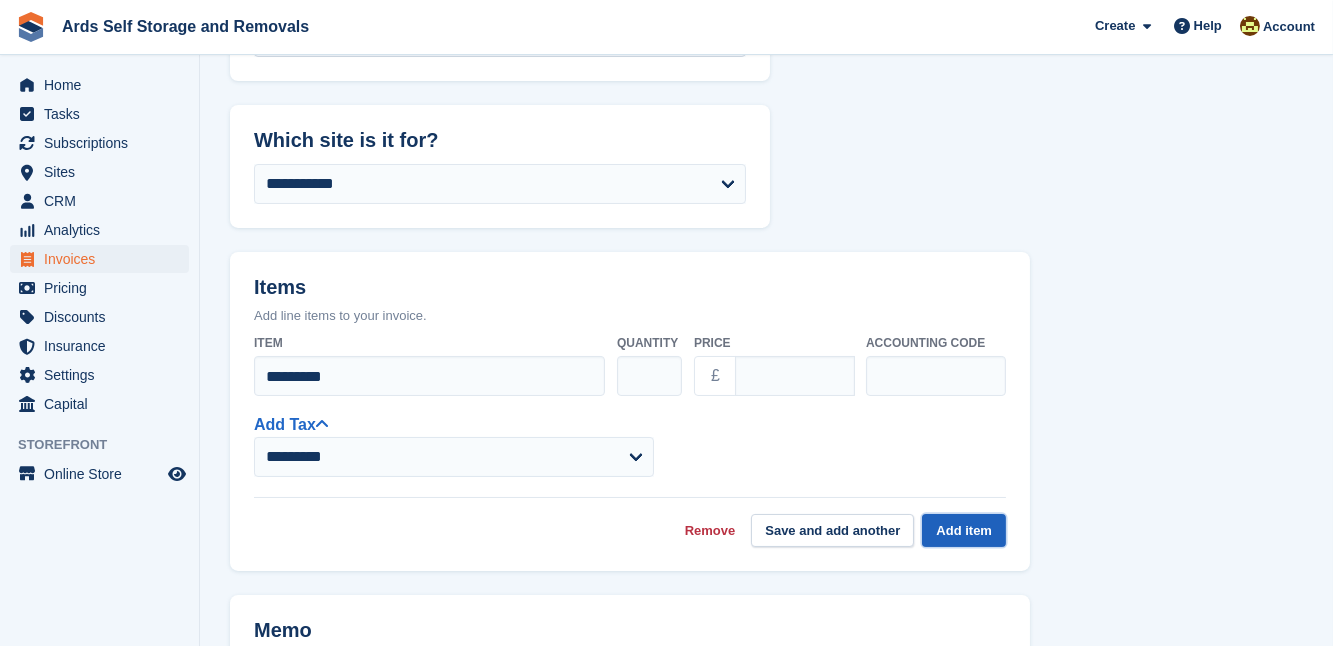 click on "Add item" at bounding box center [964, 530] 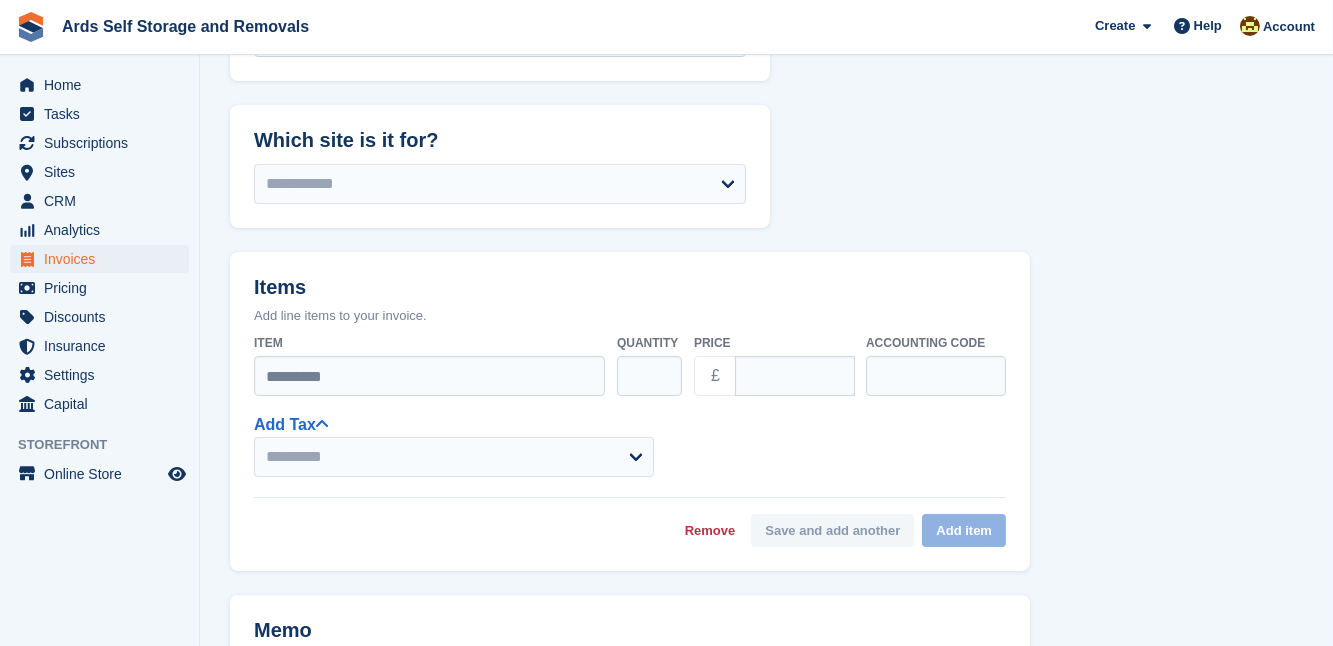 select on "******" 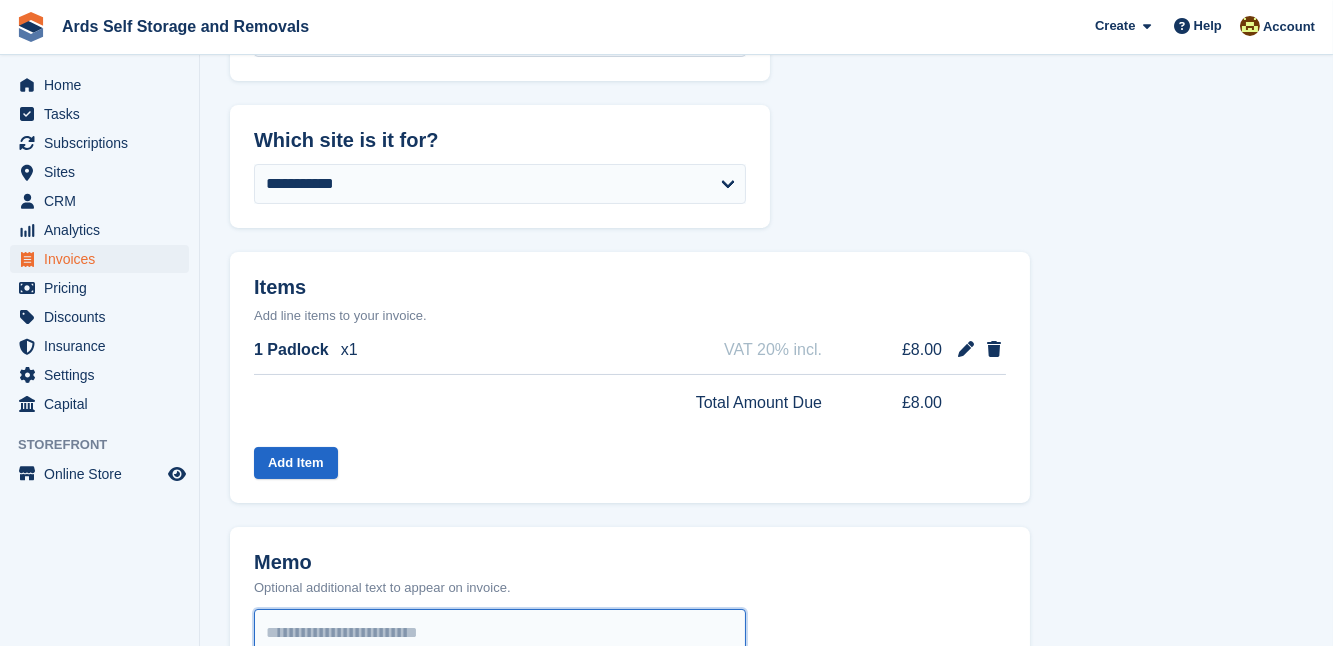 click at bounding box center [500, 673] 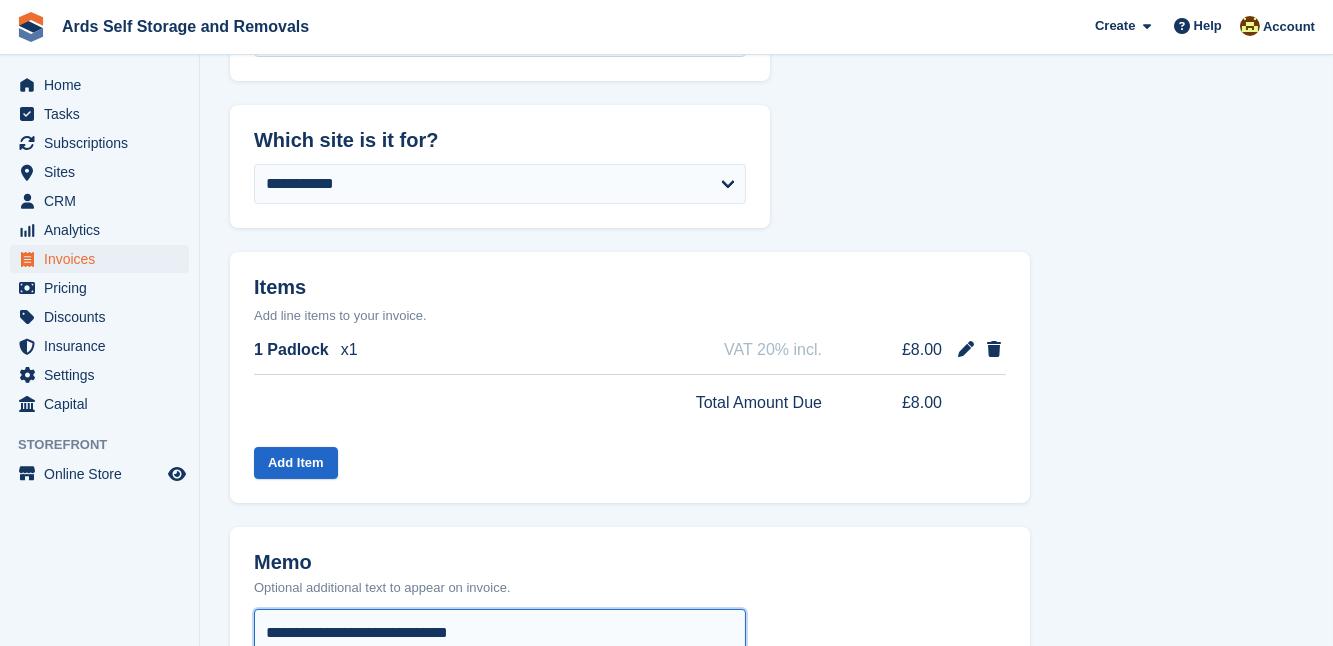 type on "**********" 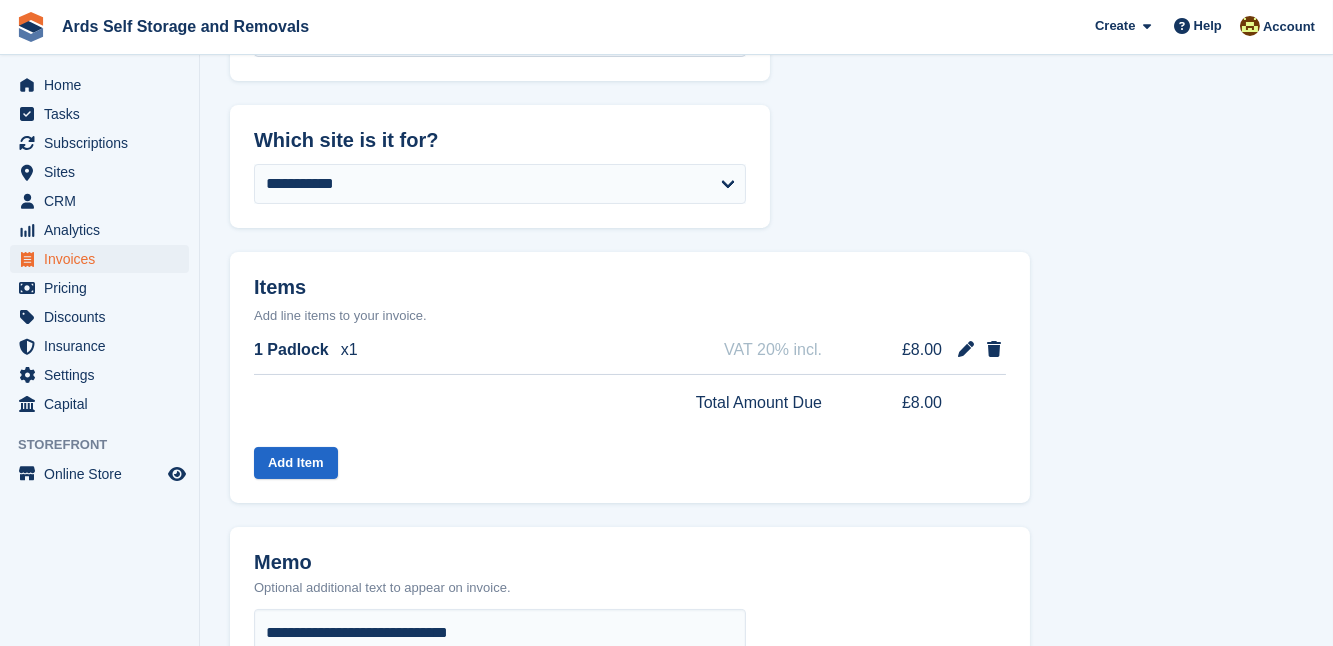click on "**********" at bounding box center (766, 464) 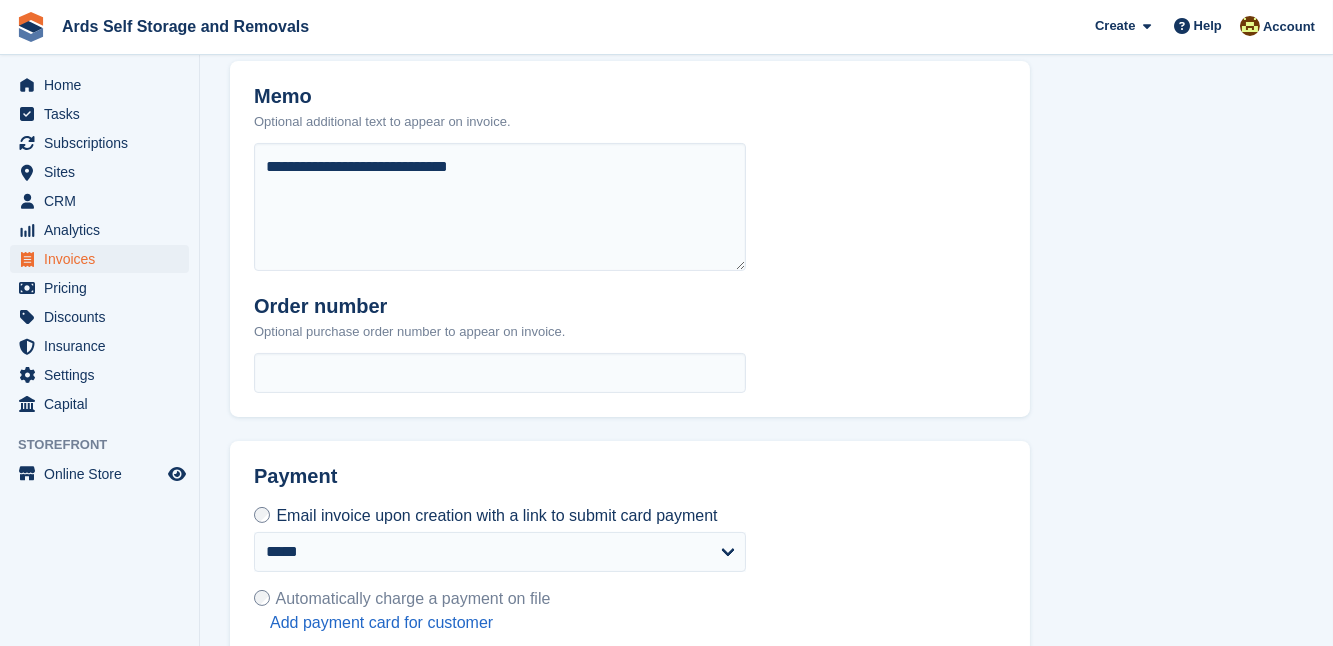 scroll, scrollTop: 800, scrollLeft: 0, axis: vertical 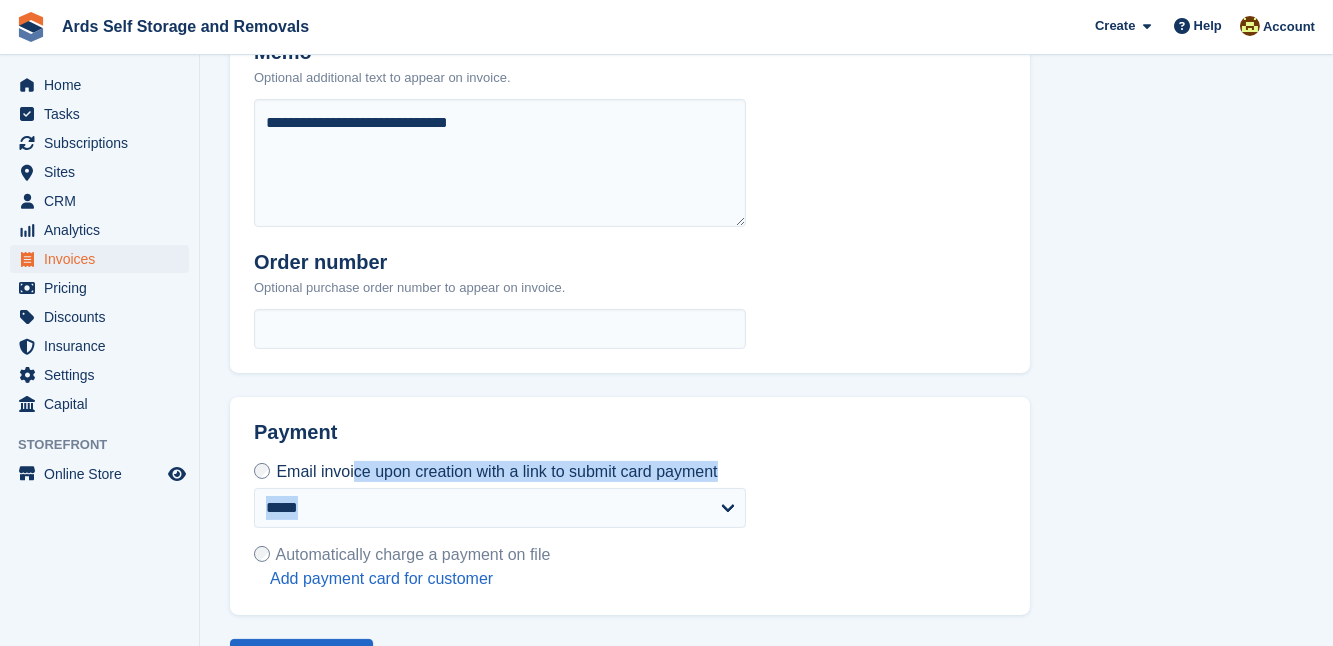 drag, startPoint x: 248, startPoint y: 579, endPoint x: 356, endPoint y: 470, distance: 153.4438 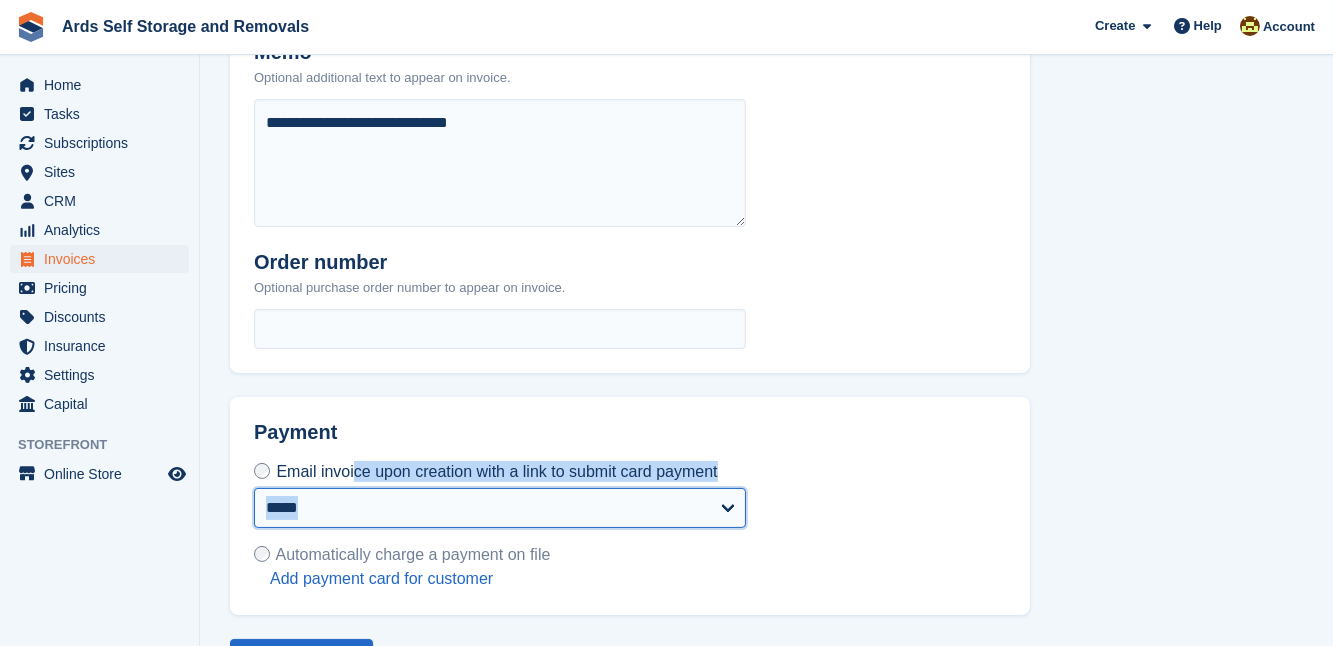 click on "**********" at bounding box center (500, 508) 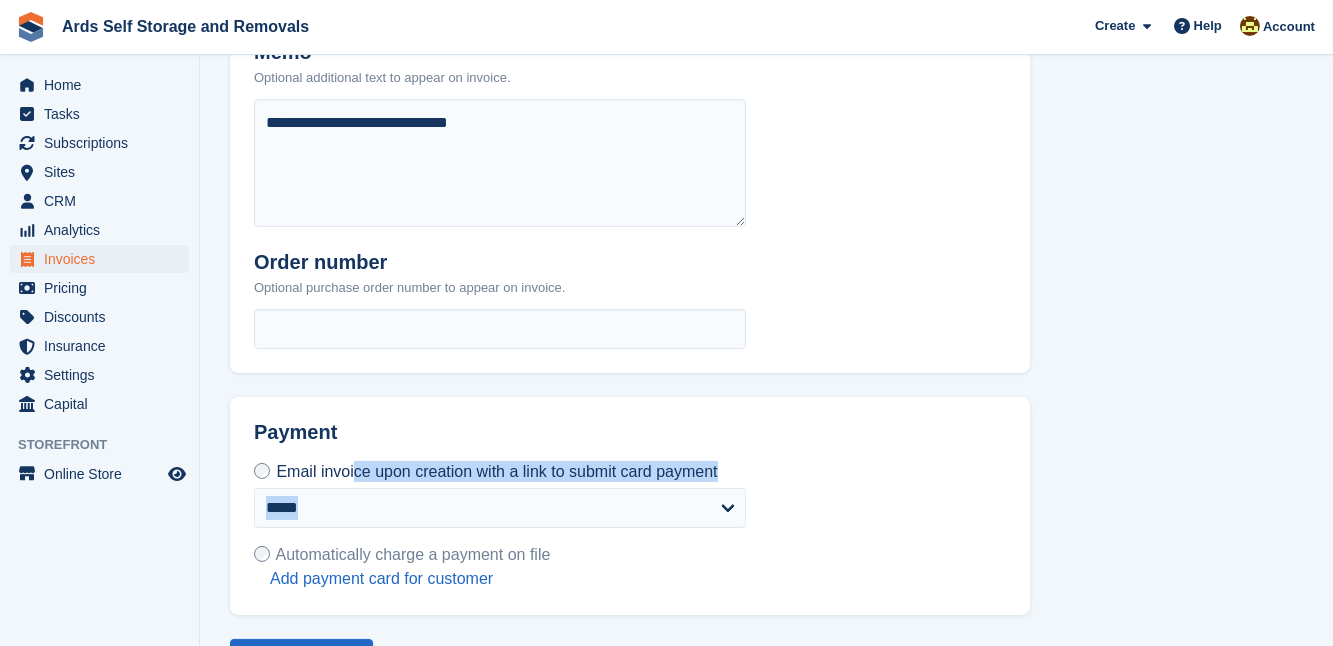 click on "**********" at bounding box center [766, 518] 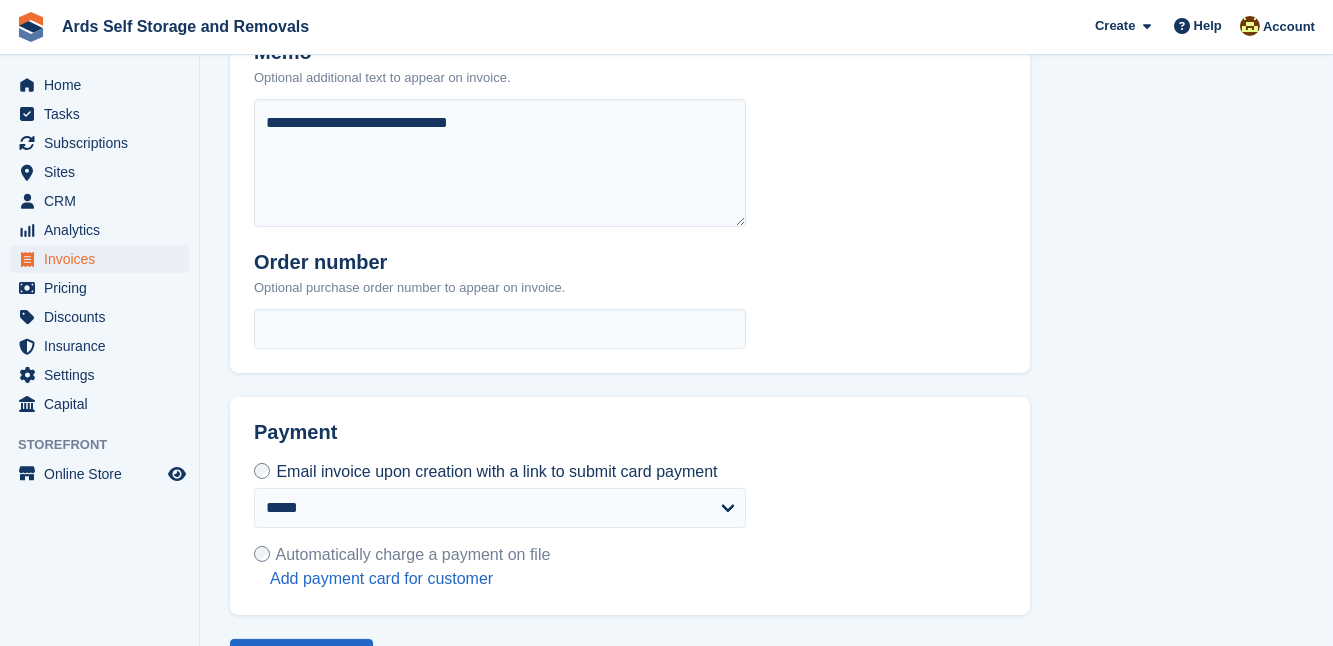 click on "Email invoice upon creation with a link to submit card payment" at bounding box center (496, 471) 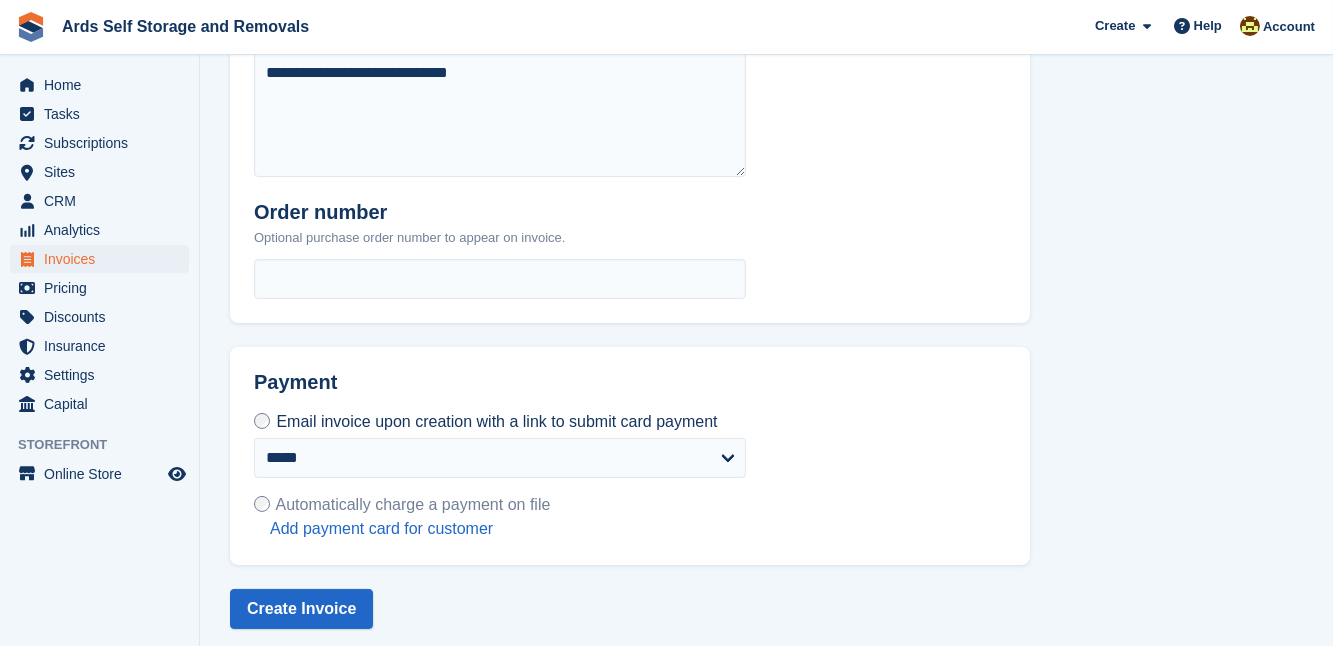 scroll, scrollTop: 861, scrollLeft: 0, axis: vertical 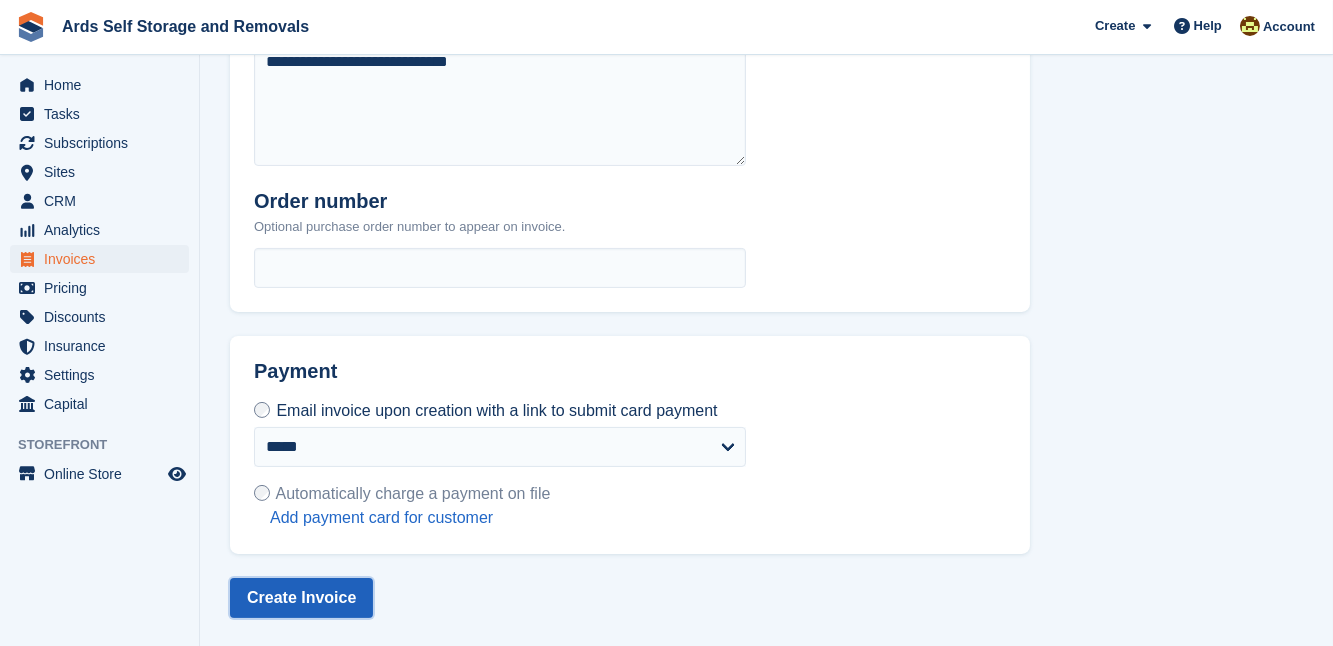 click on "Create Invoice" at bounding box center [301, 598] 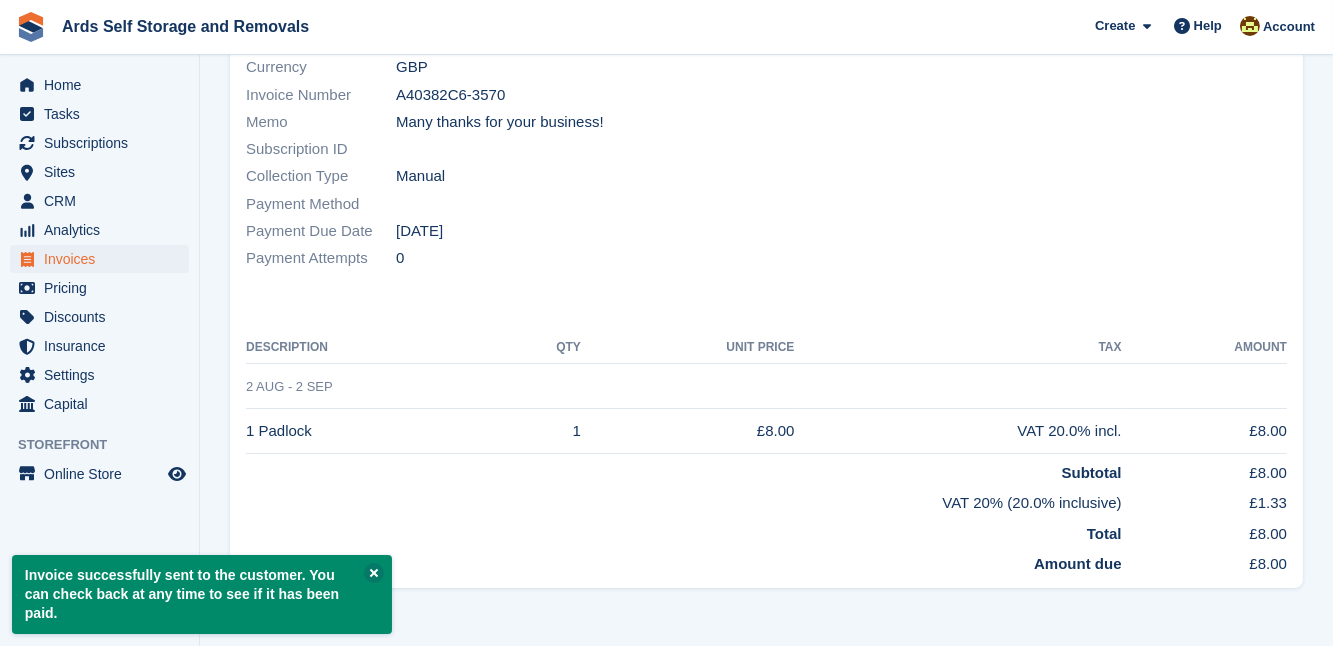 scroll, scrollTop: 0, scrollLeft: 0, axis: both 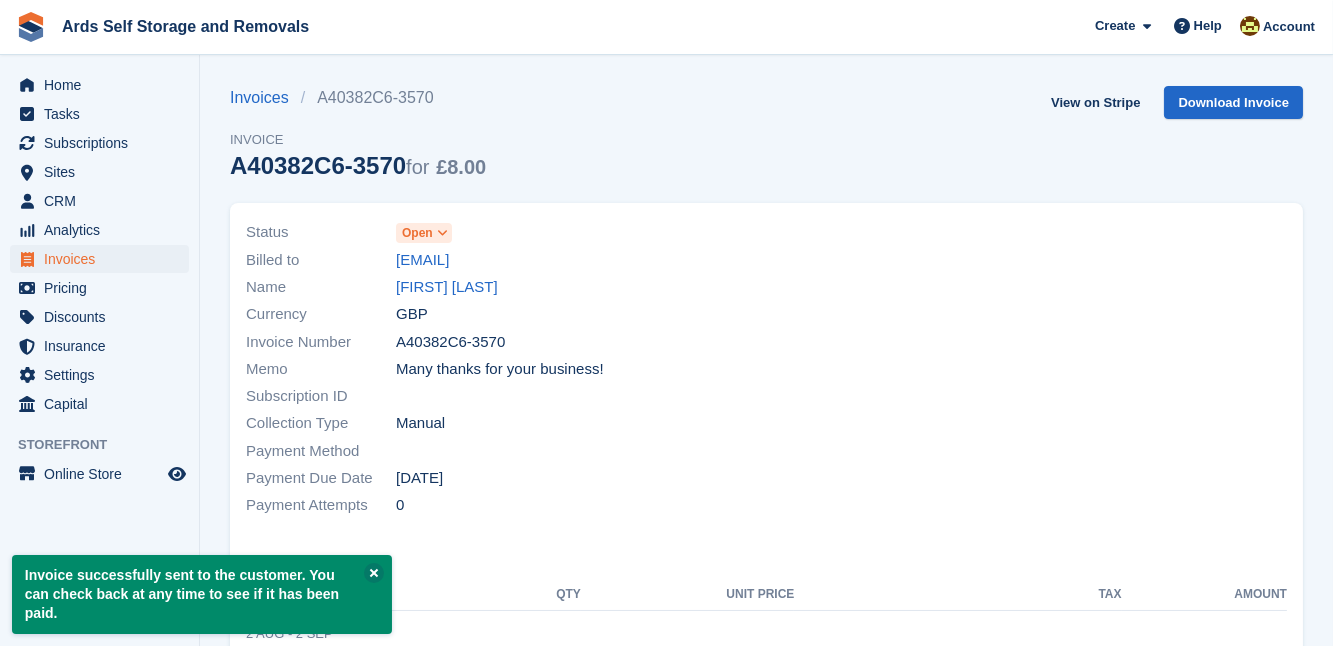 click on "Open" at bounding box center [417, 233] 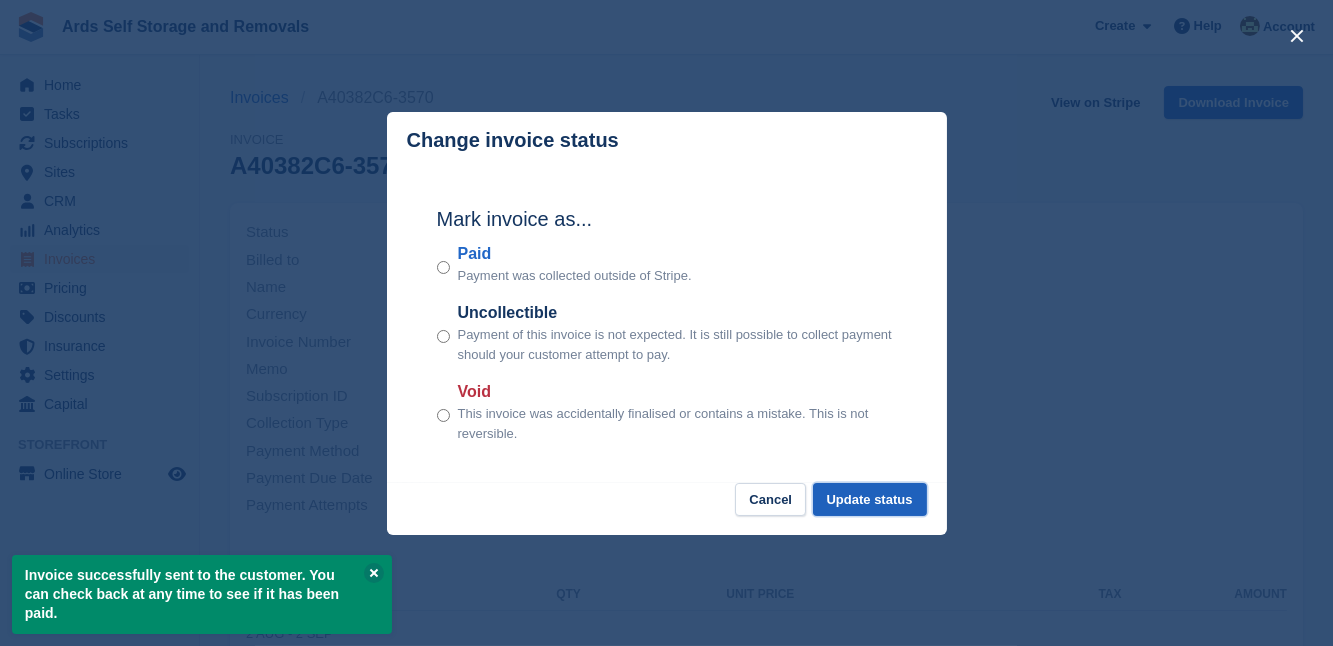 click on "Update status" at bounding box center [870, 499] 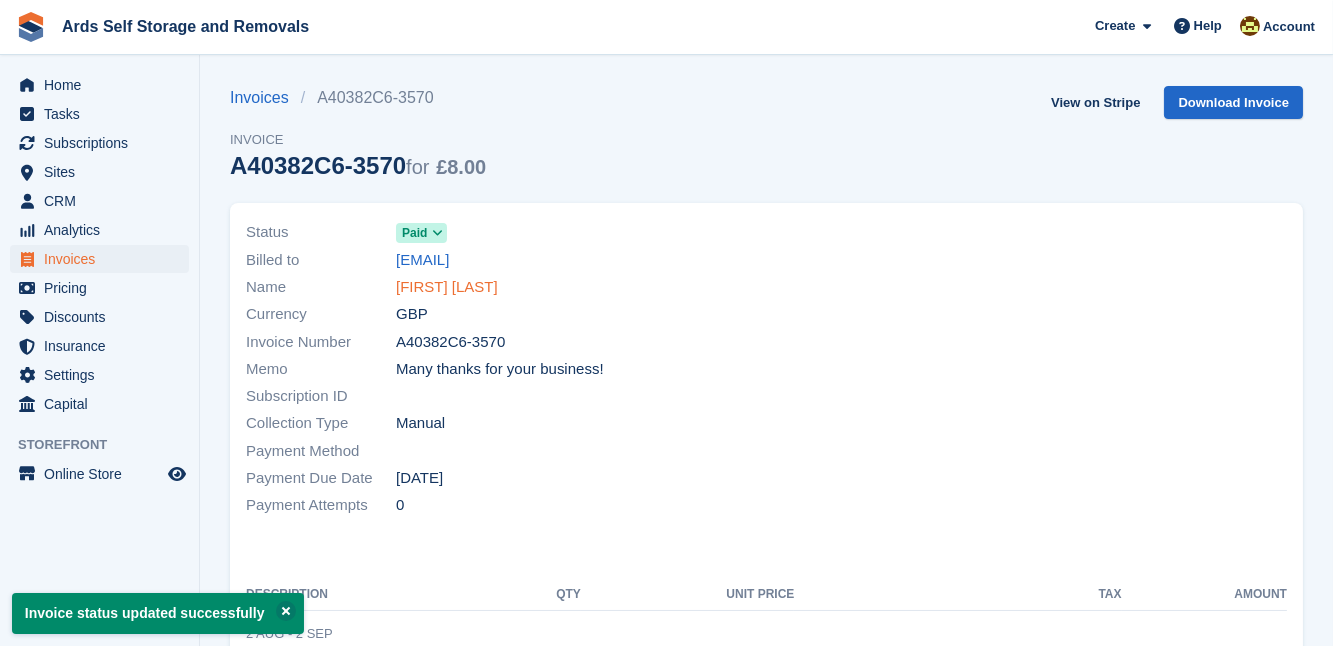 click on "Dylan Morrow" at bounding box center [447, 287] 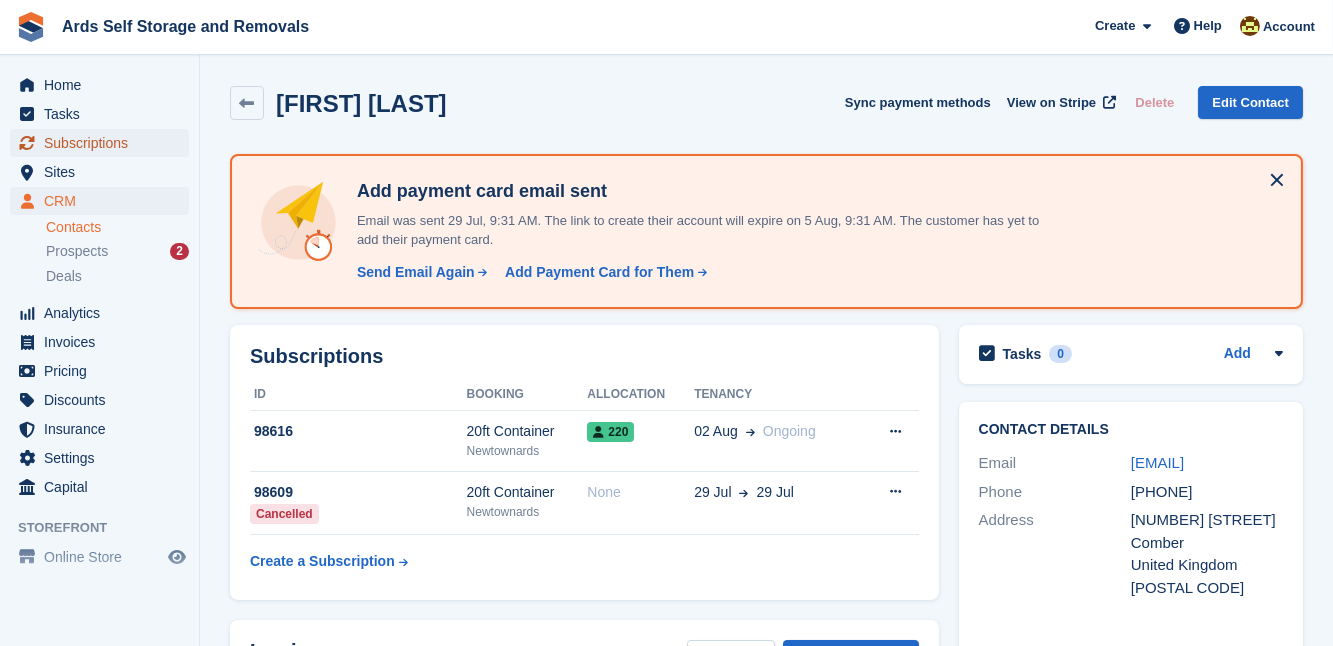 click on "Subscriptions" at bounding box center (104, 143) 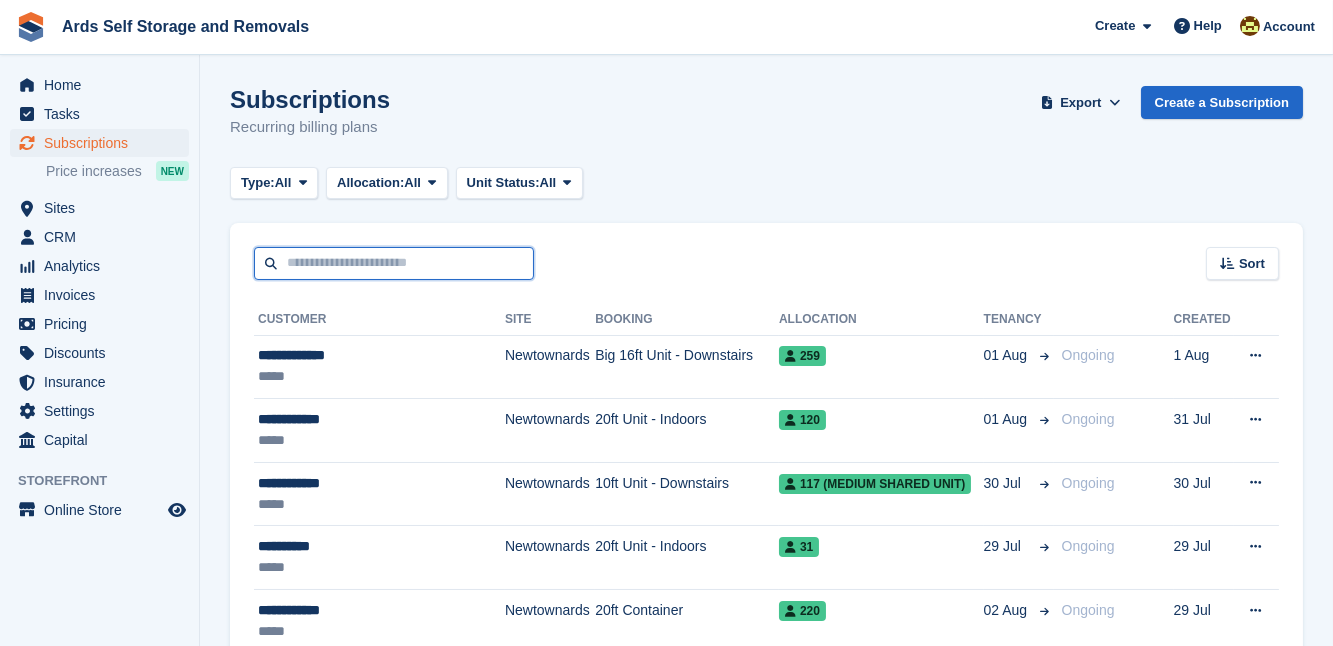 click at bounding box center [394, 263] 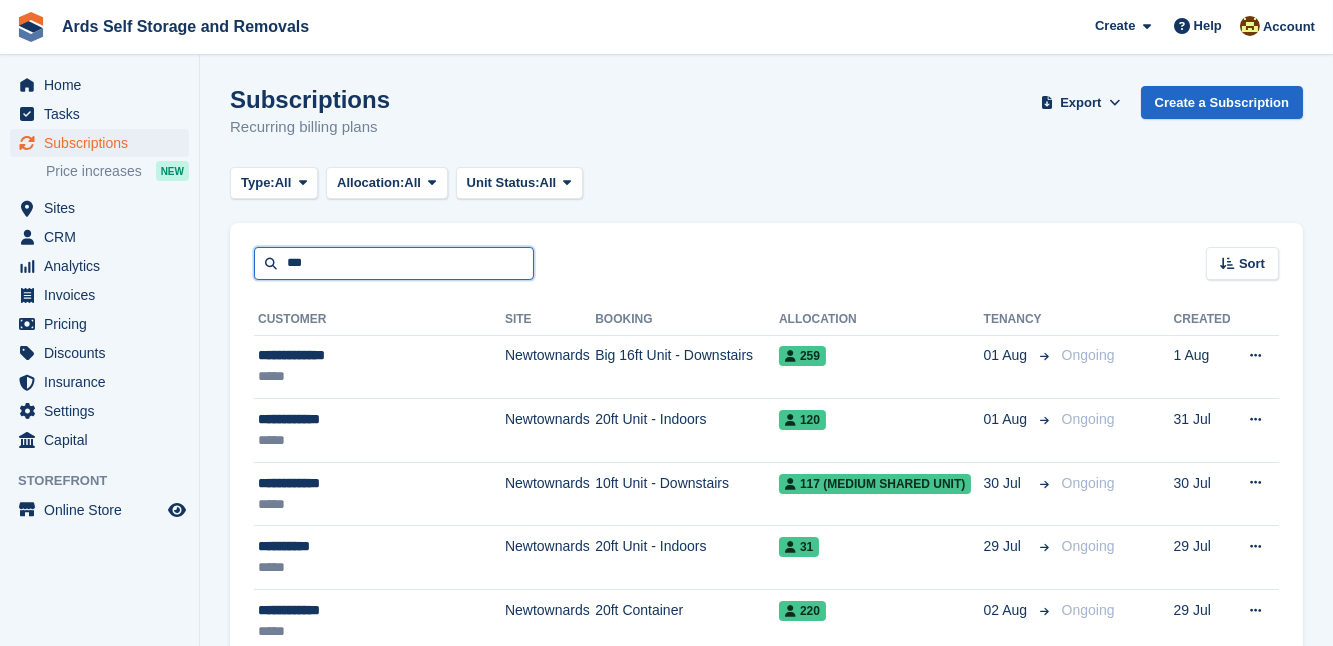 type on "***" 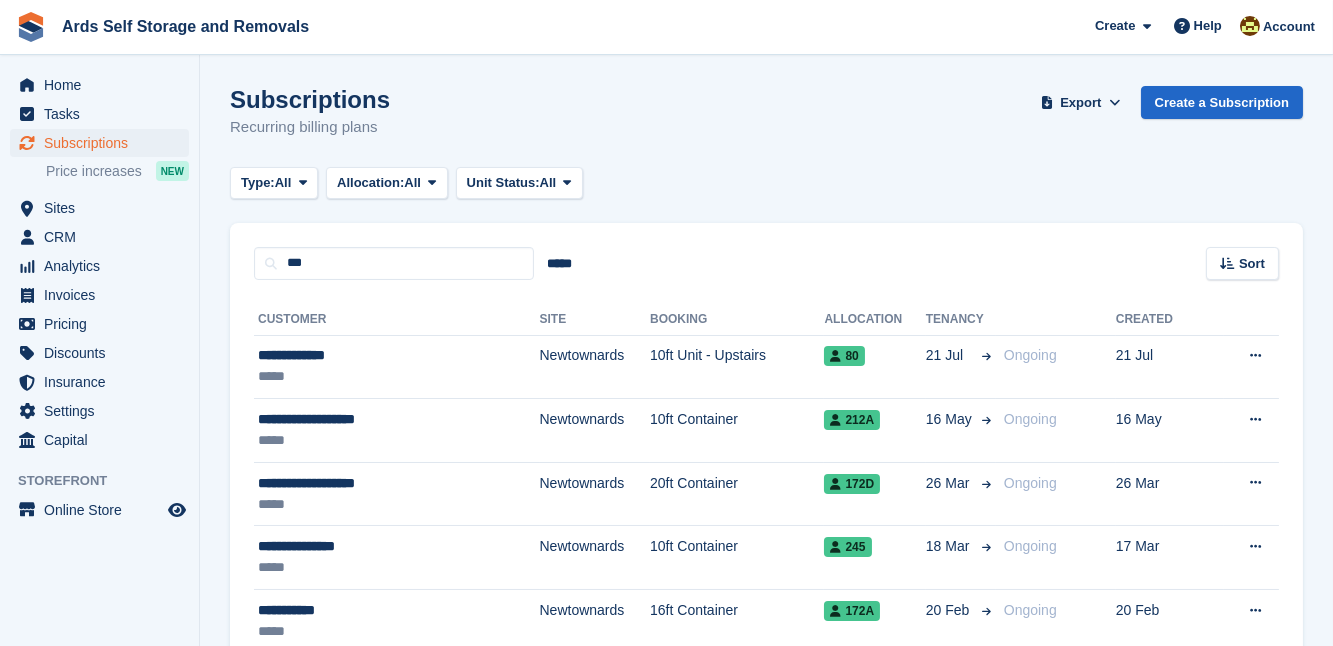 click on "Subscriptions
Recurring billing plans
Export
Export Subscriptions
Export a CSV of all Subscriptions which match the current filters.
Please allow time for large exports.
Start Export
Create a Subscription
Type:
All
All
Upcoming
Previous
Active
Ending
Allocation:
All
All
Allocated
Unallocated
Unit Status:" at bounding box center [766, 695] 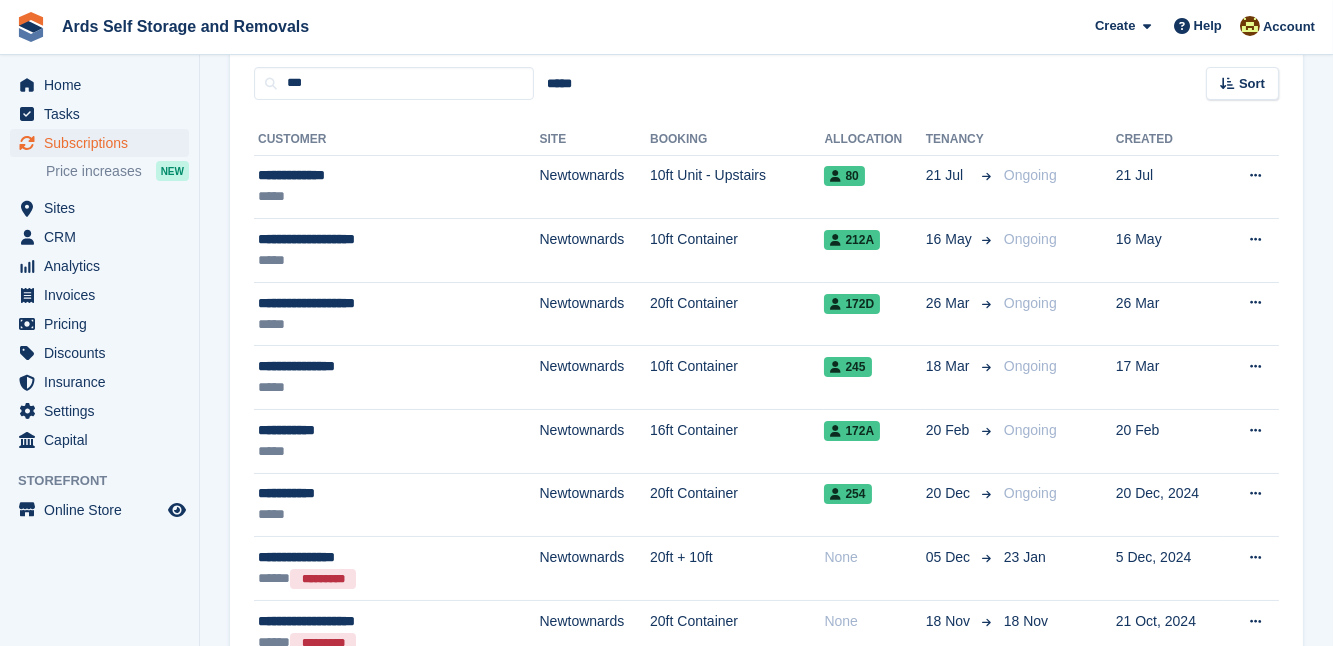 scroll, scrollTop: 181, scrollLeft: 0, axis: vertical 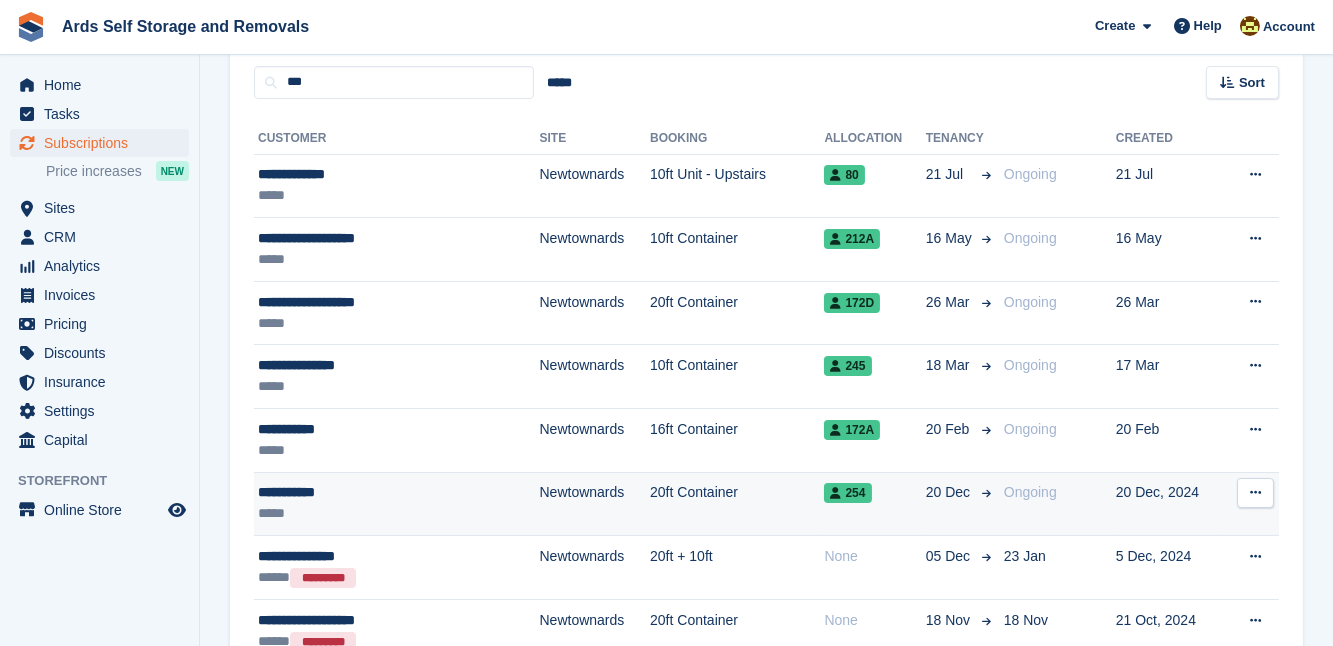 click on "**********" at bounding box center (365, 492) 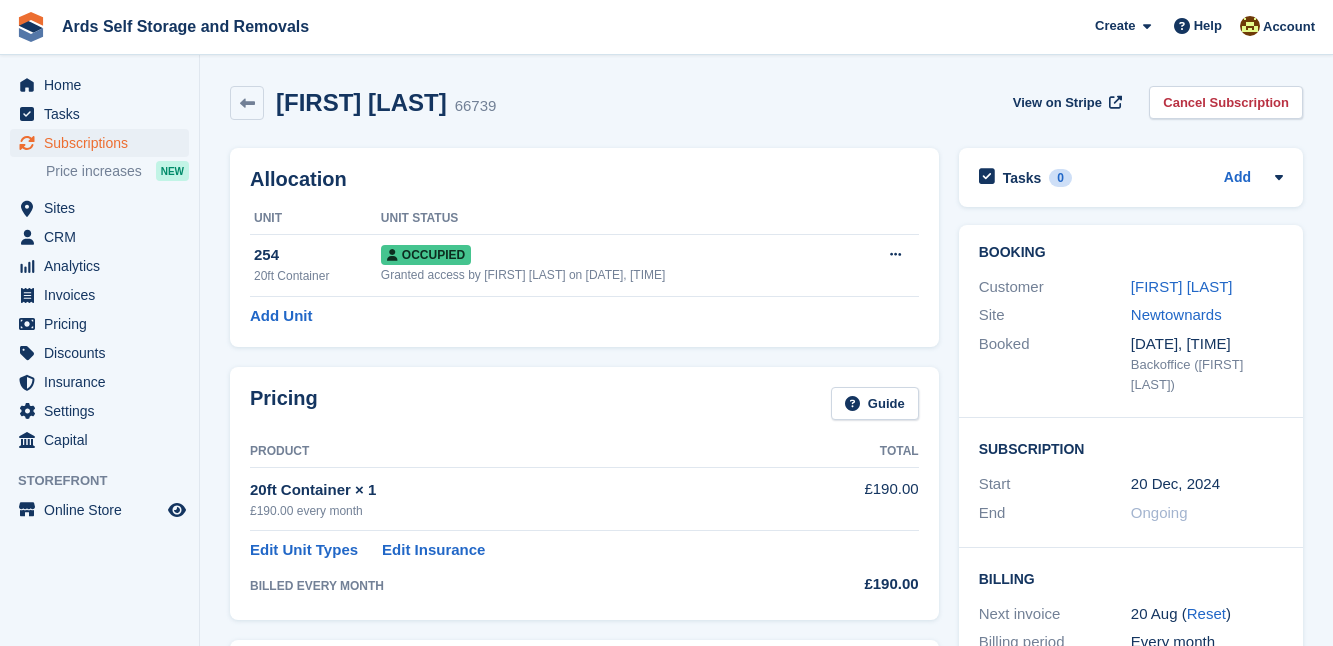 scroll, scrollTop: 0, scrollLeft: 0, axis: both 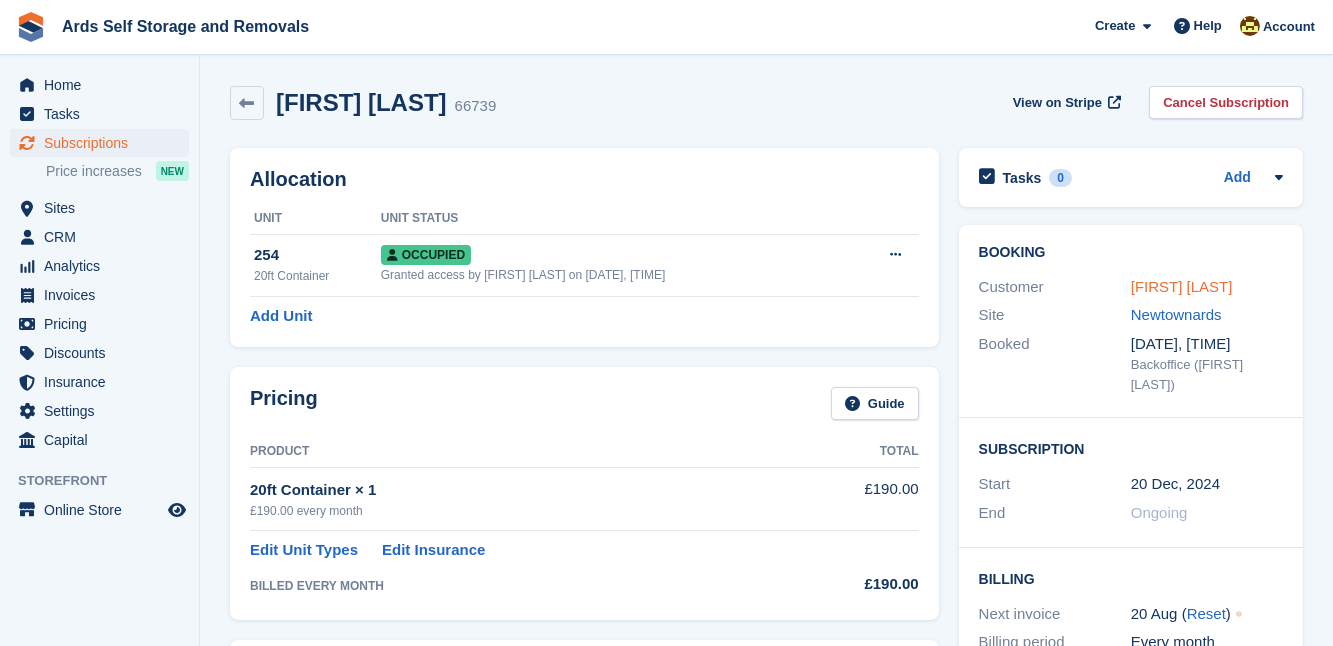 click on "[FIRST] [LAST]" at bounding box center (1182, 286) 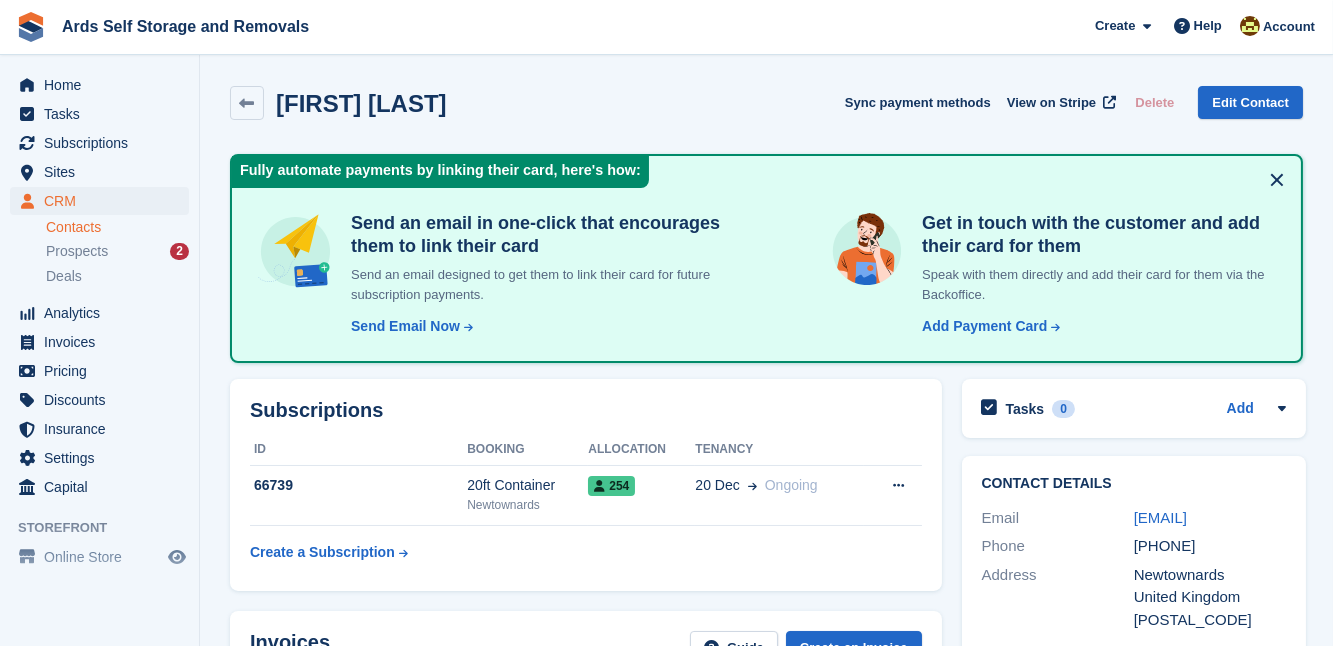 click on "Contact Details
Email
[EMAIL]
Phone
[PHONE]
Address
[CITY]
United Kingdom
[POSTAL_CODE]
About
Contact Type
Customer
Customer Source
-
Use Case
-
Marketing Source
-
Customer Type
-
Accounting Nominal Code
-
Storefront Account
Account Created" at bounding box center [1134, 780] 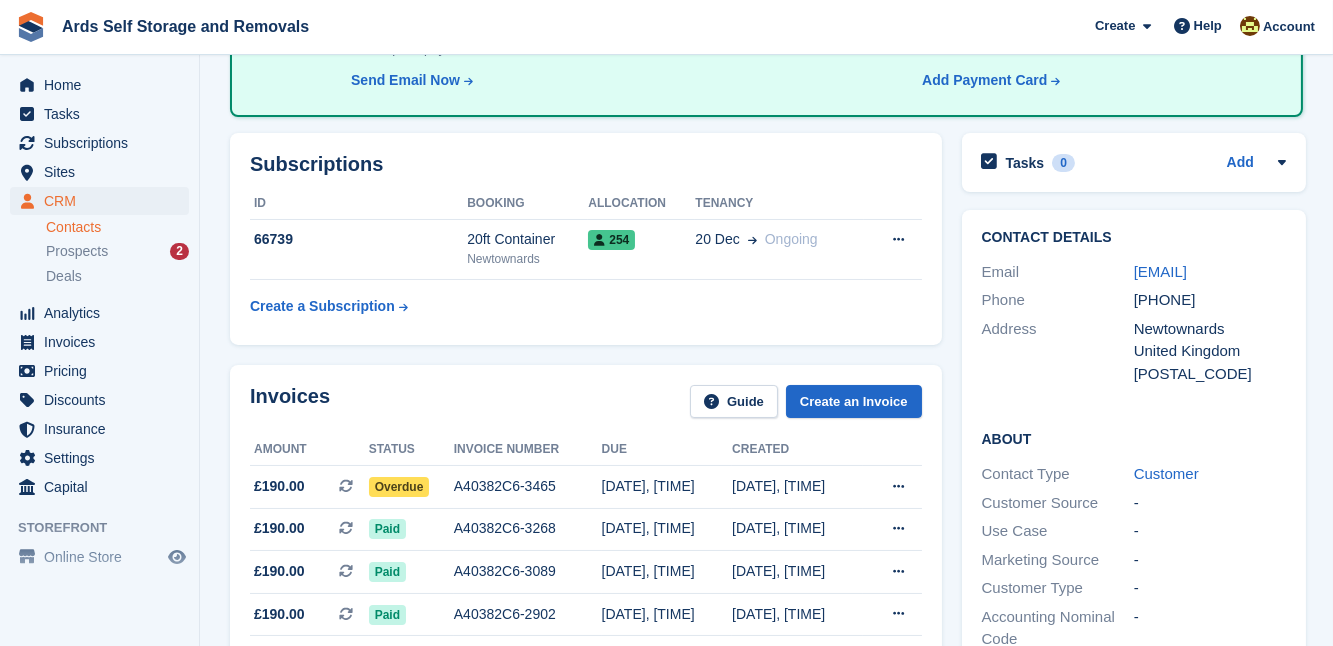 scroll, scrollTop: 254, scrollLeft: 0, axis: vertical 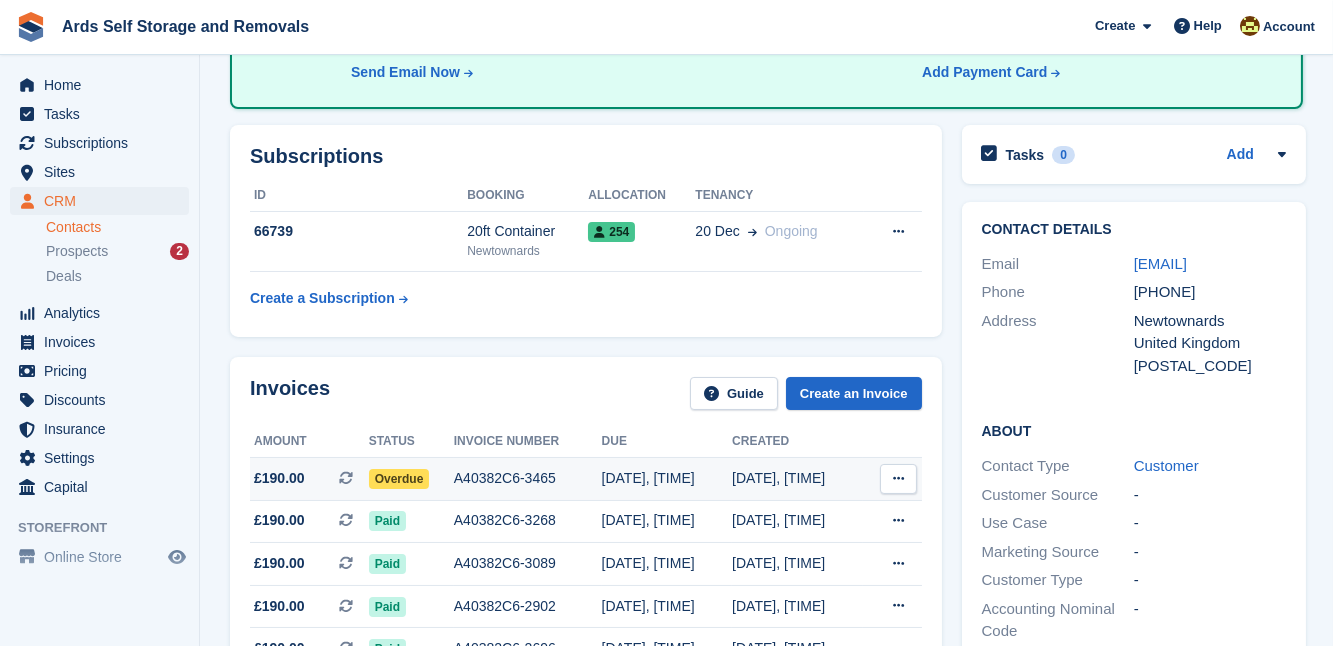 click at bounding box center (354, 478) 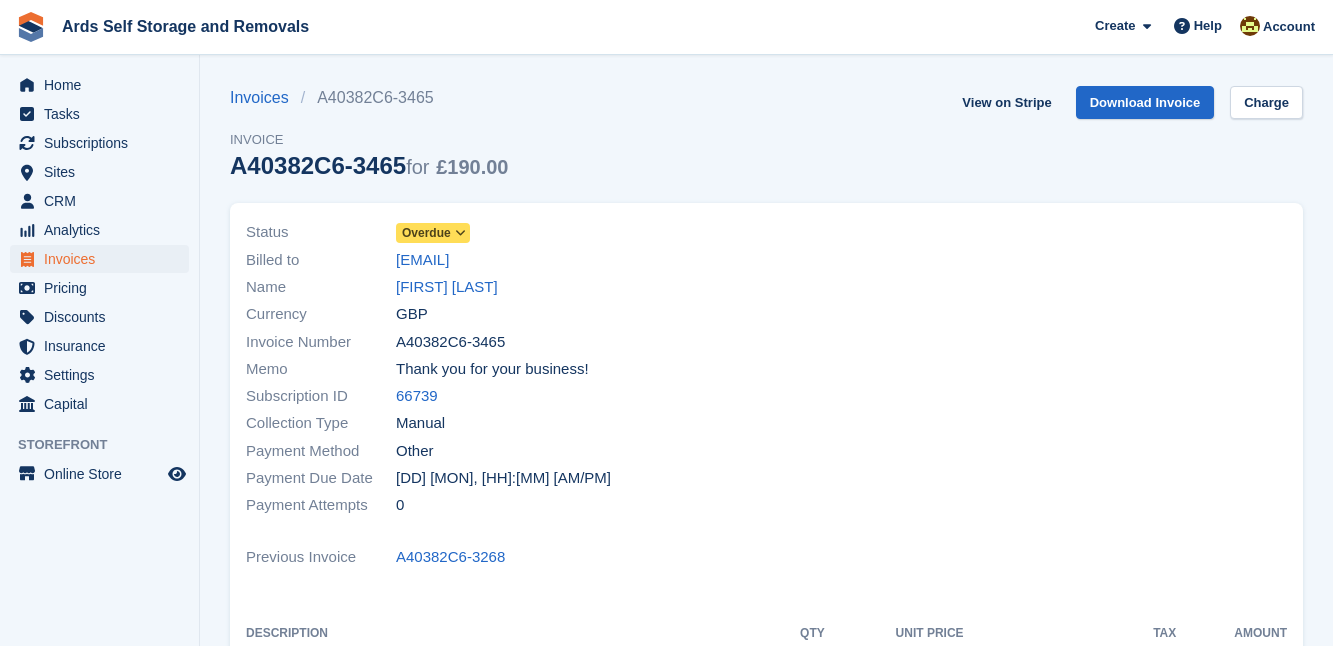 scroll, scrollTop: 0, scrollLeft: 0, axis: both 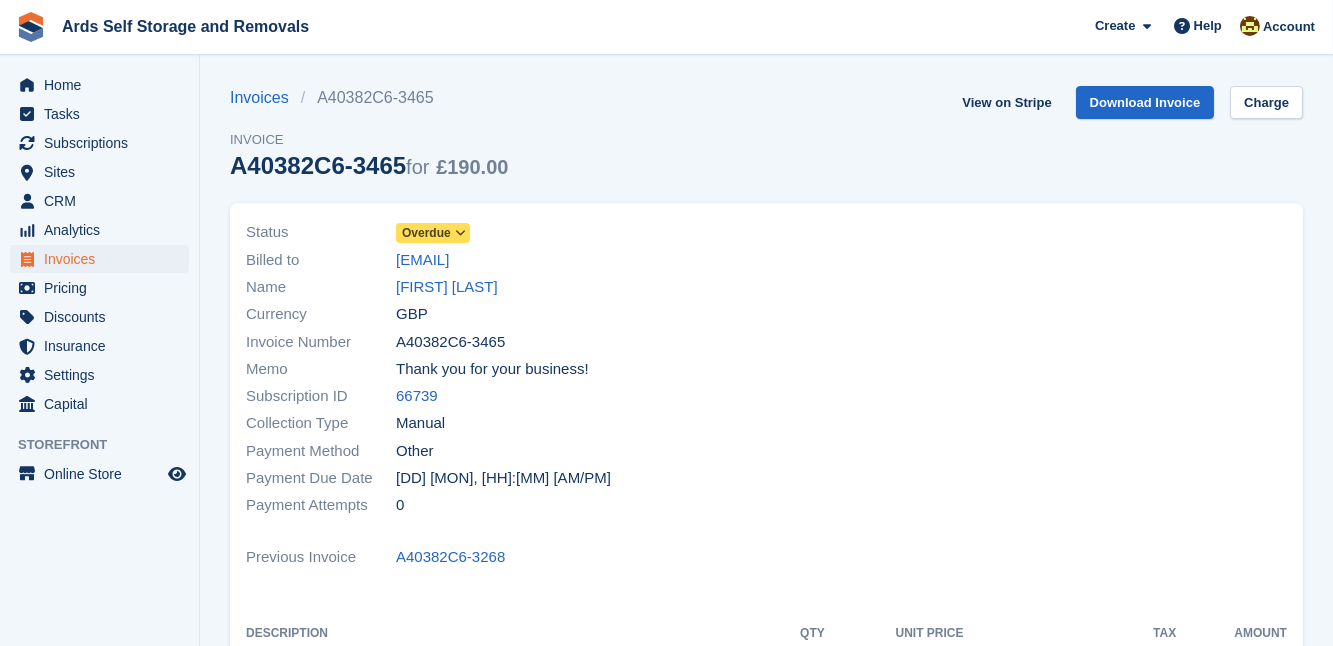 click on "Overdue" at bounding box center (426, 233) 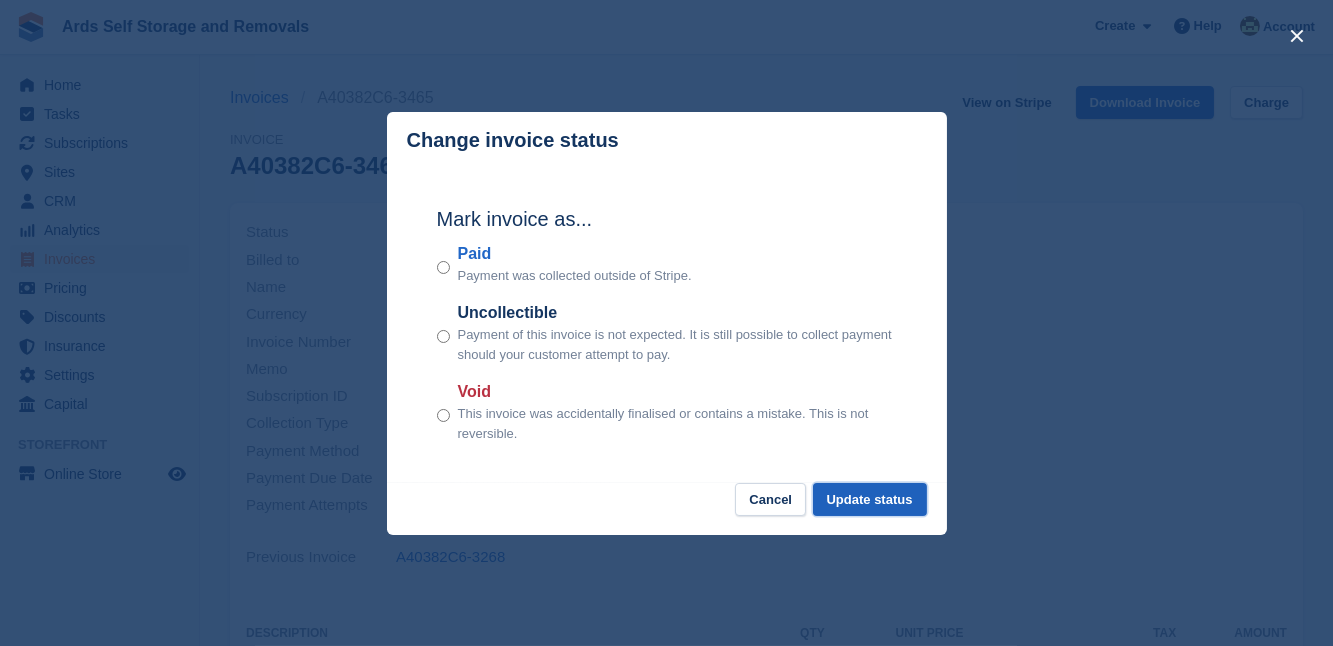 click on "Update status" at bounding box center [870, 499] 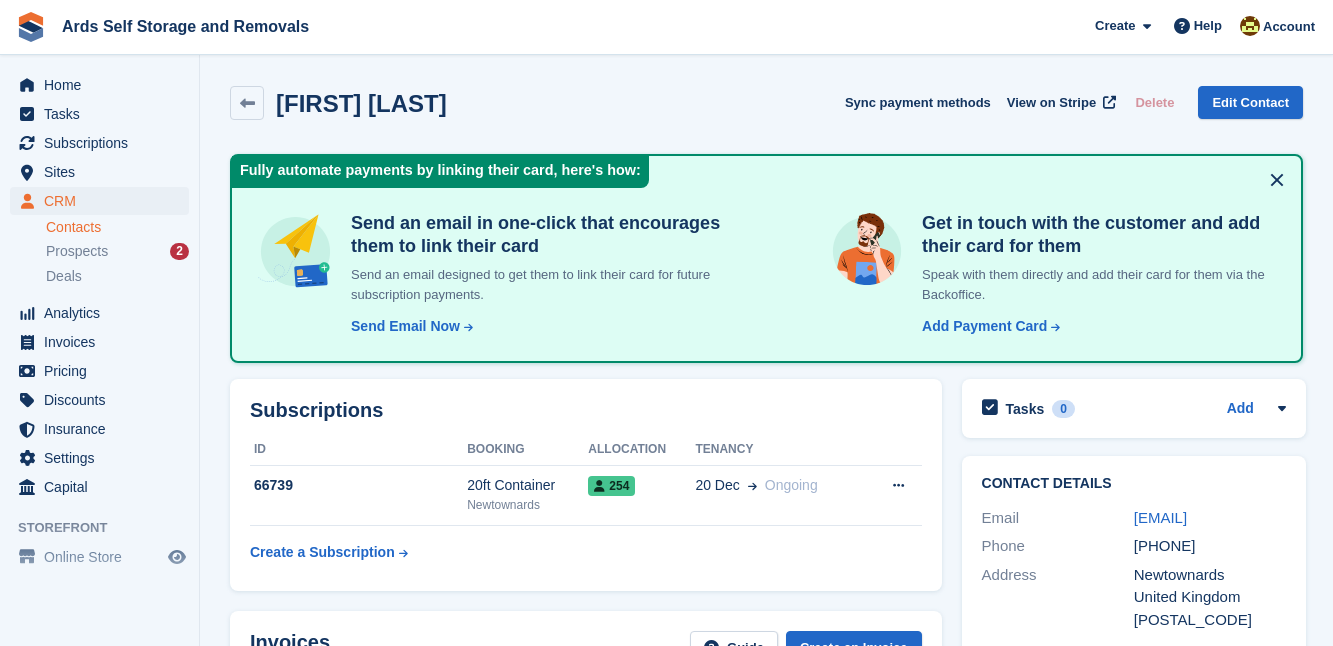 scroll, scrollTop: 254, scrollLeft: 0, axis: vertical 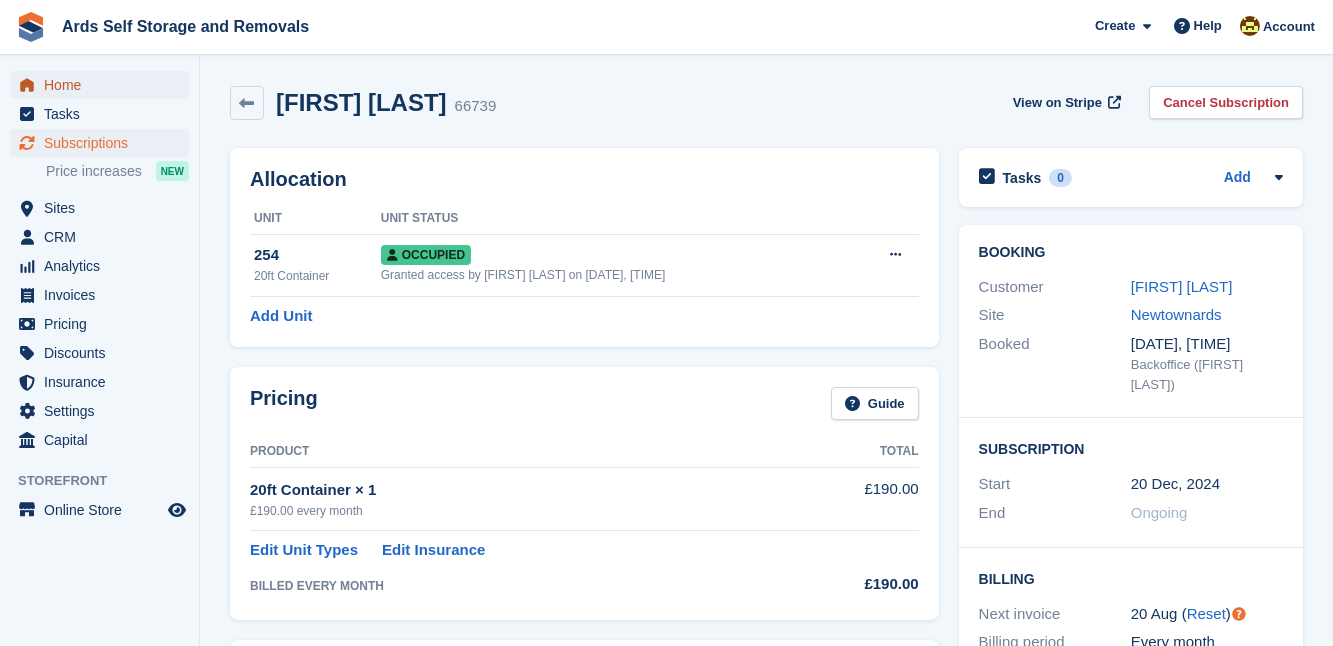 click on "Home" at bounding box center [104, 85] 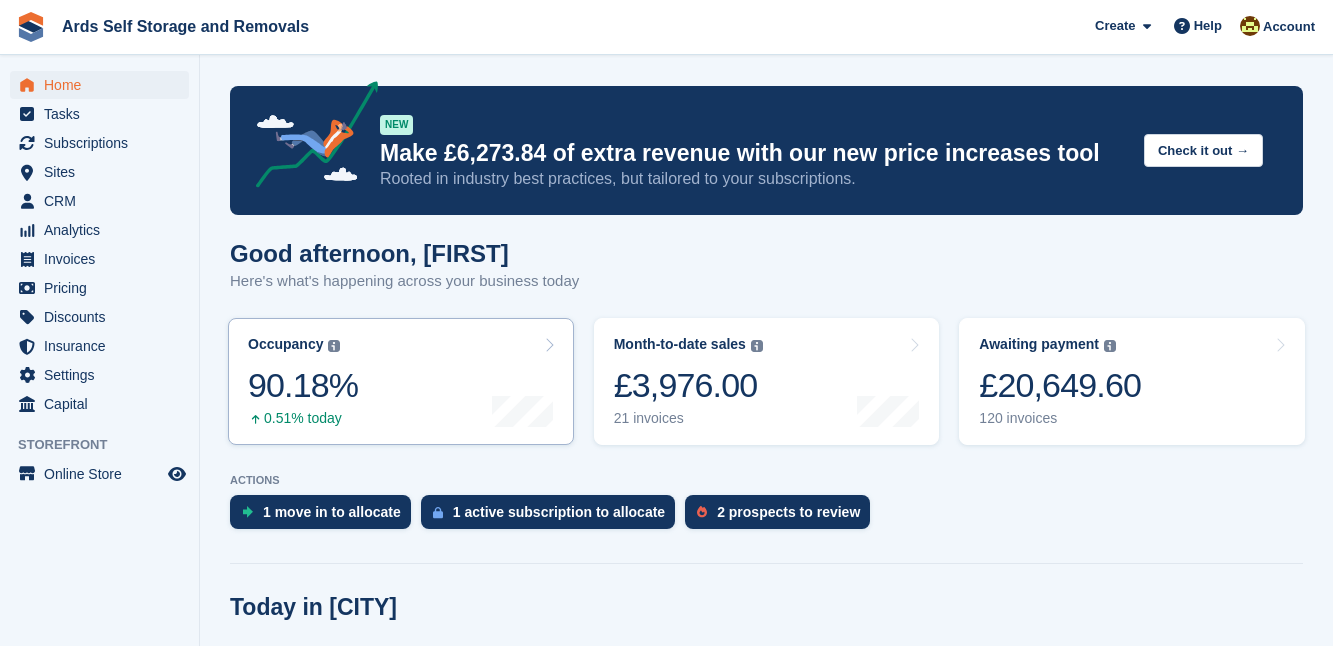 scroll, scrollTop: 0, scrollLeft: 0, axis: both 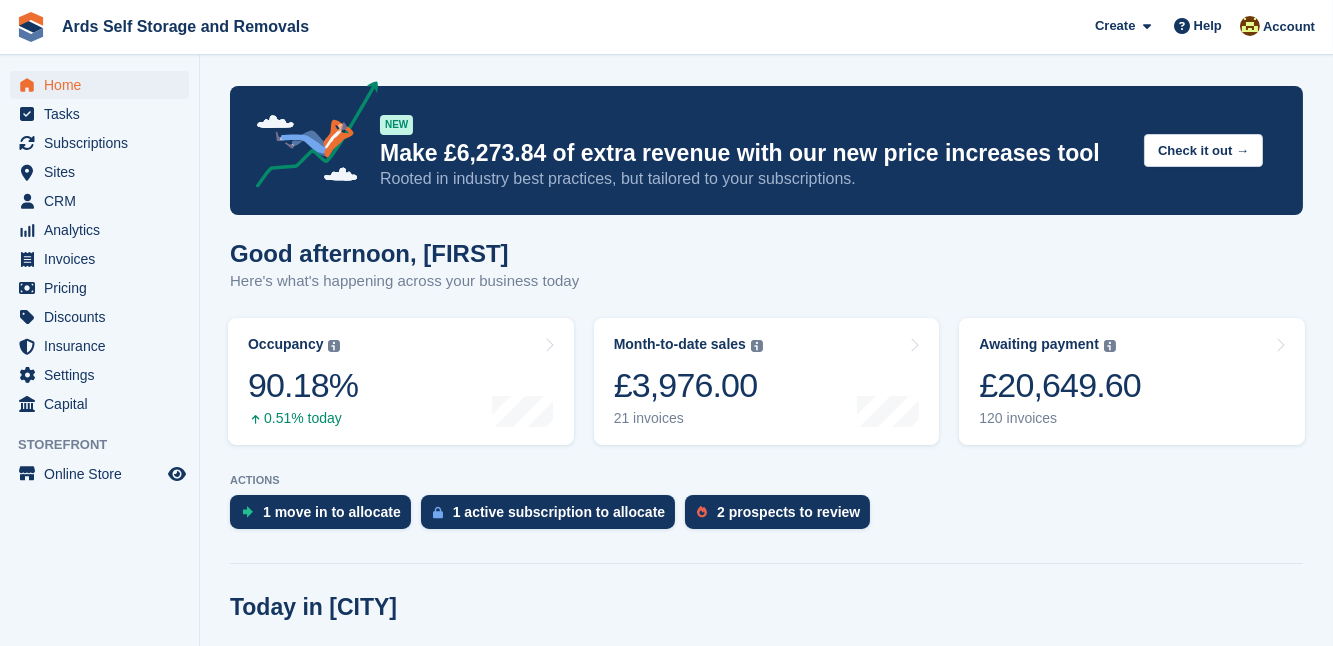 click on "Good afternoon, [FIRST]" at bounding box center (766, 2511) 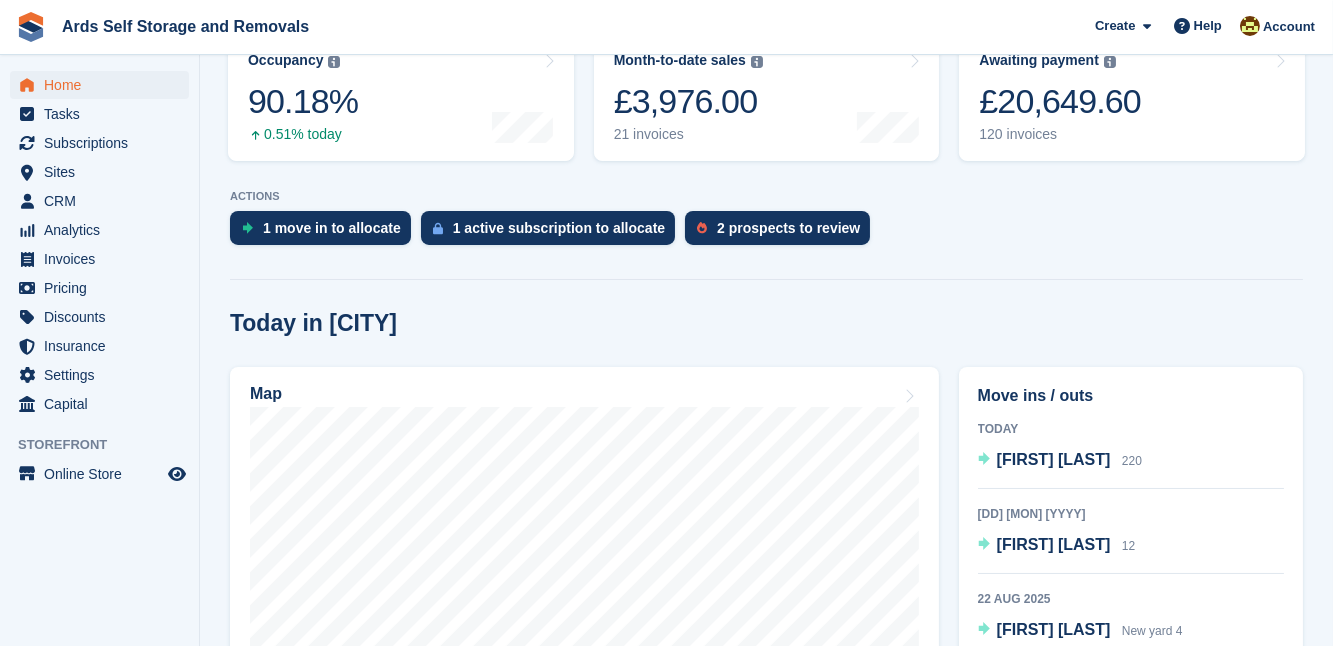 scroll, scrollTop: 363, scrollLeft: 0, axis: vertical 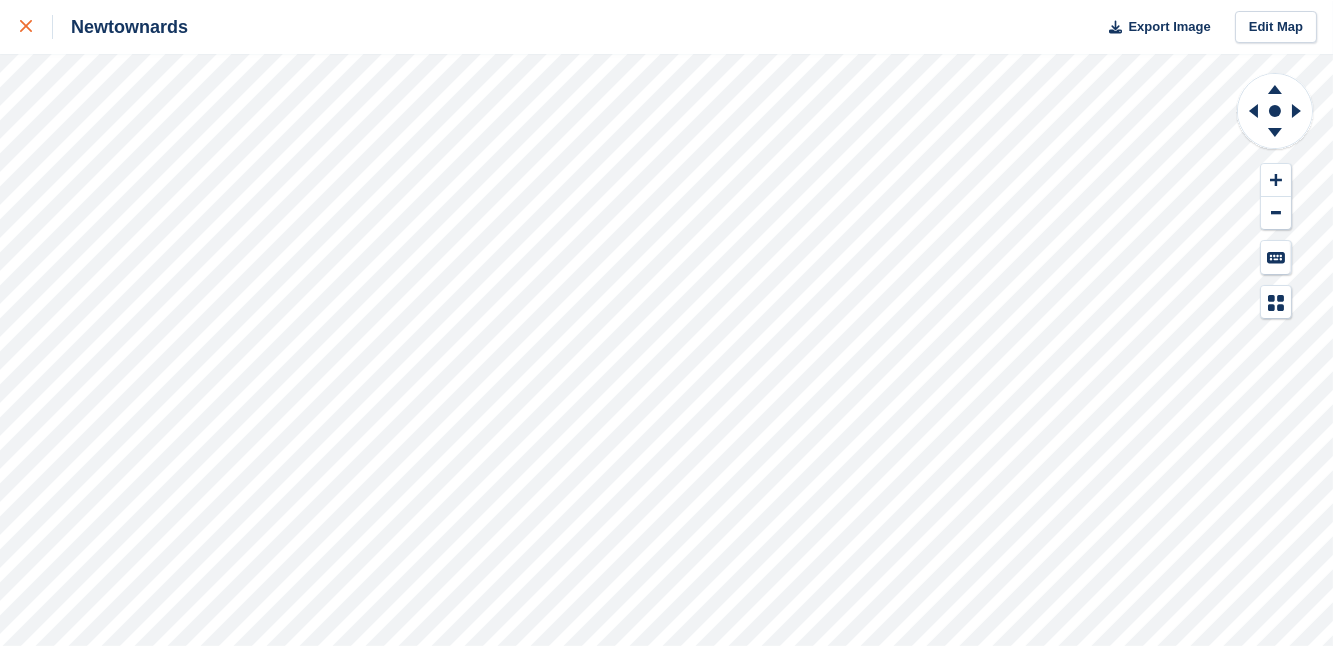 click 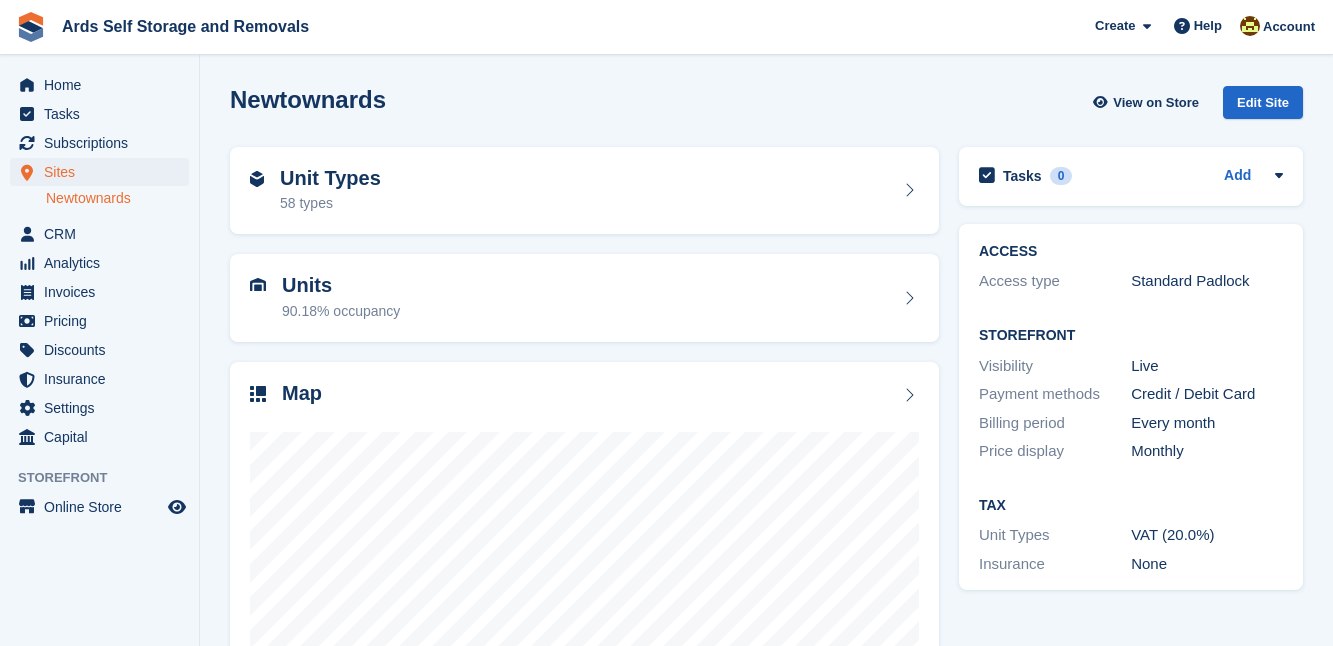 scroll, scrollTop: 0, scrollLeft: 0, axis: both 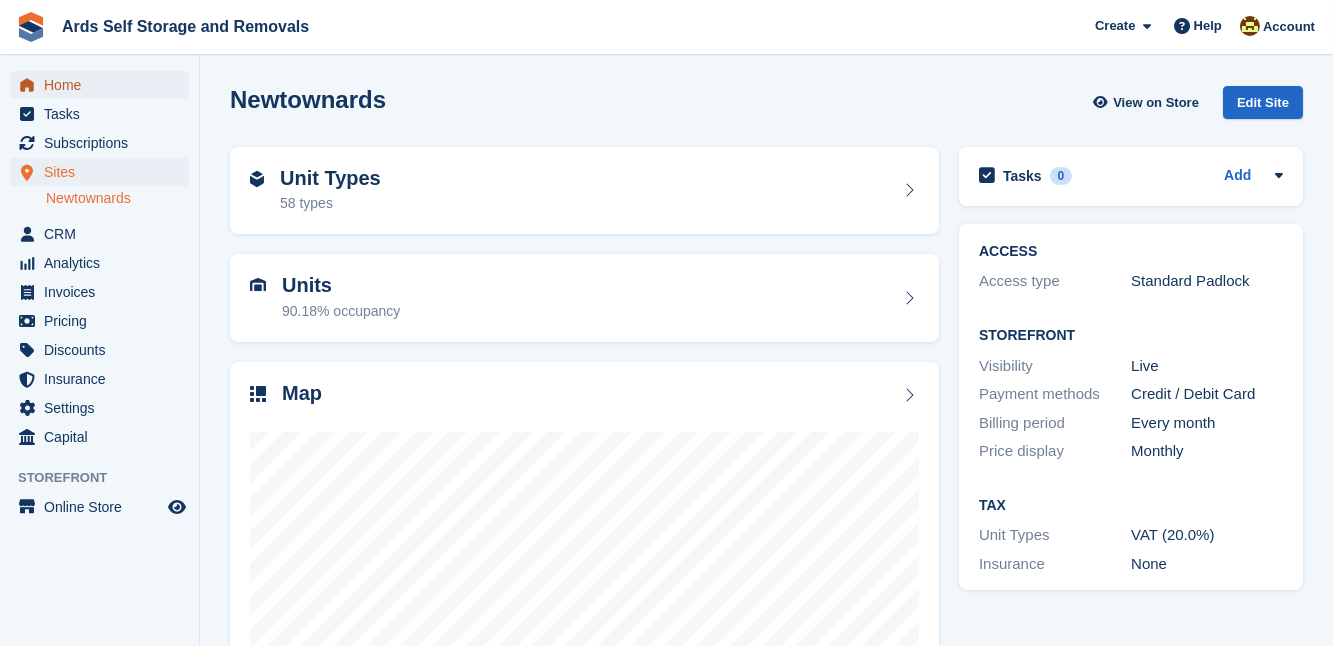 click on "Home" at bounding box center [104, 85] 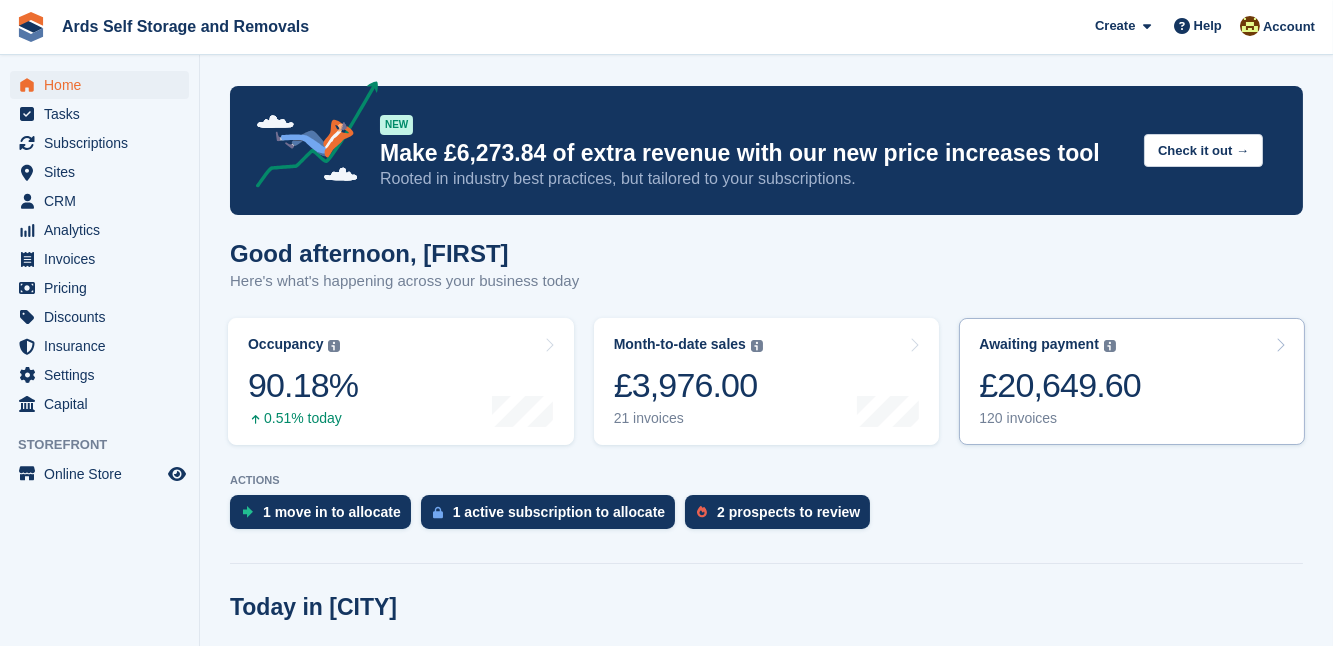 click on "£20,649.60" at bounding box center [1060, 385] 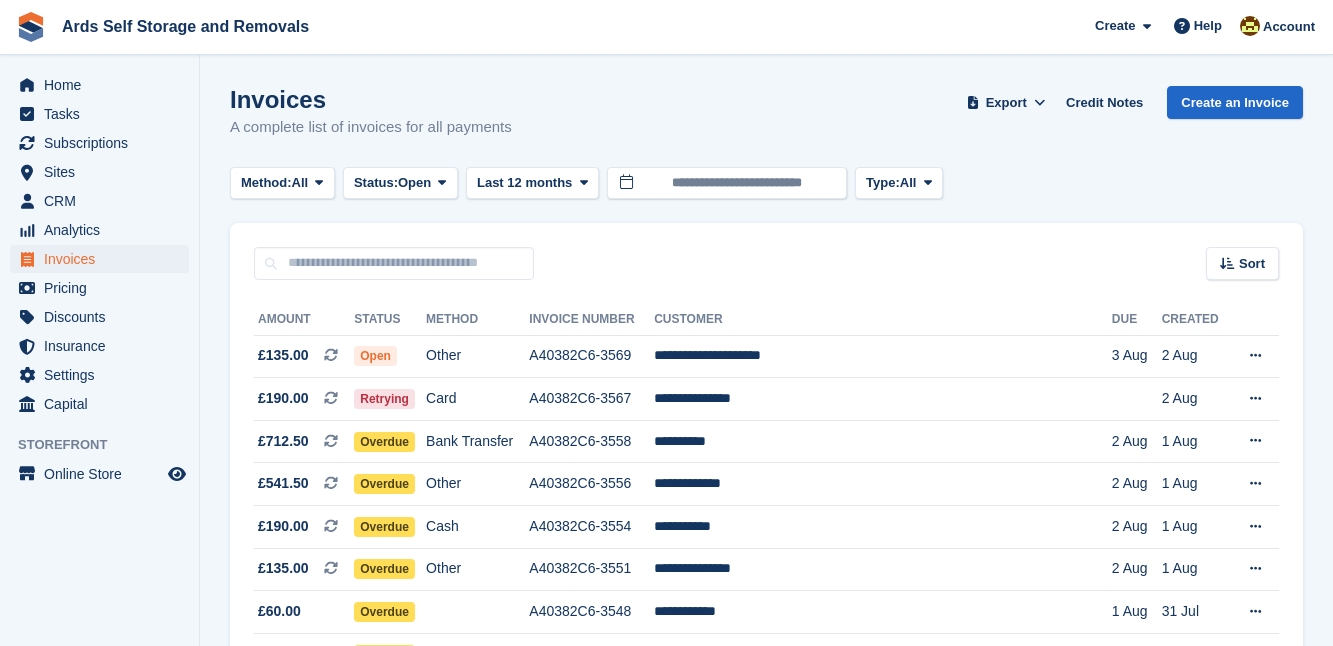 scroll, scrollTop: 0, scrollLeft: 0, axis: both 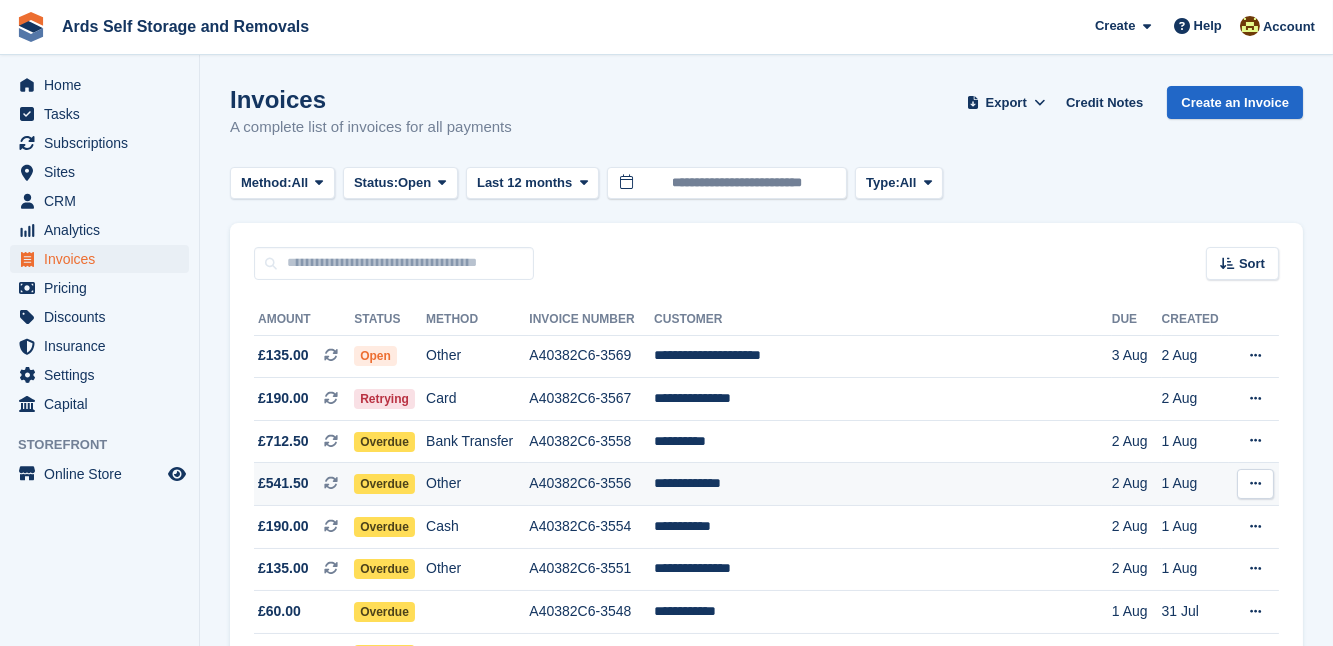 click on "**********" at bounding box center [883, 484] 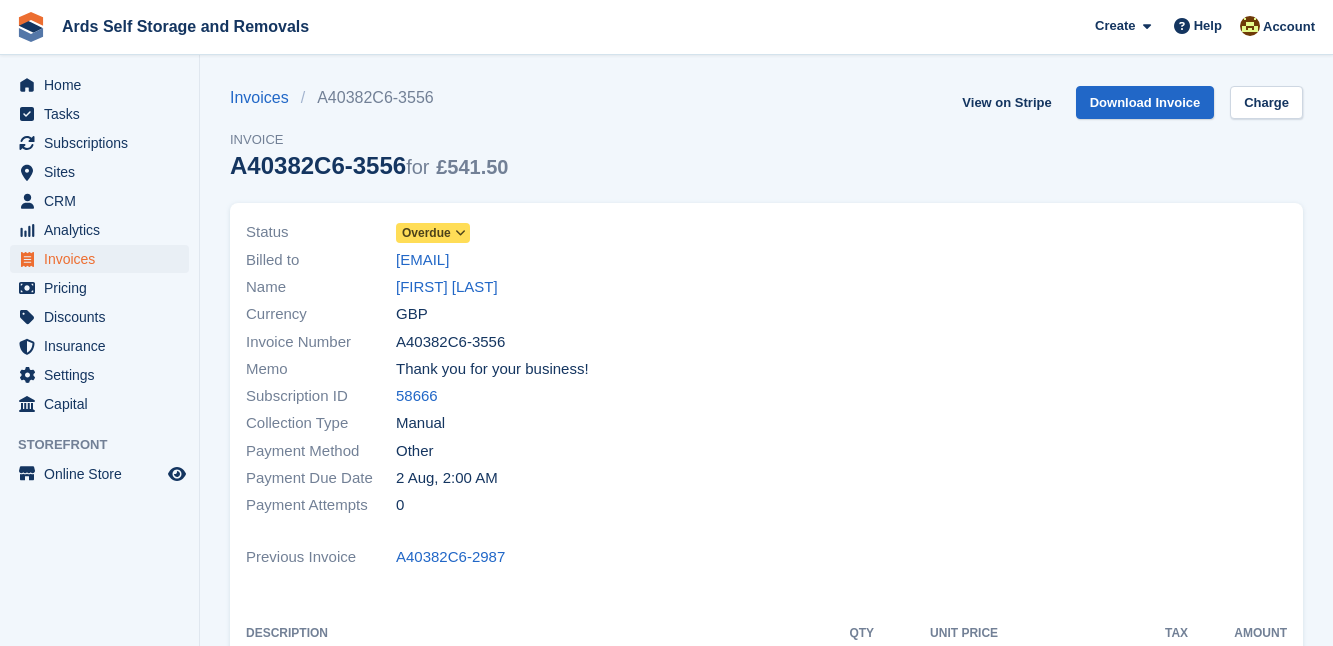 scroll, scrollTop: 0, scrollLeft: 0, axis: both 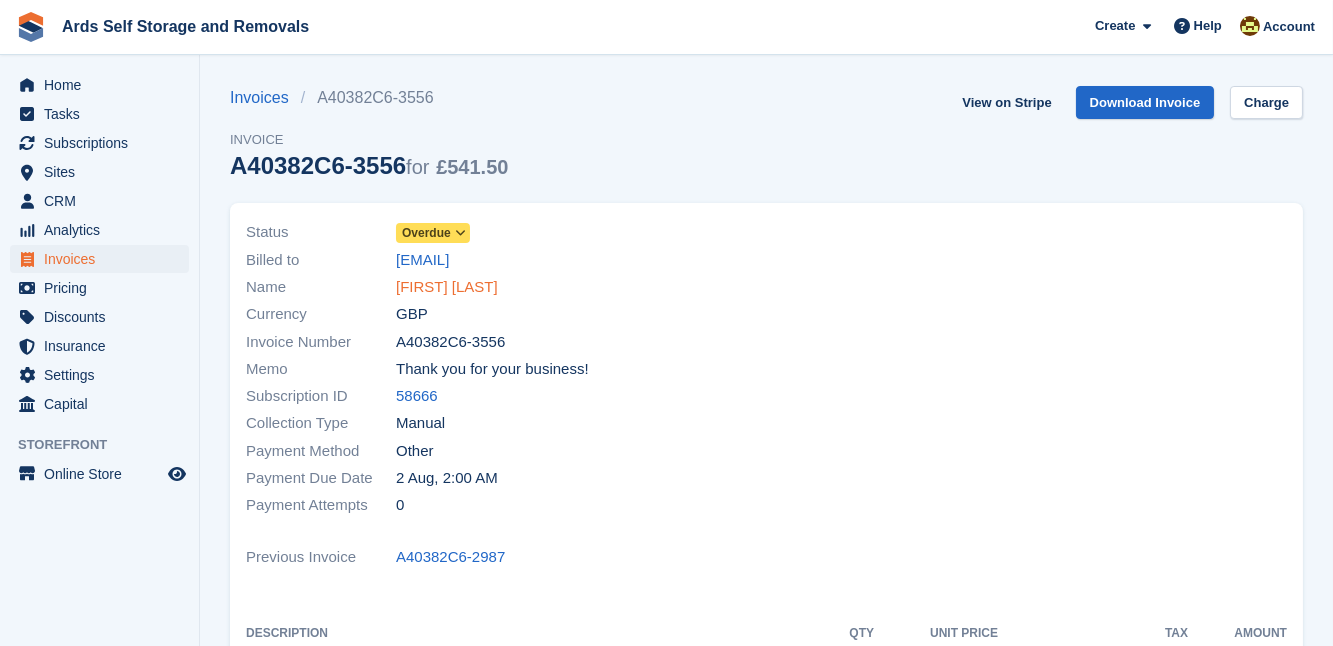click on "Stephen Farry" at bounding box center [447, 287] 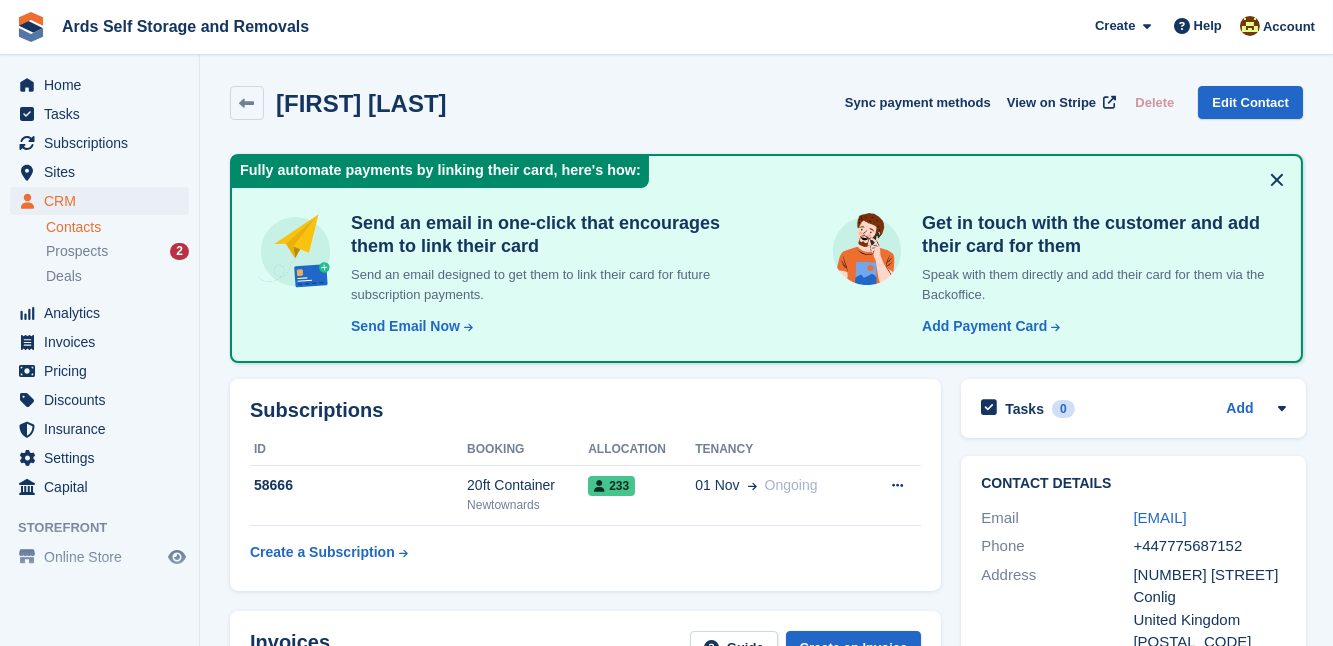 click on "Contact Details
Email
stephen_farry@hotmail.com
Phone
+447775687152
Address
7 Ardvanagh Court
Conlig
United Kingdom
BT23 7XR
About
Contact Type
Customer
Customer Source
-
Use Case
-
Marketing Source
-
Customer Type
-
Accounting Nominal Code
-
Storefront Account
Account Created Logins" at bounding box center [1133, 792] 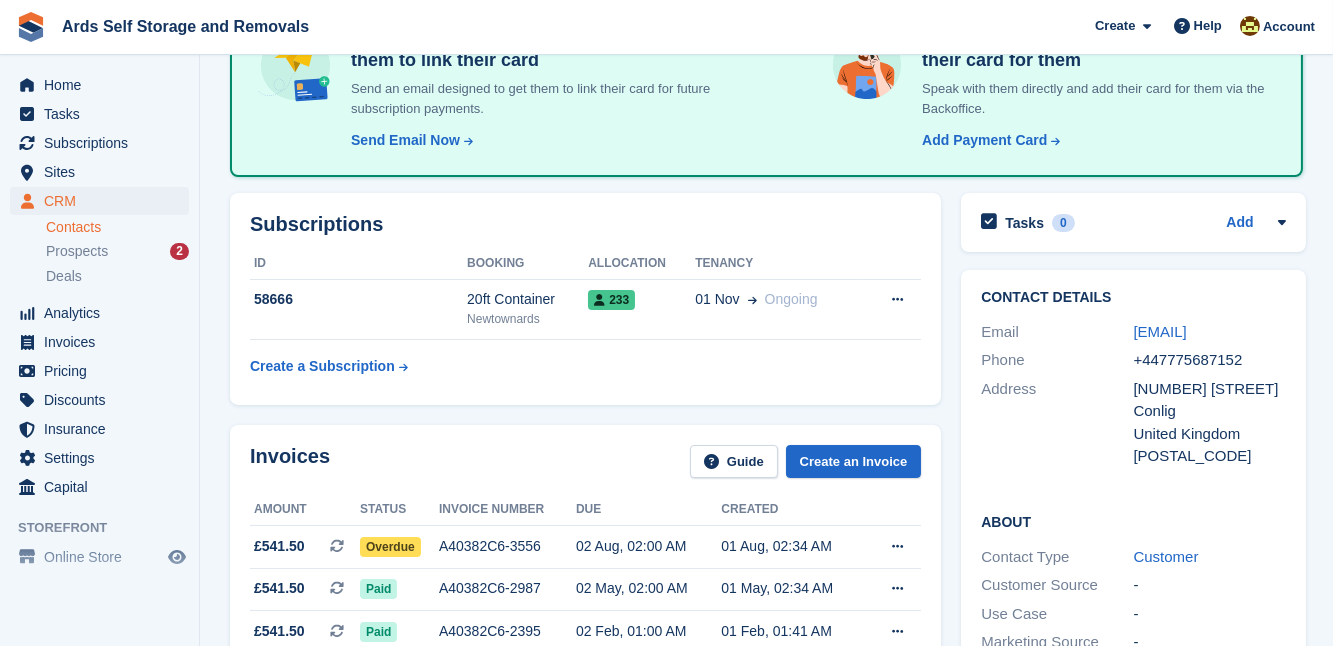 scroll, scrollTop: 136, scrollLeft: 0, axis: vertical 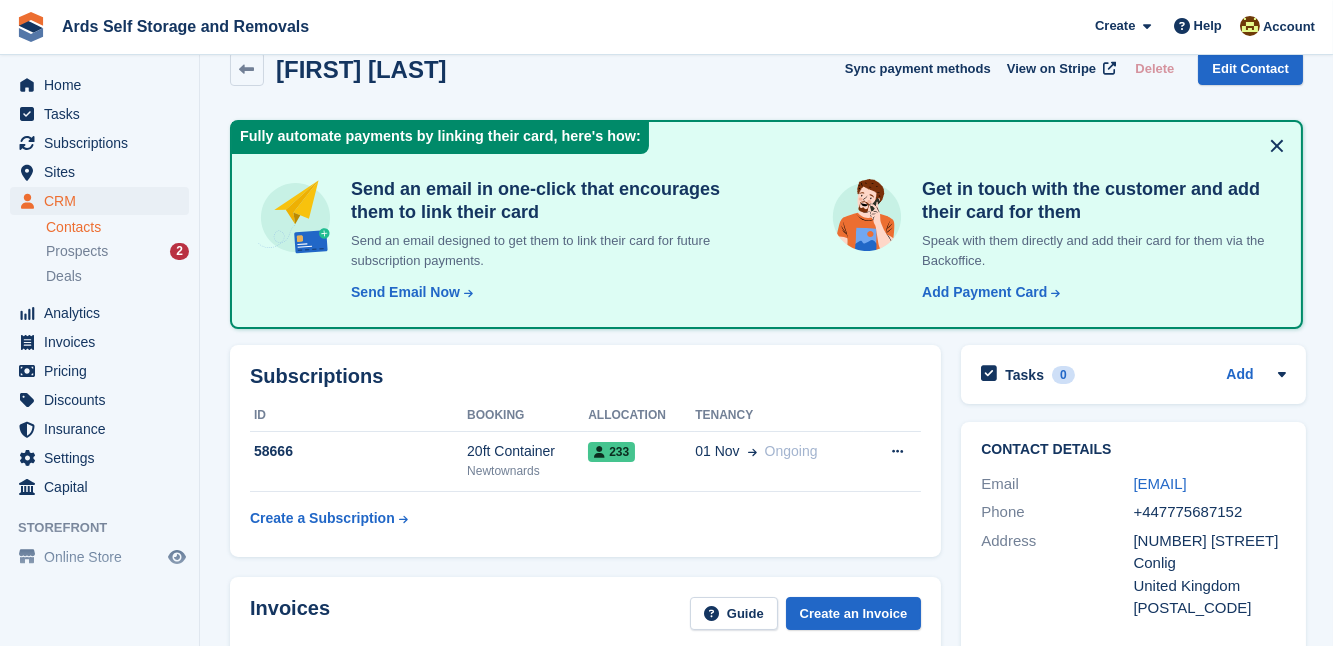click on "Contact Details
Email
stephen_farry@hotmail.com
Phone
+447775687152
Address
7 Ardvanagh Court
Conlig
United Kingdom
BT23 7XR
About
Contact Type
Customer
Customer Source
-
Use Case
-
Marketing Source
-
Customer Type
-
Accounting Nominal Code
-
Storefront Account
Account Created Logins" at bounding box center (1133, 758) 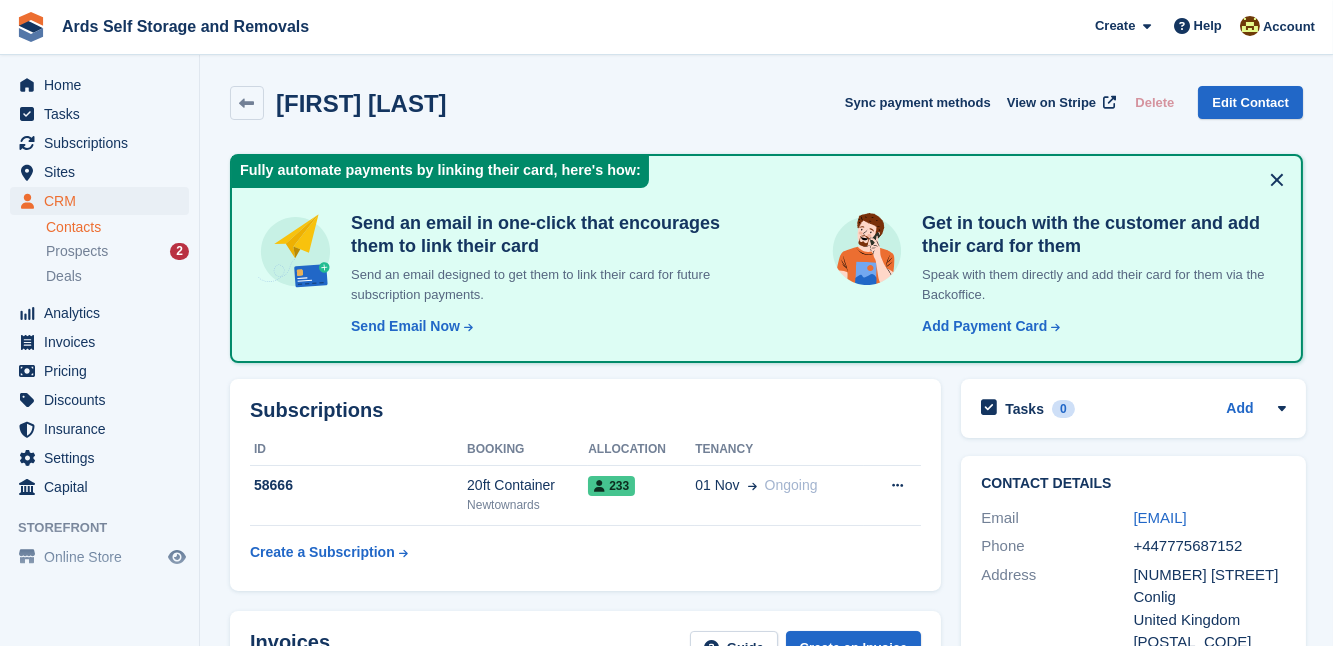 click on "Contact Details
Email
stephen_farry@hotmail.com
Phone
+447775687152
Address
7 Ardvanagh Court
Conlig
United Kingdom
BT23 7XR
About
Contact Type
Customer
Customer Source
-
Use Case
-
Marketing Source
-
Customer Type
-
Accounting Nominal Code
-
Storefront Account
Account Created Logins" at bounding box center [1133, 792] 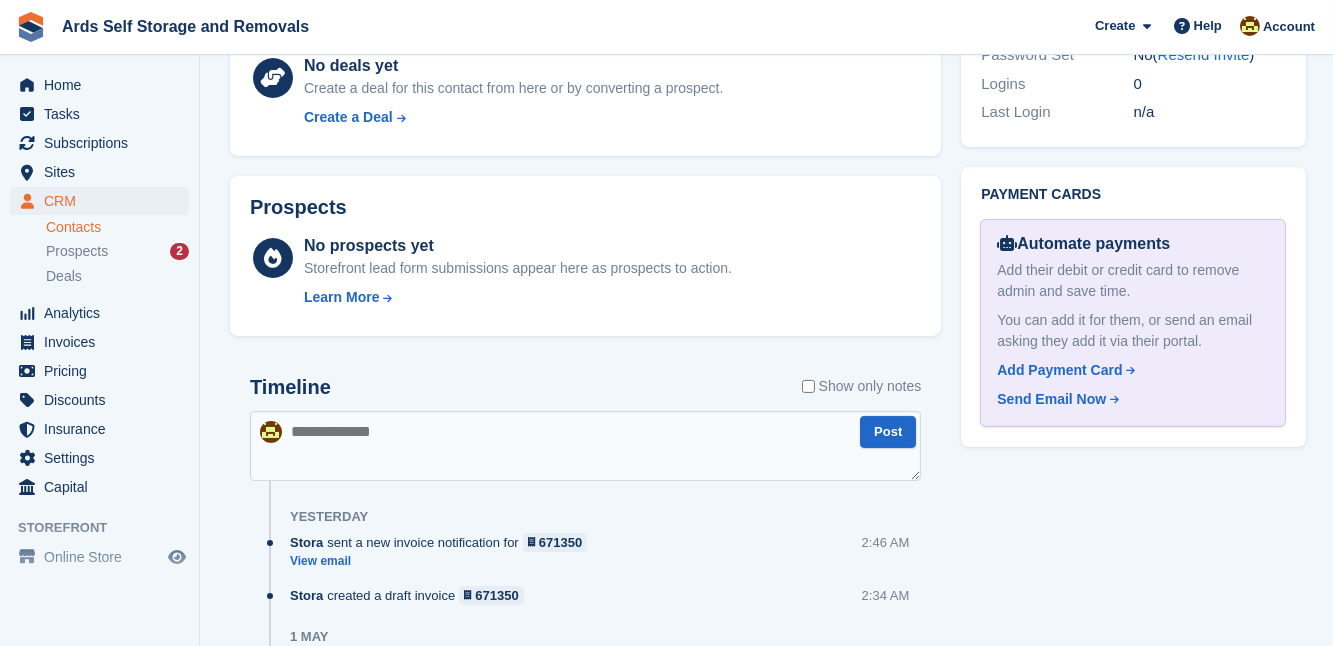 scroll, scrollTop: 1054, scrollLeft: 0, axis: vertical 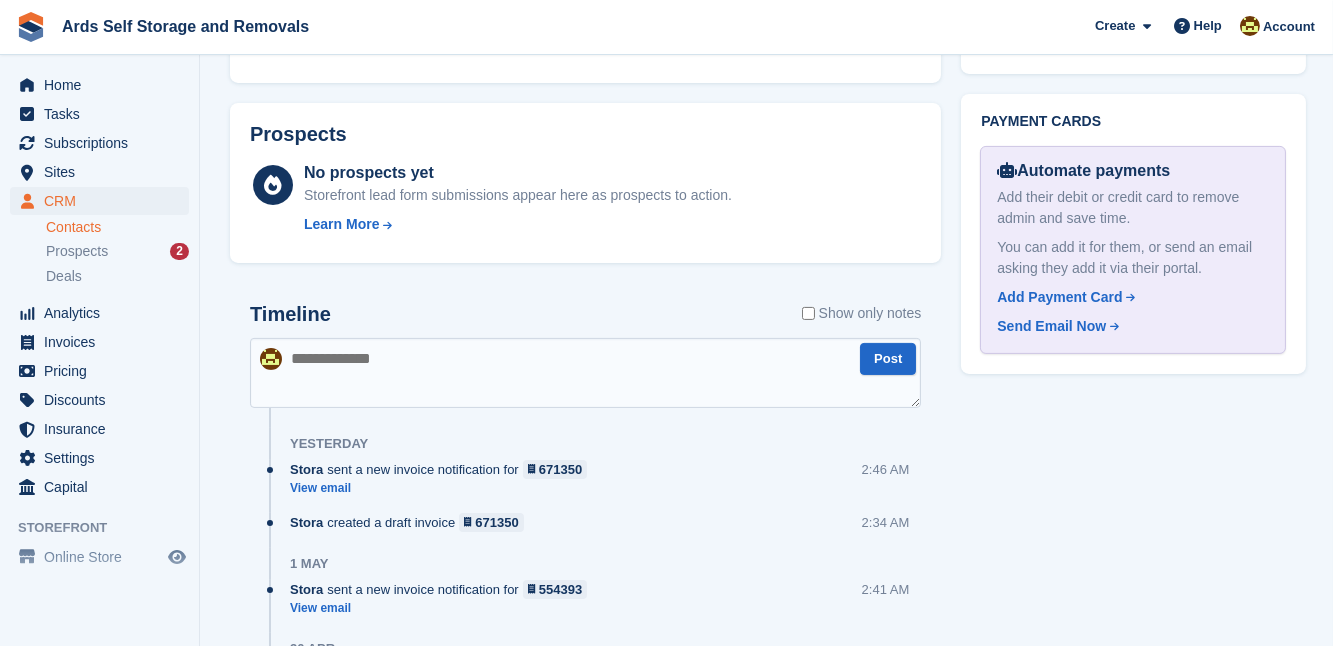 click on "Stephen Farry
Sync payment methods
View on Stripe
Delete
Edit Contact
Fully automate payments by linking their card, here's how:
Send an email in one-click that encourages them to link their card
Send an email designed to get them to link their card for future subscription payments.
Send Email Now
Send add payment card request email
Cancel
Send Email" at bounding box center (766, -6) 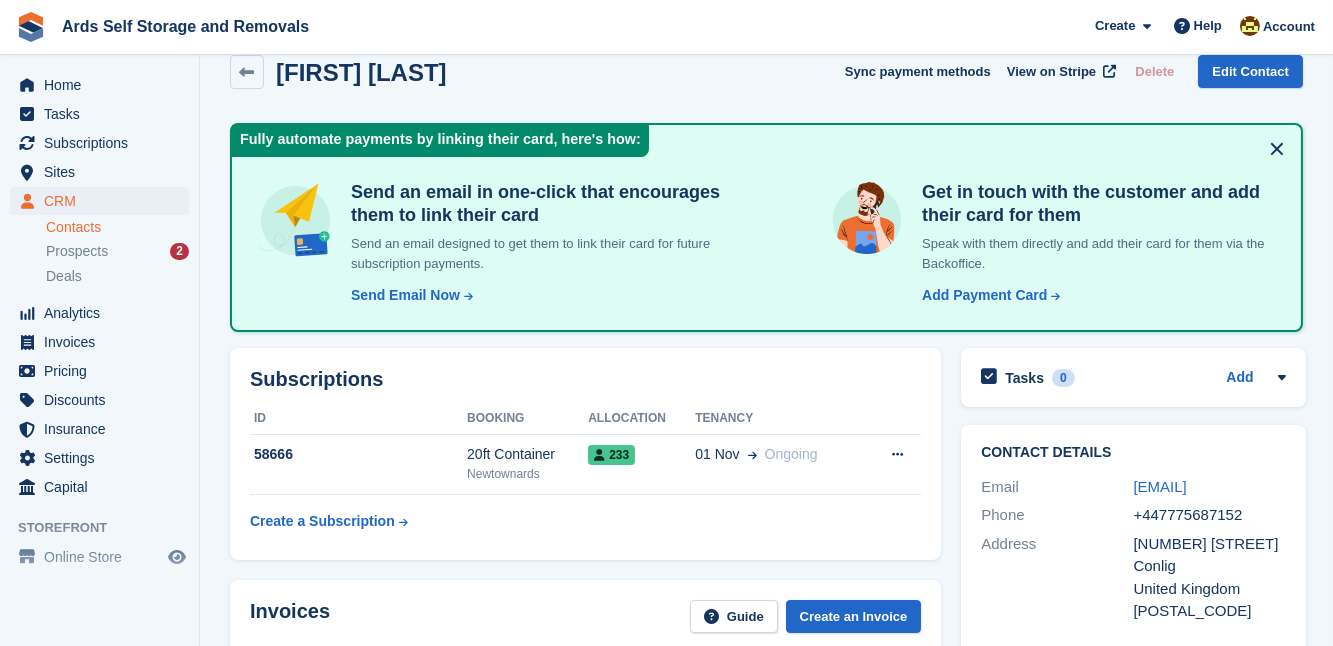 scroll, scrollTop: 0, scrollLeft: 0, axis: both 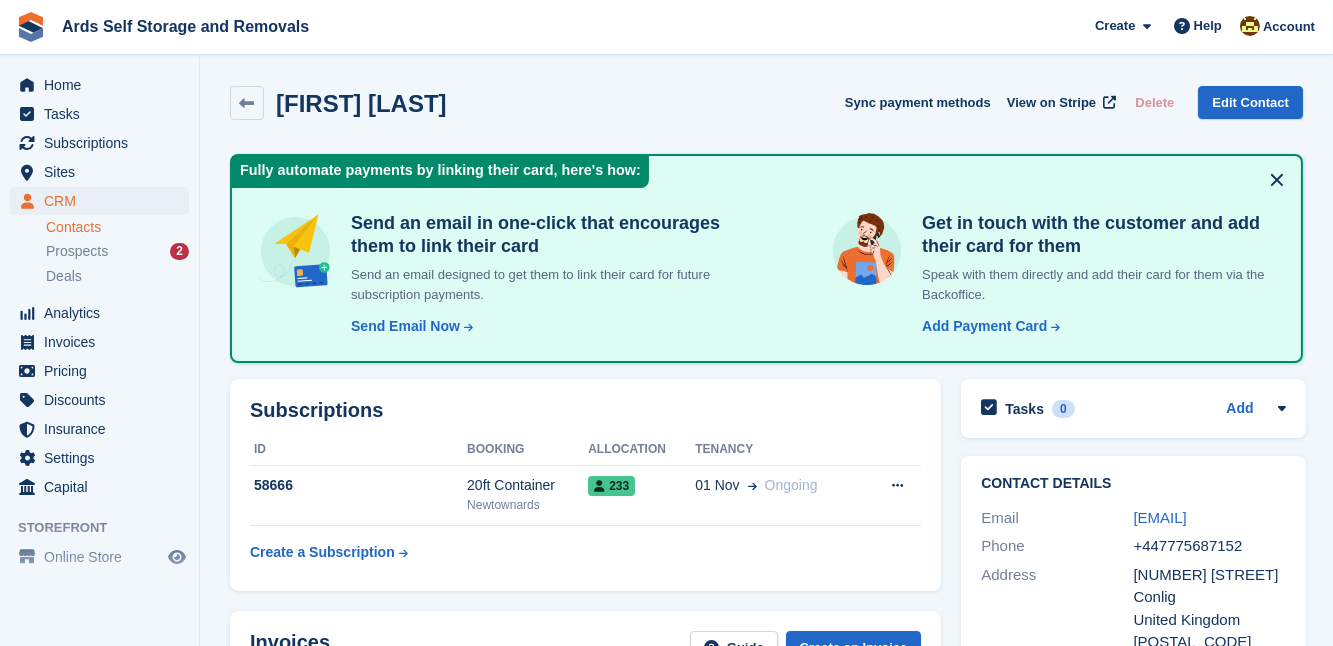 click on "Stephen Farry
Sync payment methods
View on Stripe
Delete
Edit Contact
Fully automate payments by linking their card, here's how:
Send an email in one-click that encourages them to link their card
Send an email designed to get them to link their card for future subscription payments.
Send Email Now
Send add payment card request email
Cancel
Send Email" at bounding box center [766, 1048] 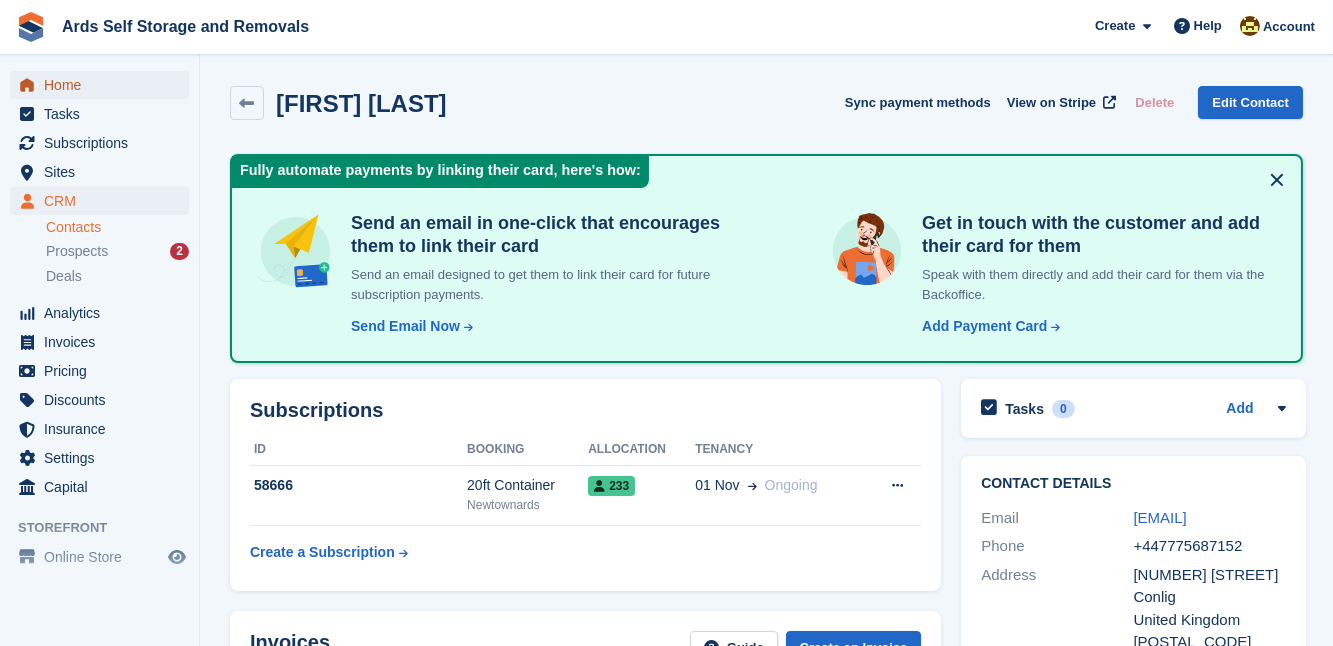 click on "Home" at bounding box center [104, 85] 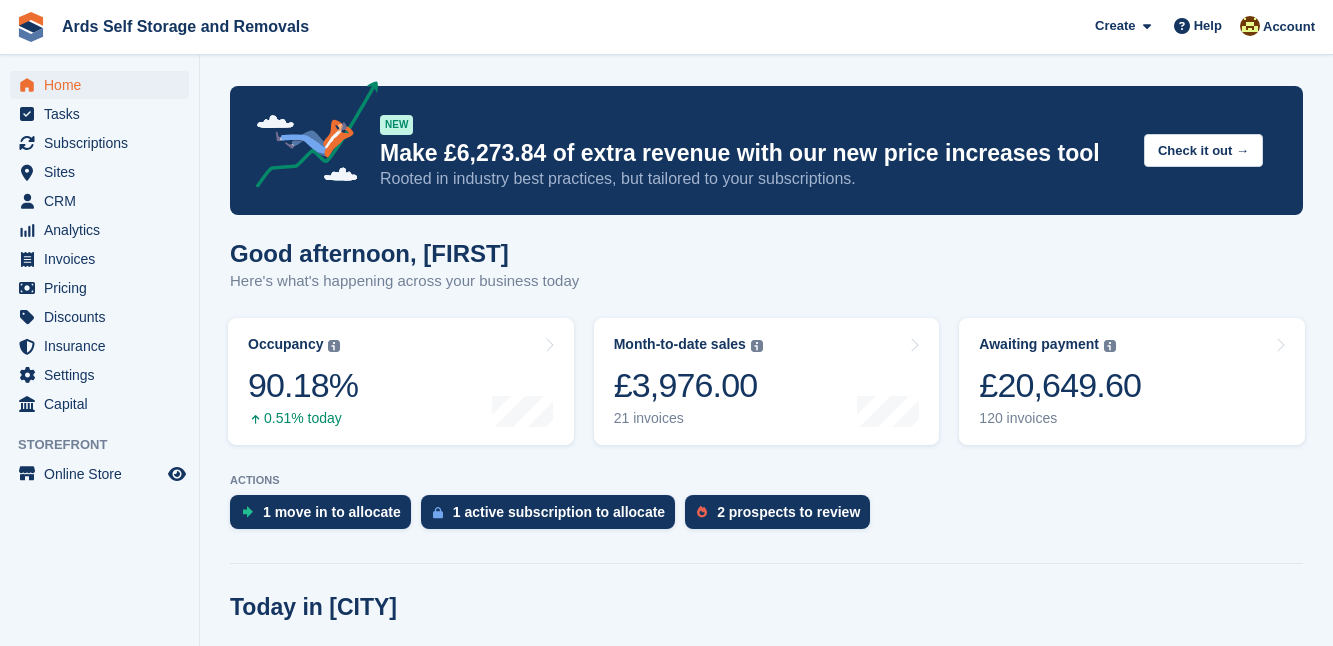 scroll, scrollTop: 0, scrollLeft: 0, axis: both 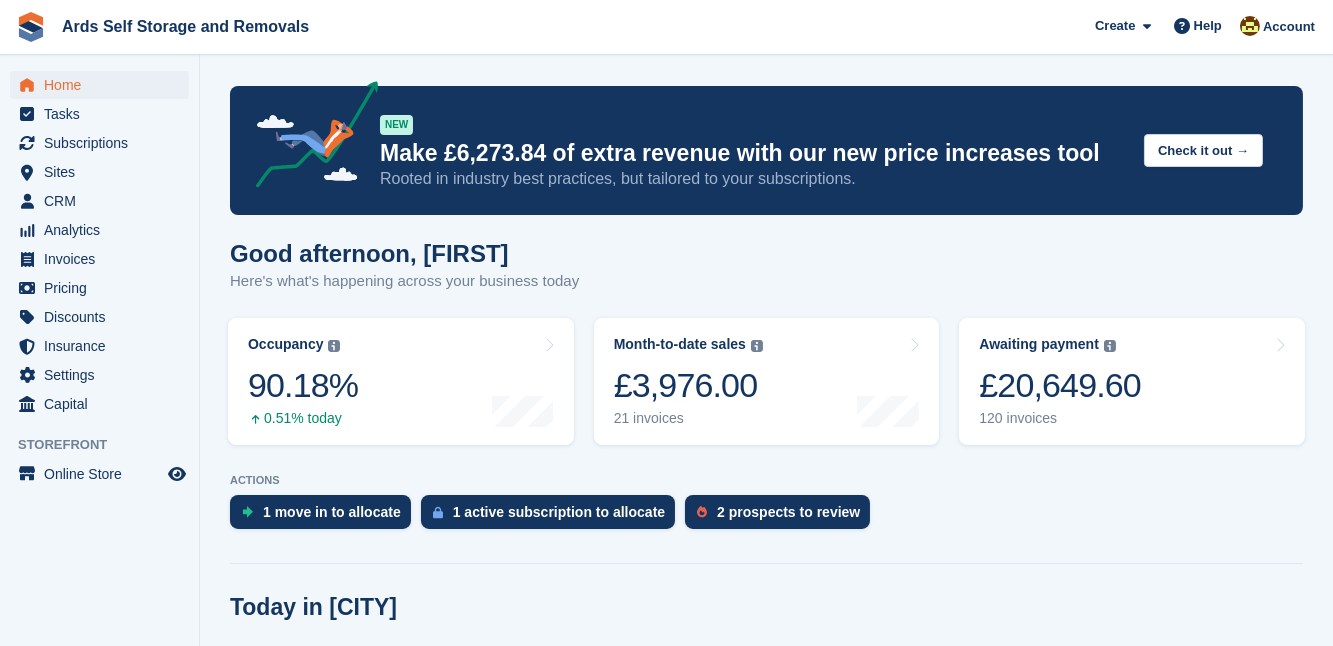 click on "NEW
Make £6,273.84 of extra revenue with our new price increases tool
Rooted in industry best practices, but tailored to your subscriptions.
Check it out →
Good afternoon, Mark
Here's what's happening across your business today
Occupancy
The percentage of all currently allocated units in terms of area. Includes units with occupied, repo or overlocked status. Trendline shows changes across last 30 days.
90.18%
0.51% today" at bounding box center (766, 2511) 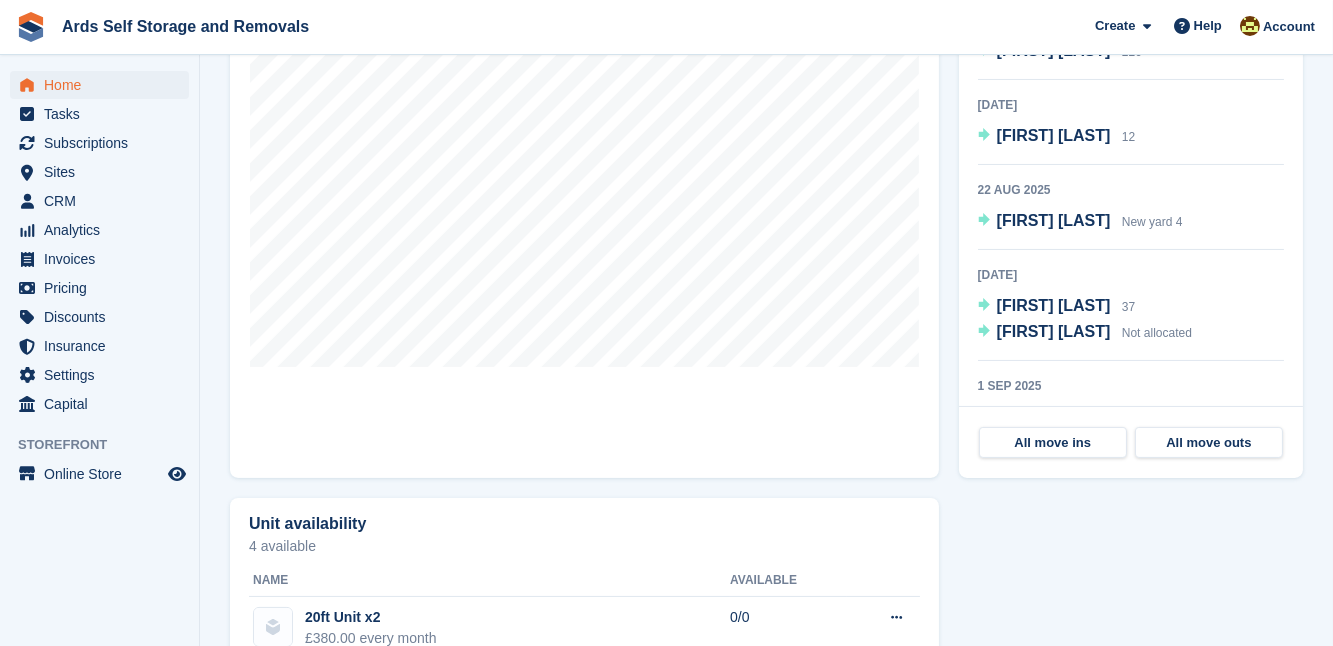 scroll, scrollTop: 727, scrollLeft: 0, axis: vertical 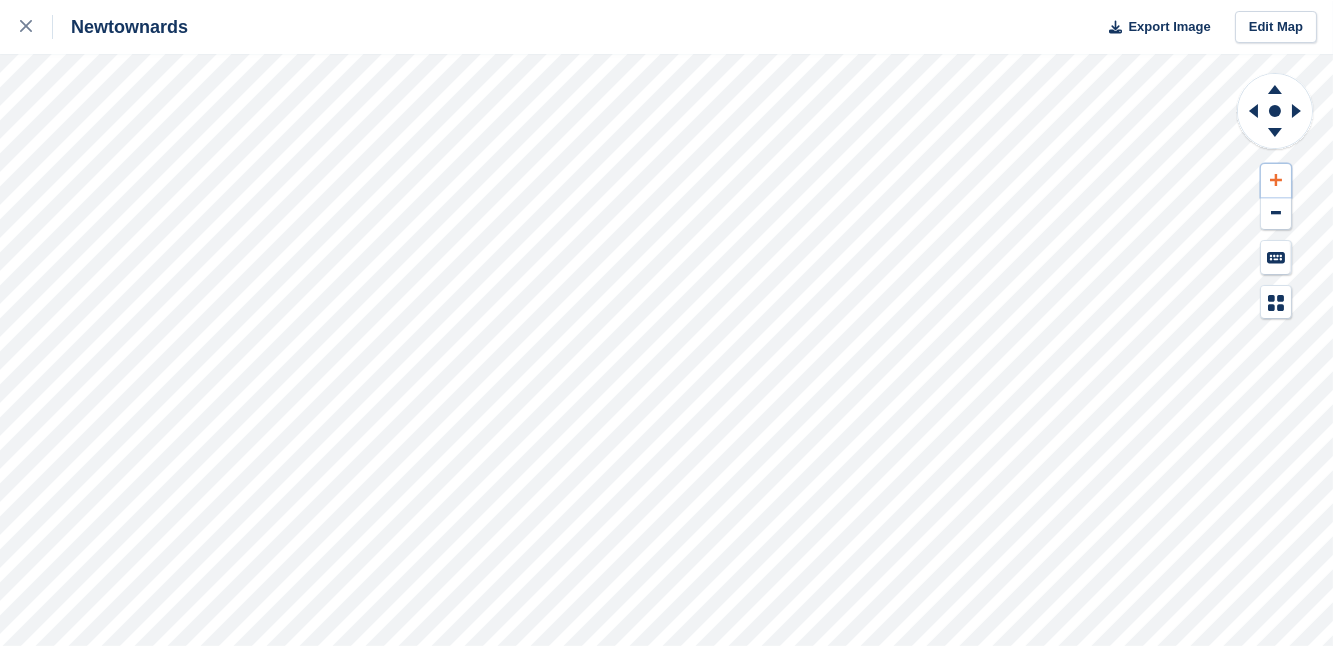 click 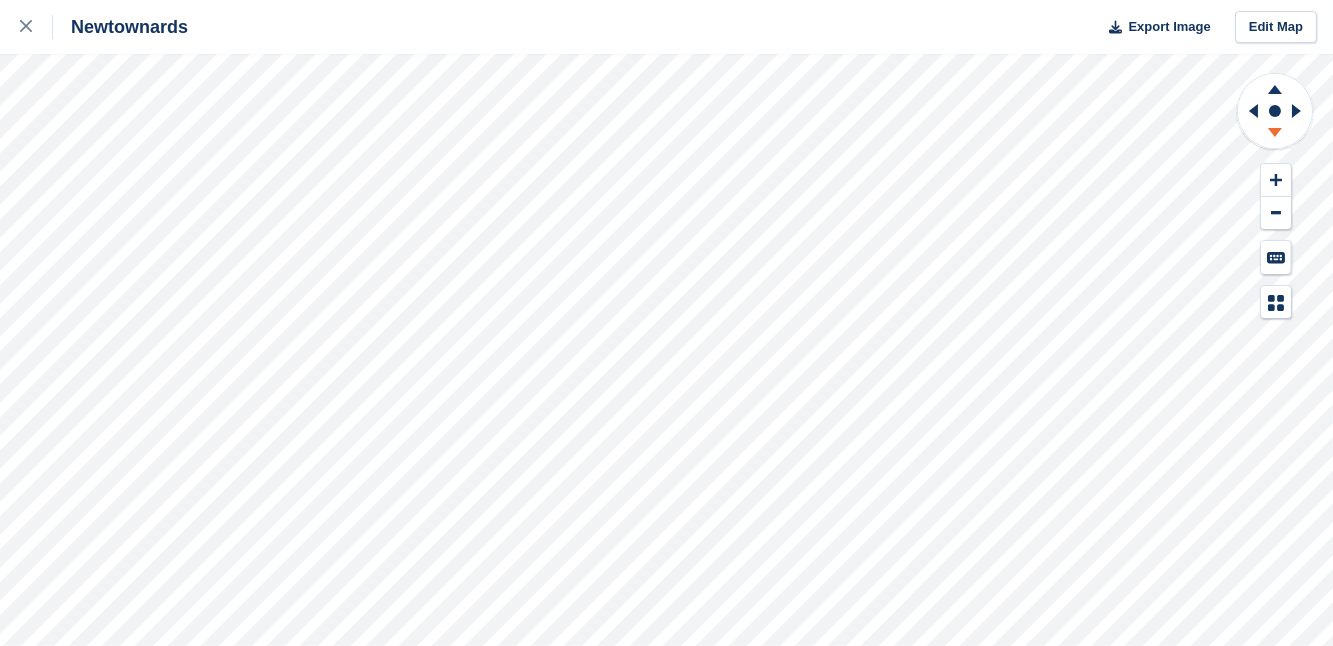 drag, startPoint x: 1253, startPoint y: 110, endPoint x: 1260, endPoint y: 140, distance: 30.805843 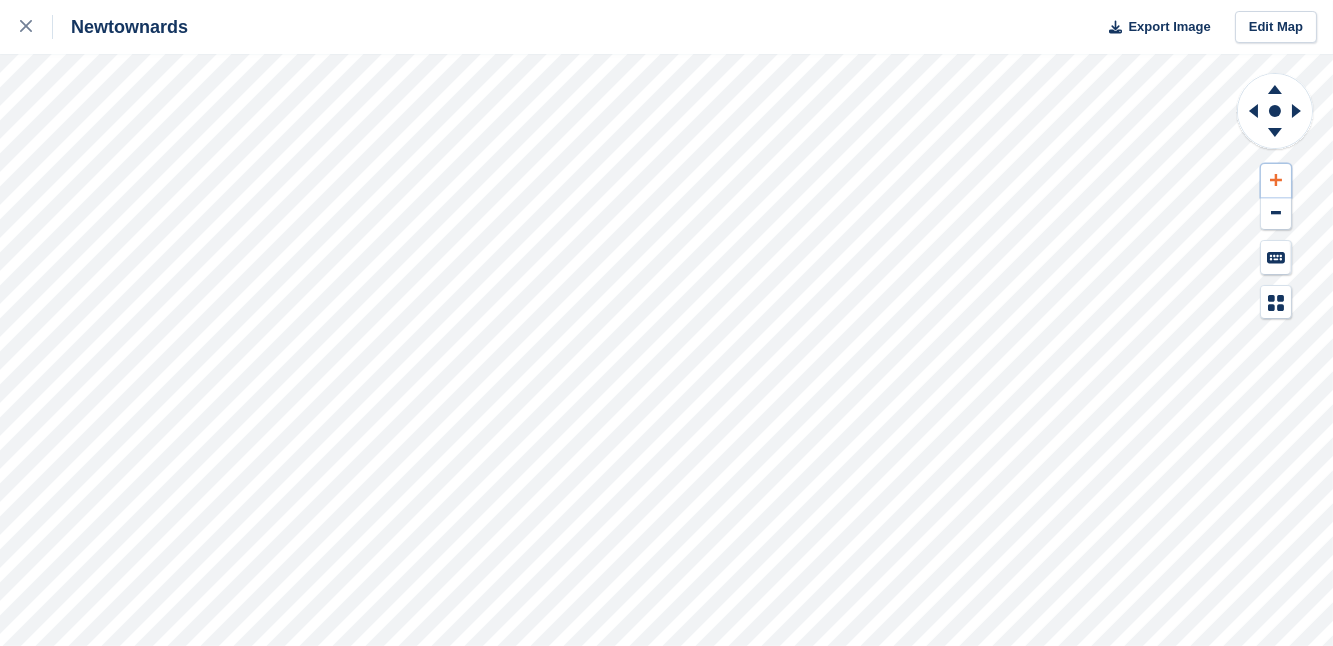 click 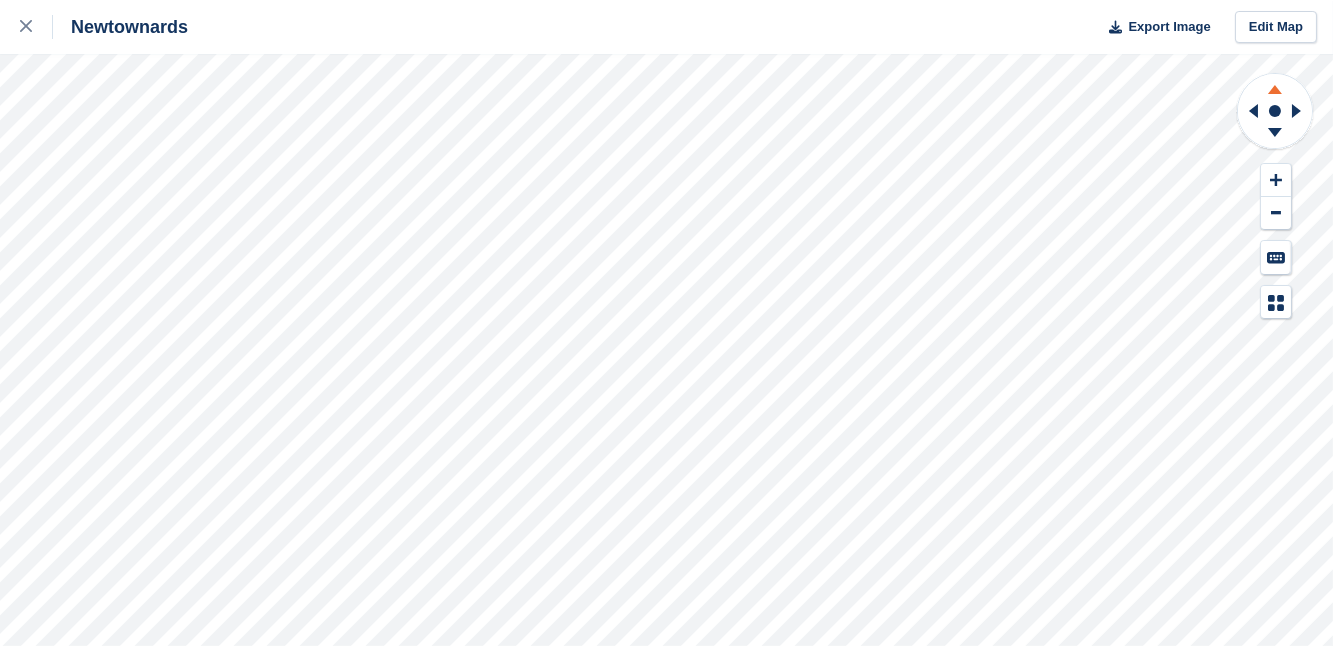 click 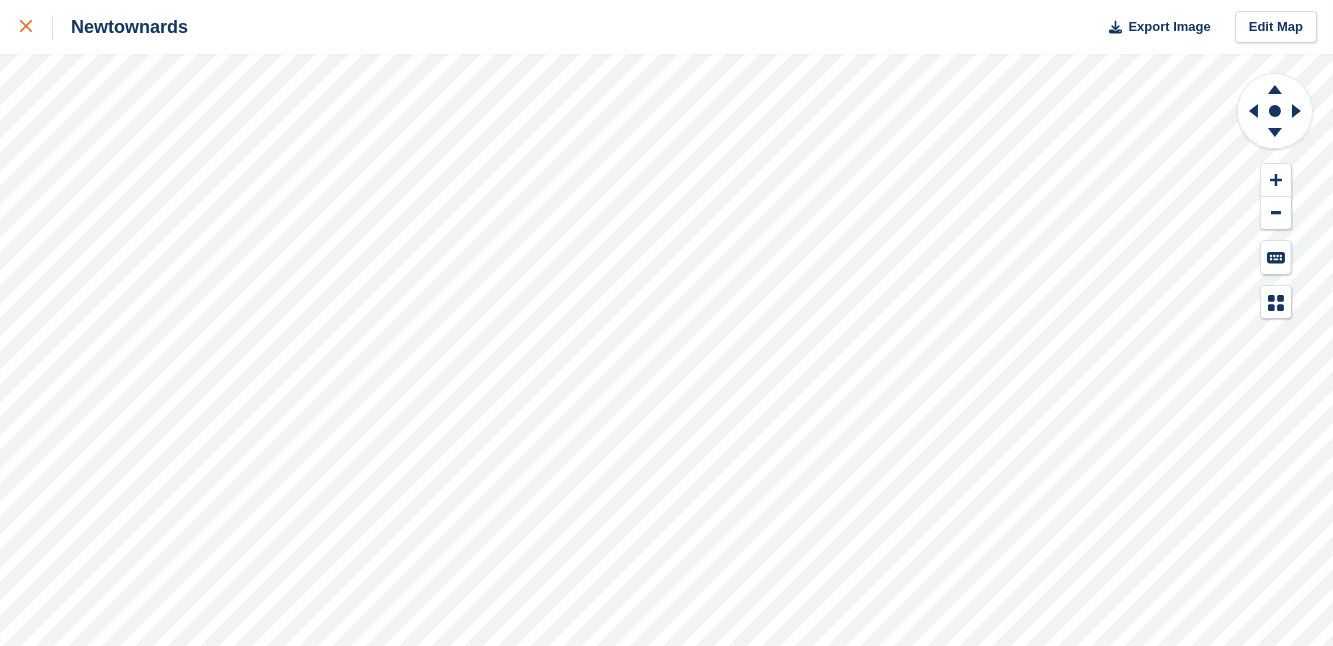 click 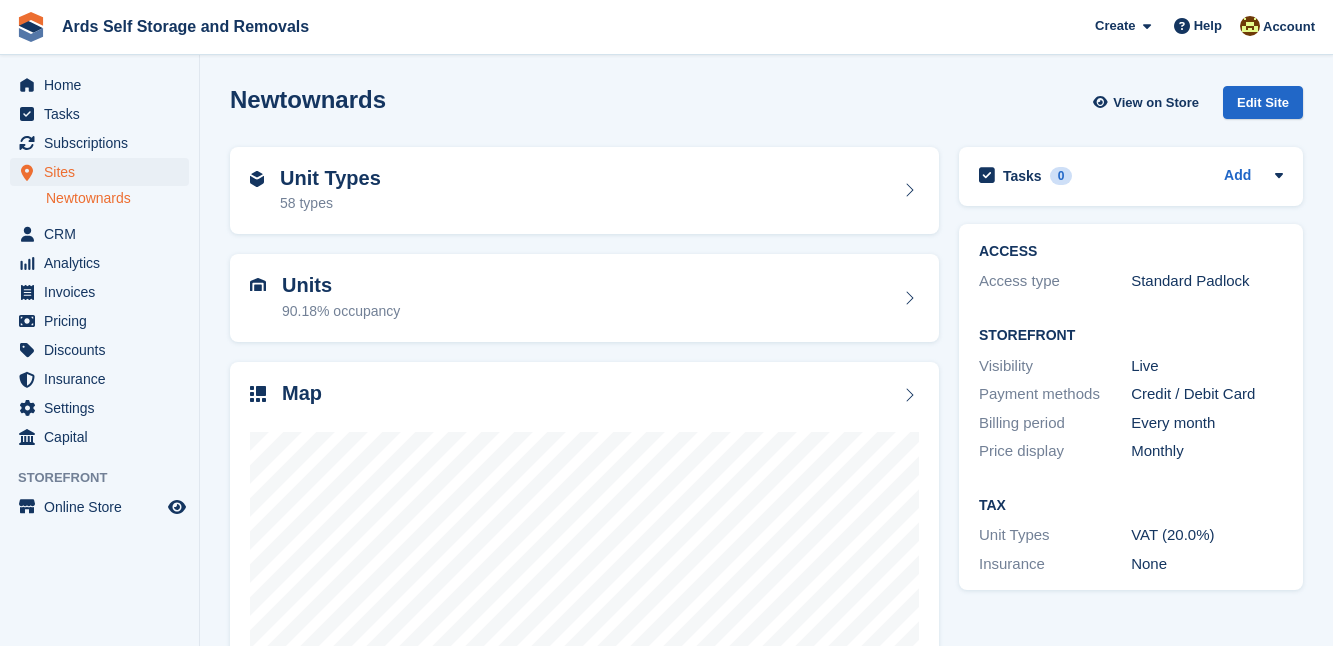 scroll, scrollTop: 0, scrollLeft: 0, axis: both 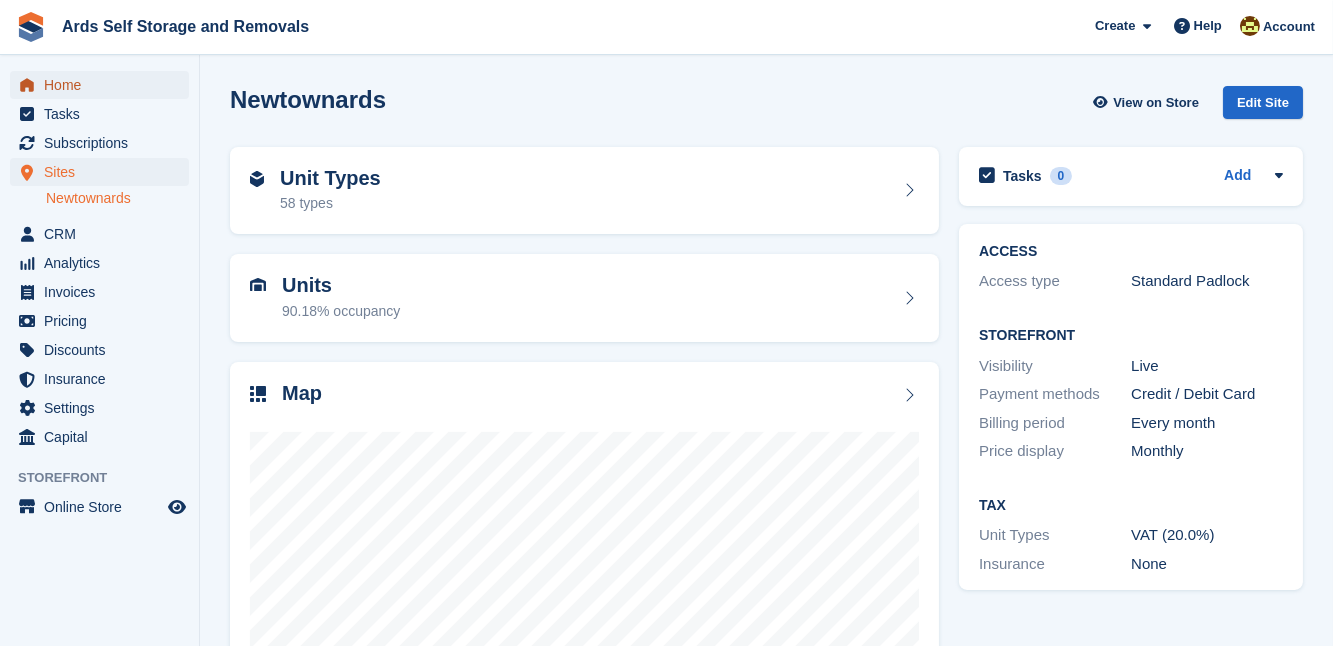 click on "Home" at bounding box center [104, 85] 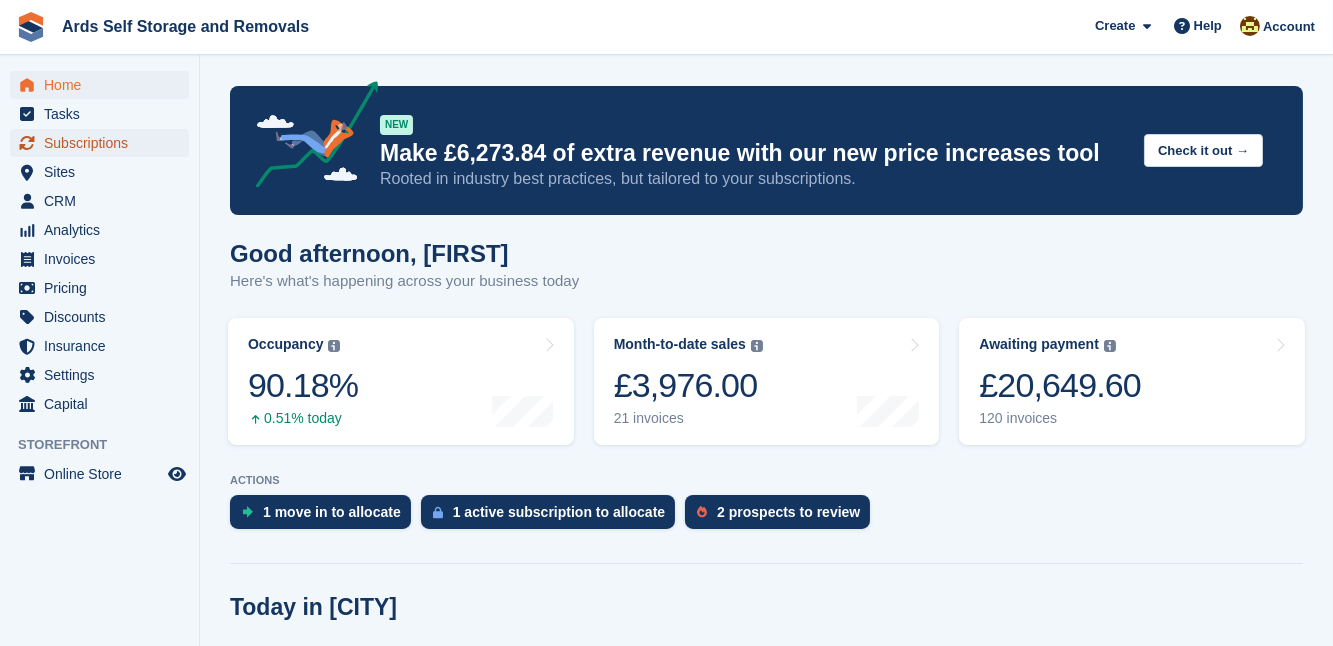 click on "Subscriptions" at bounding box center [104, 143] 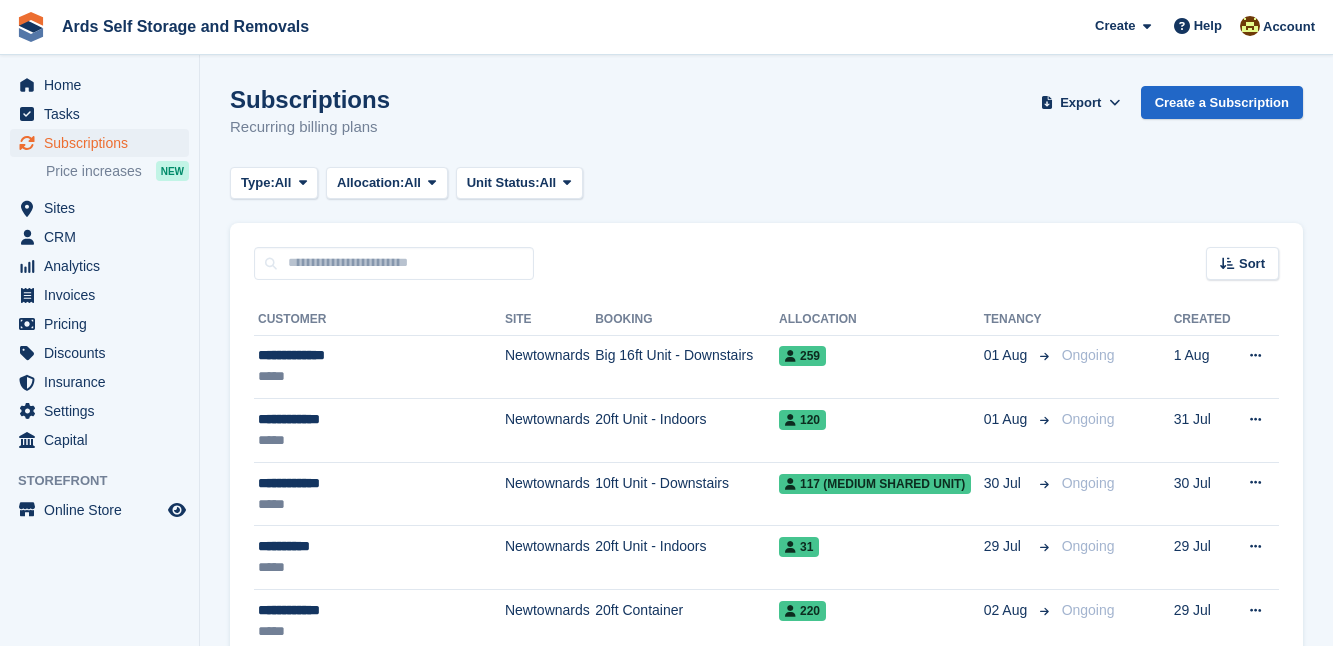 scroll, scrollTop: 0, scrollLeft: 0, axis: both 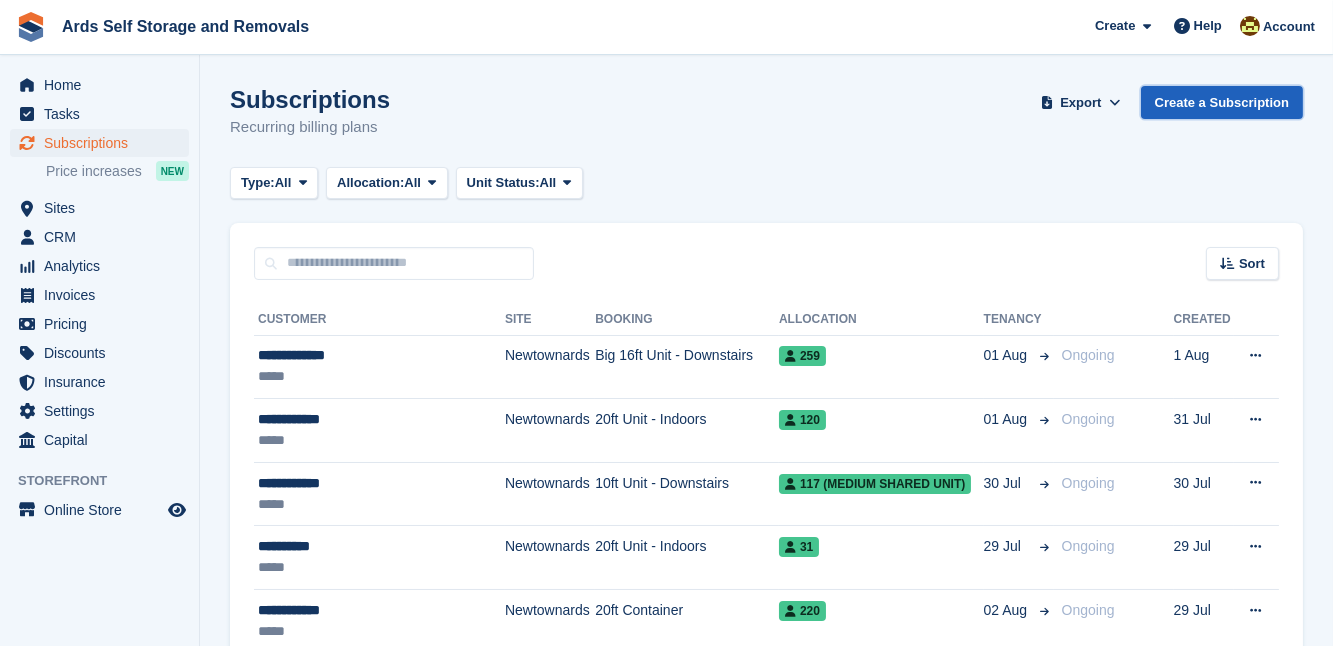 click on "Create a Subscription" at bounding box center (1222, 102) 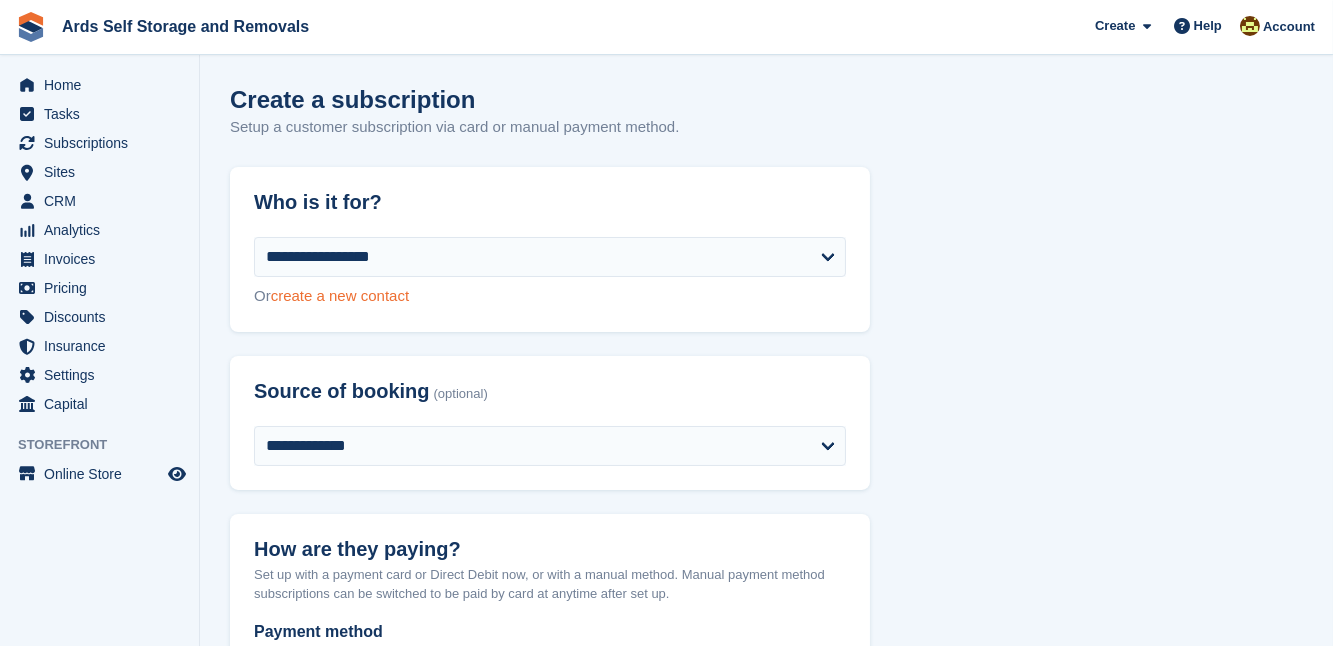 click on "create a new contact" at bounding box center (340, 295) 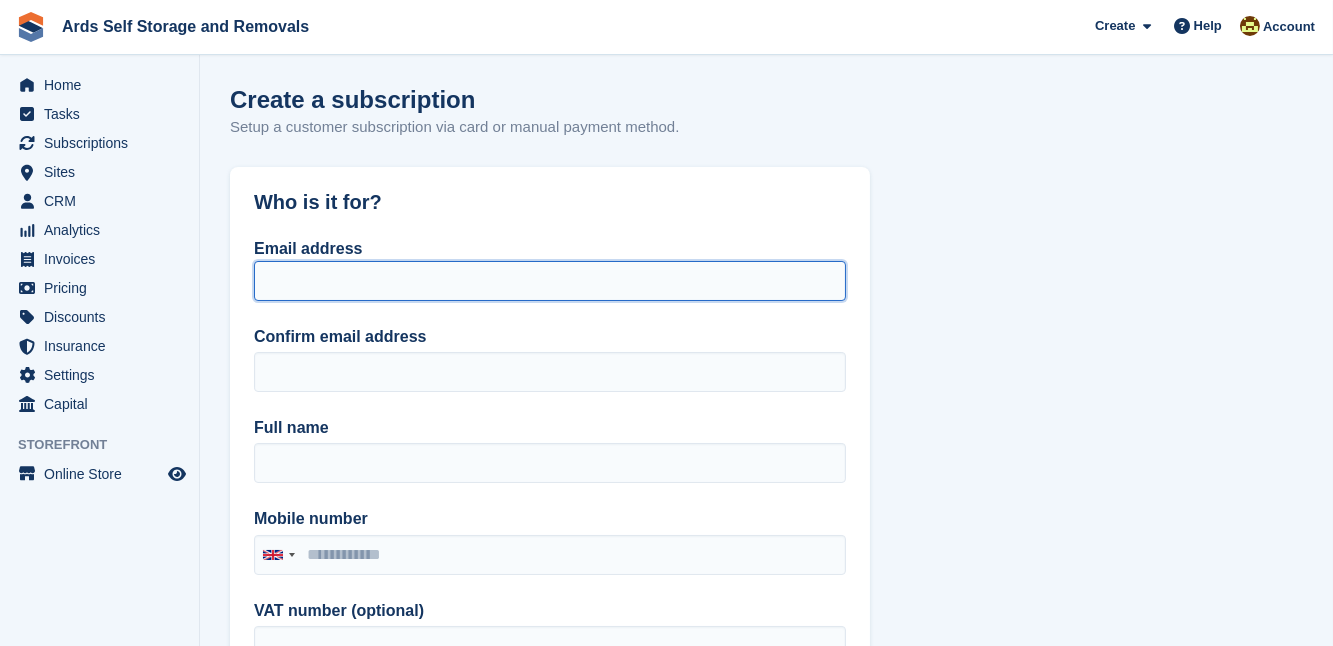 click on "Email address" at bounding box center (550, 281) 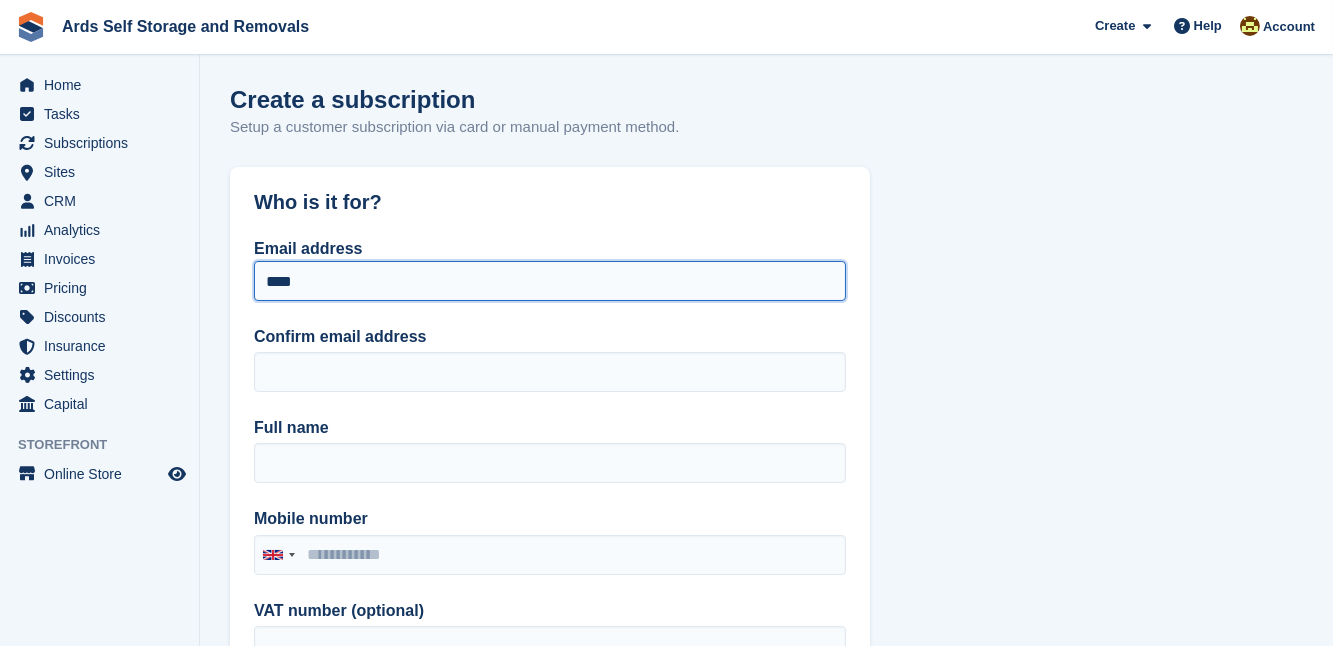 click on "****" at bounding box center (550, 281) 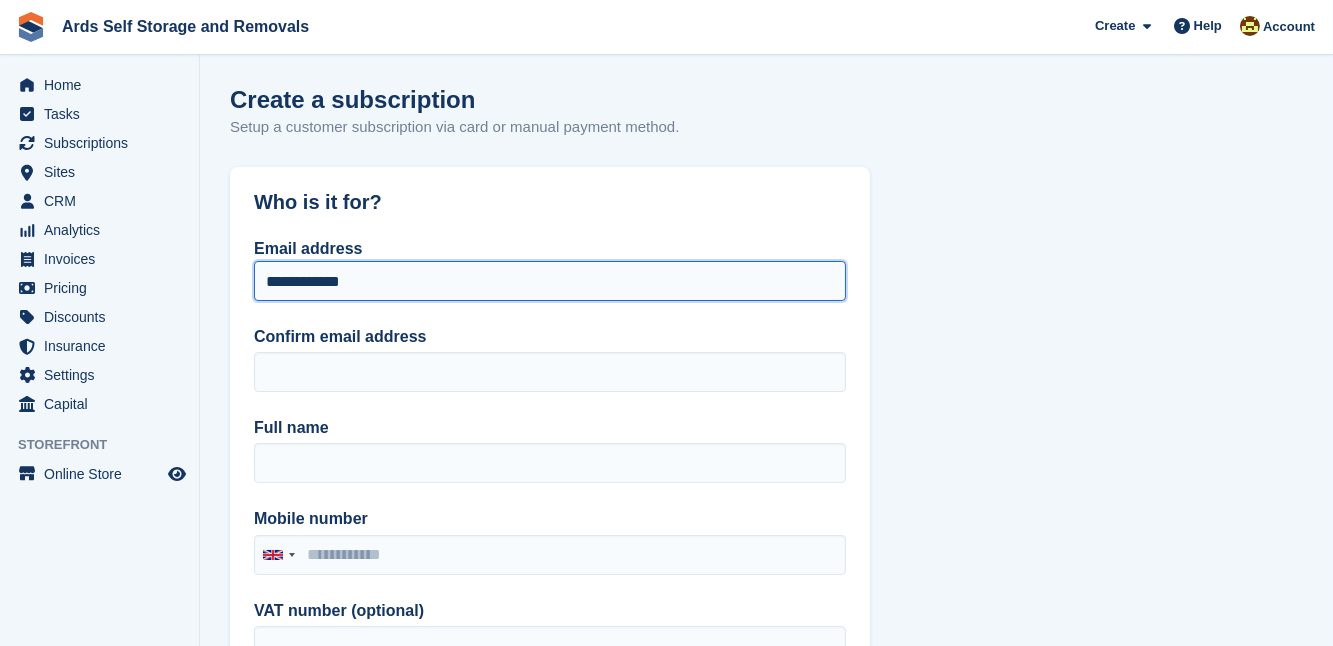 click on "**********" at bounding box center (550, 281) 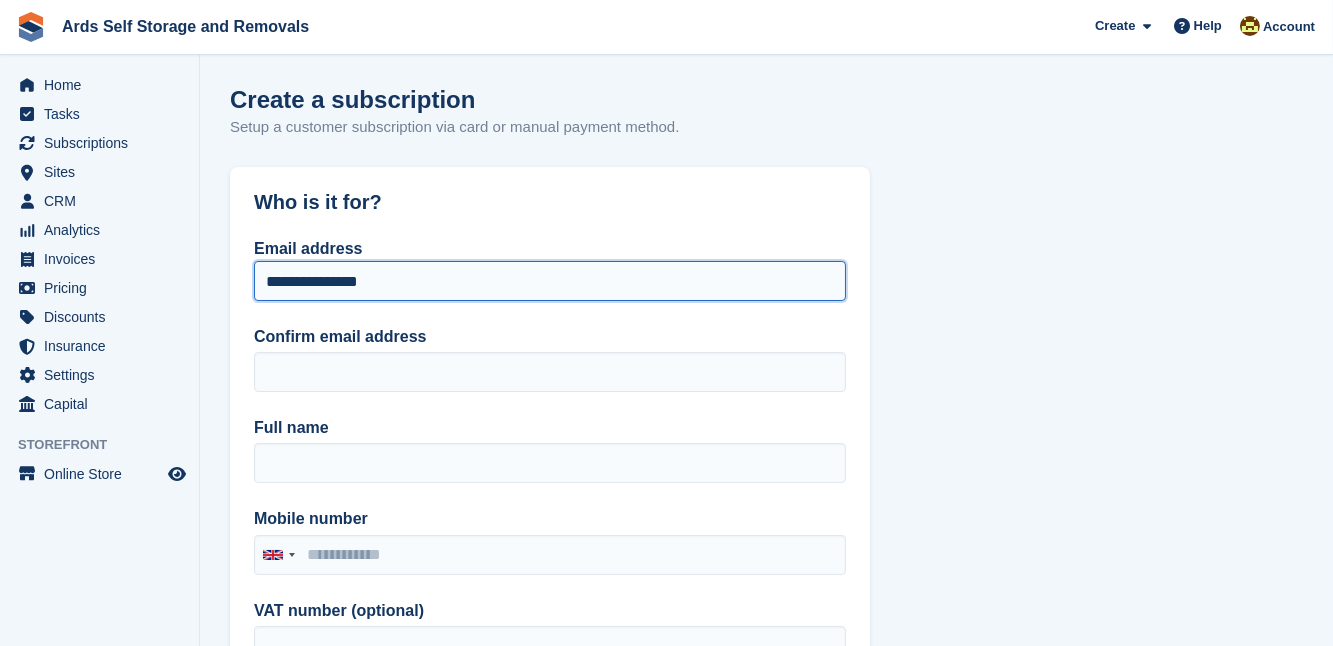 click on "**********" at bounding box center (550, 281) 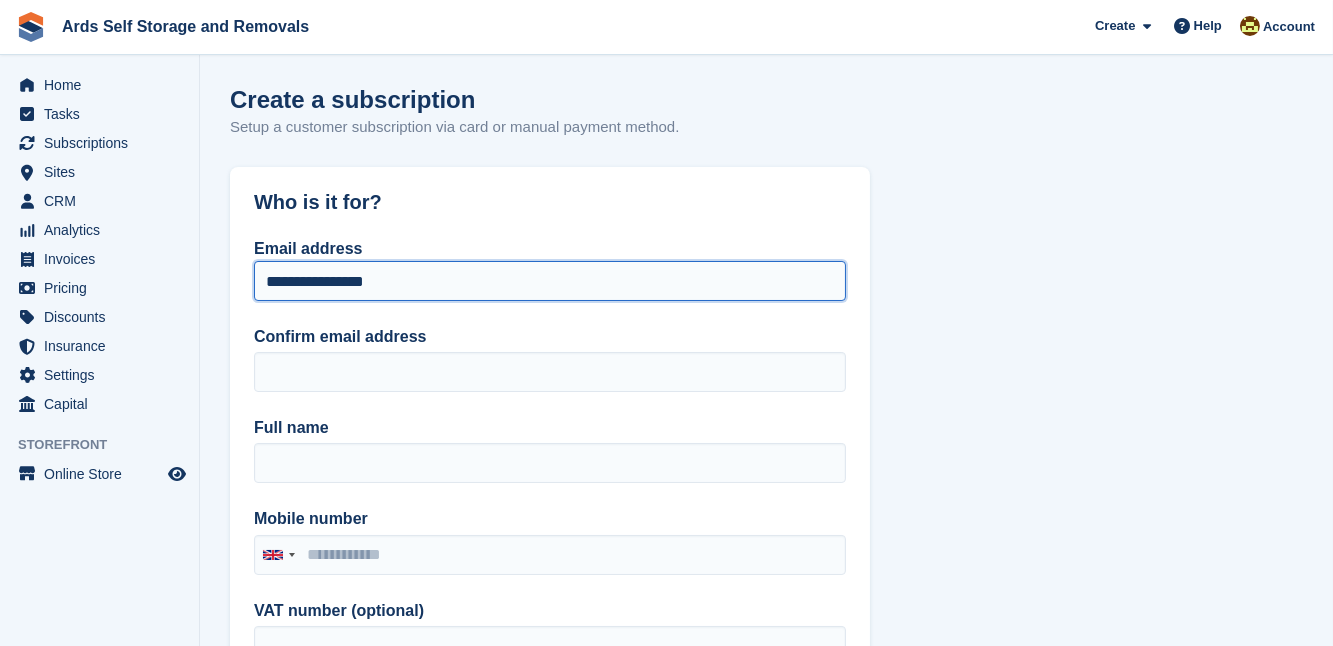 drag, startPoint x: 267, startPoint y: 278, endPoint x: 478, endPoint y: 288, distance: 211.23683 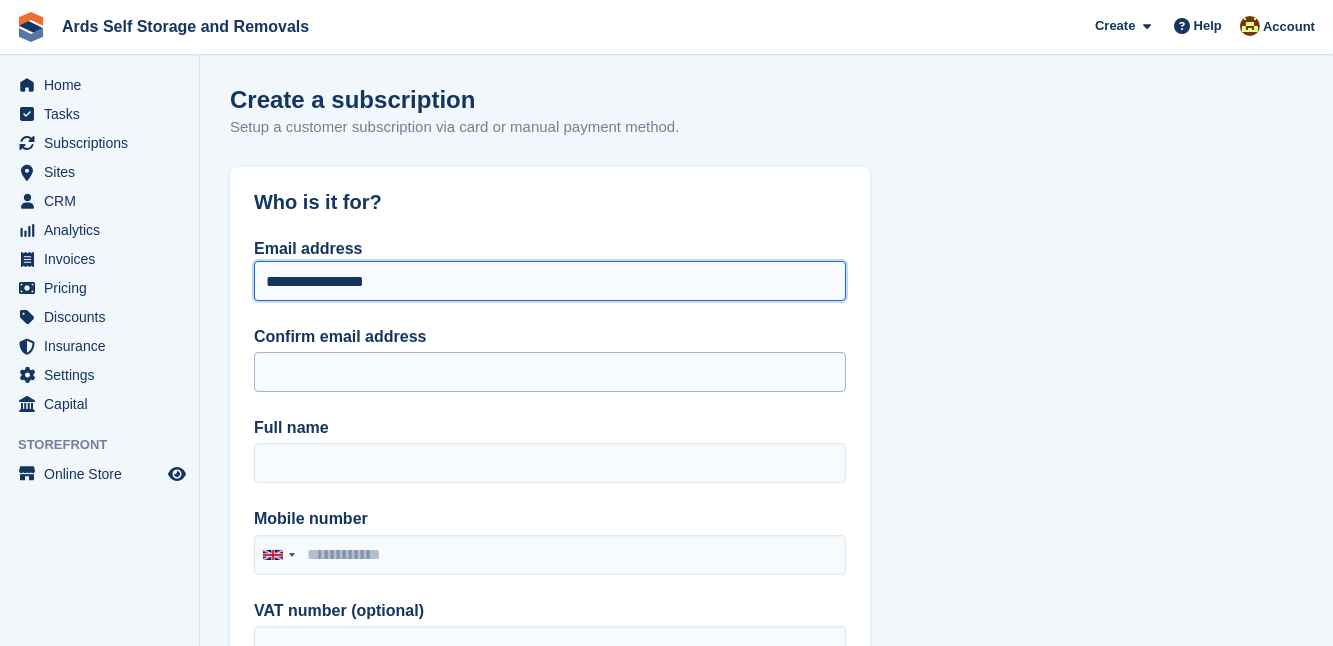 type on "**********" 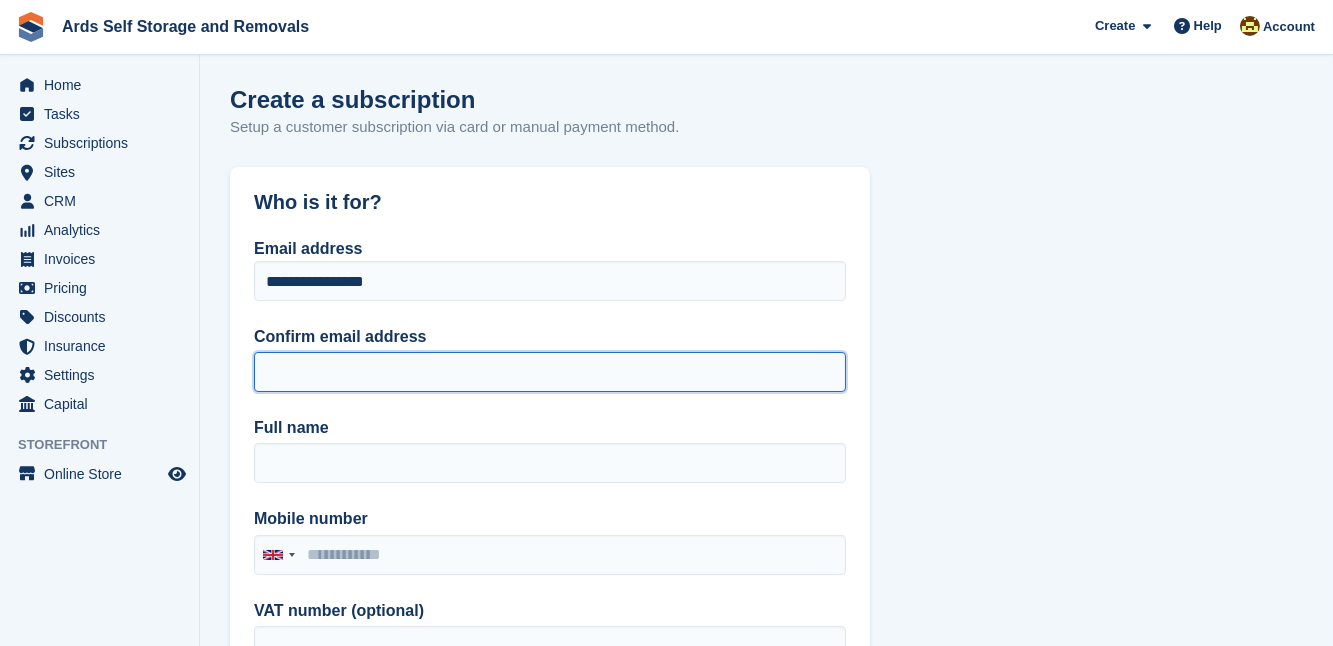 click on "Confirm email address" at bounding box center [550, 372] 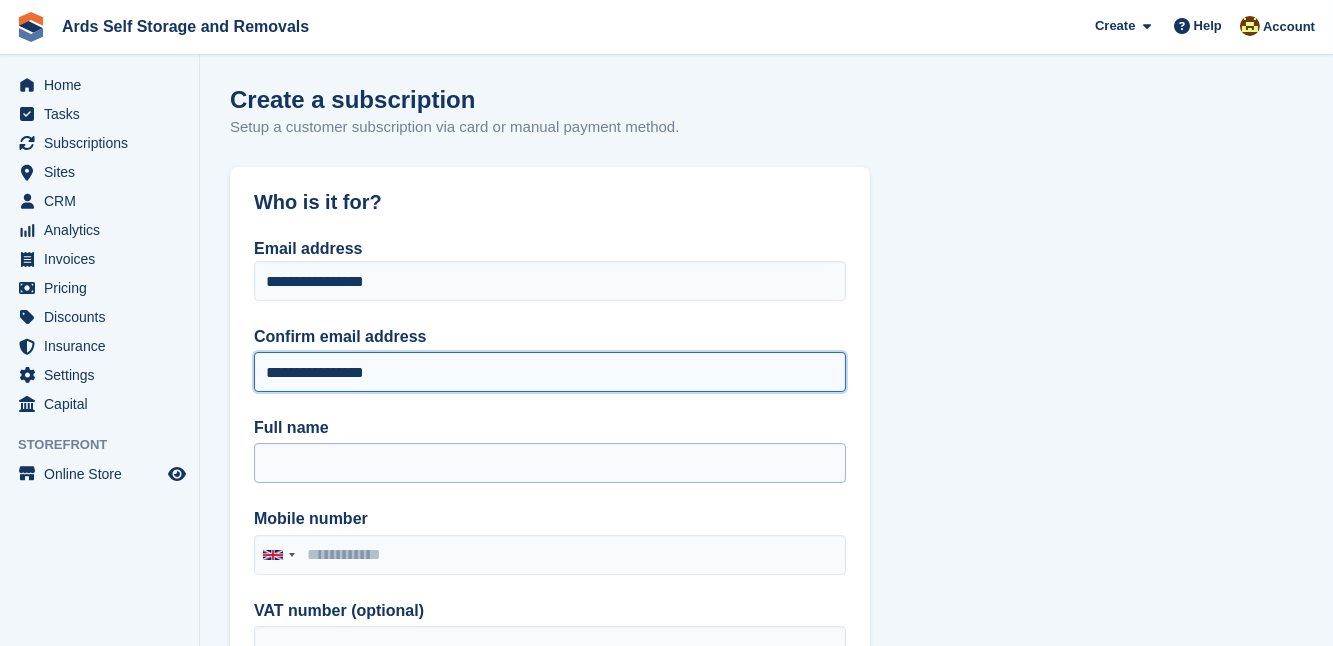 type on "**********" 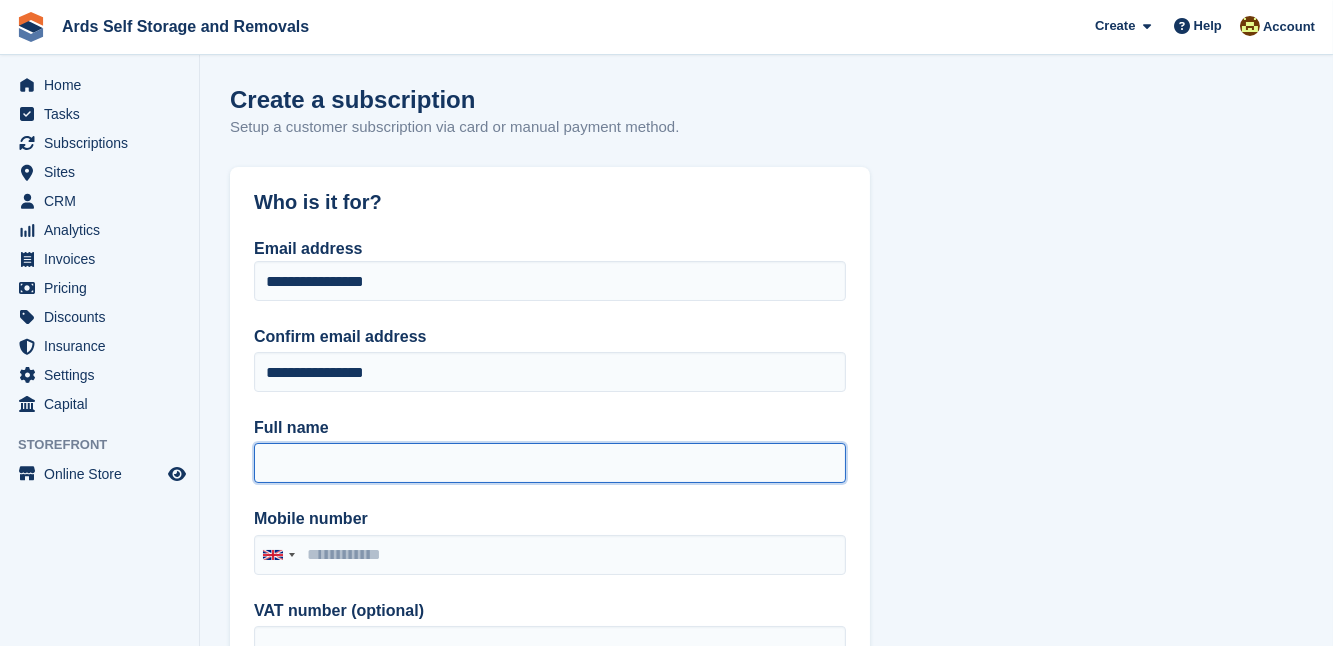 click on "Full name" at bounding box center (550, 463) 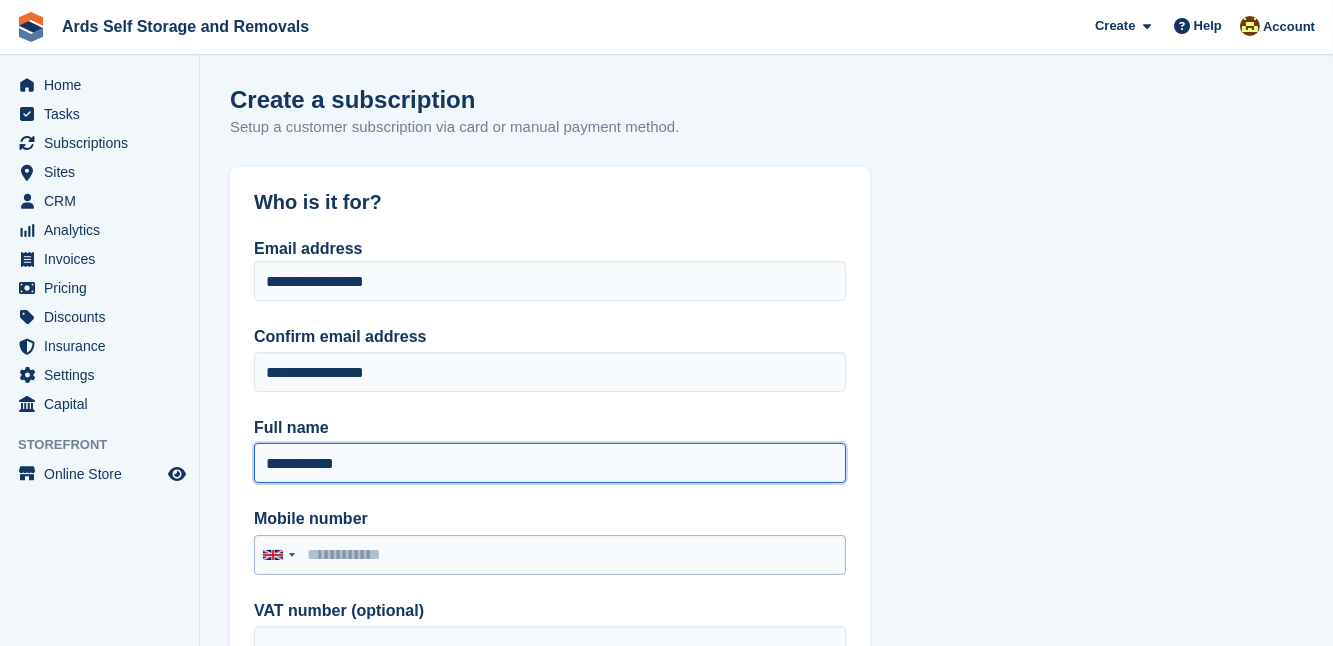 type on "**********" 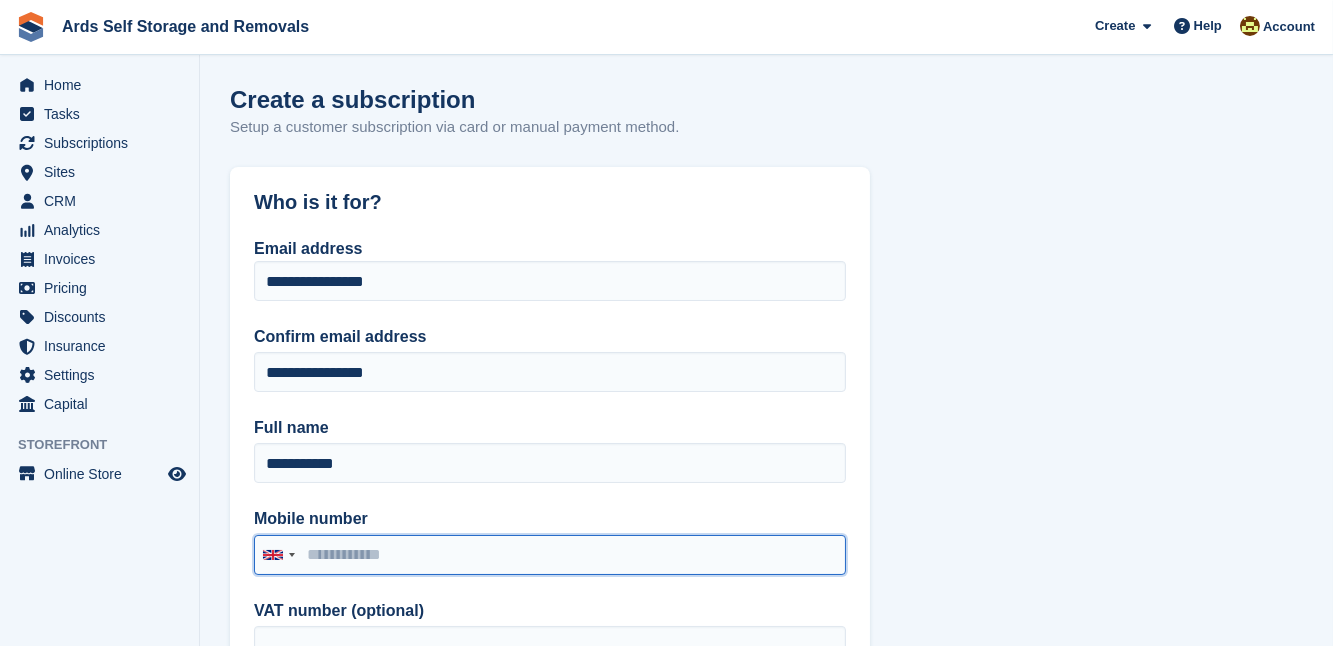 click on "Mobile number" at bounding box center (550, 555) 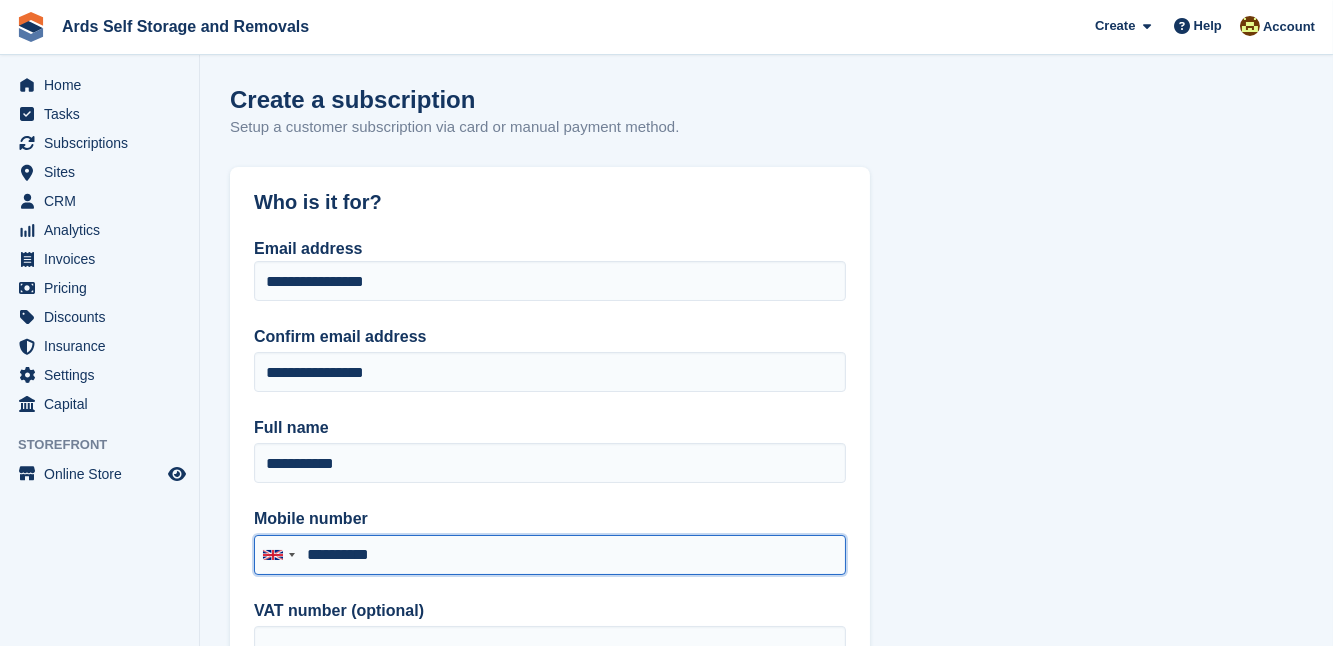 click on "**********" at bounding box center (550, 555) 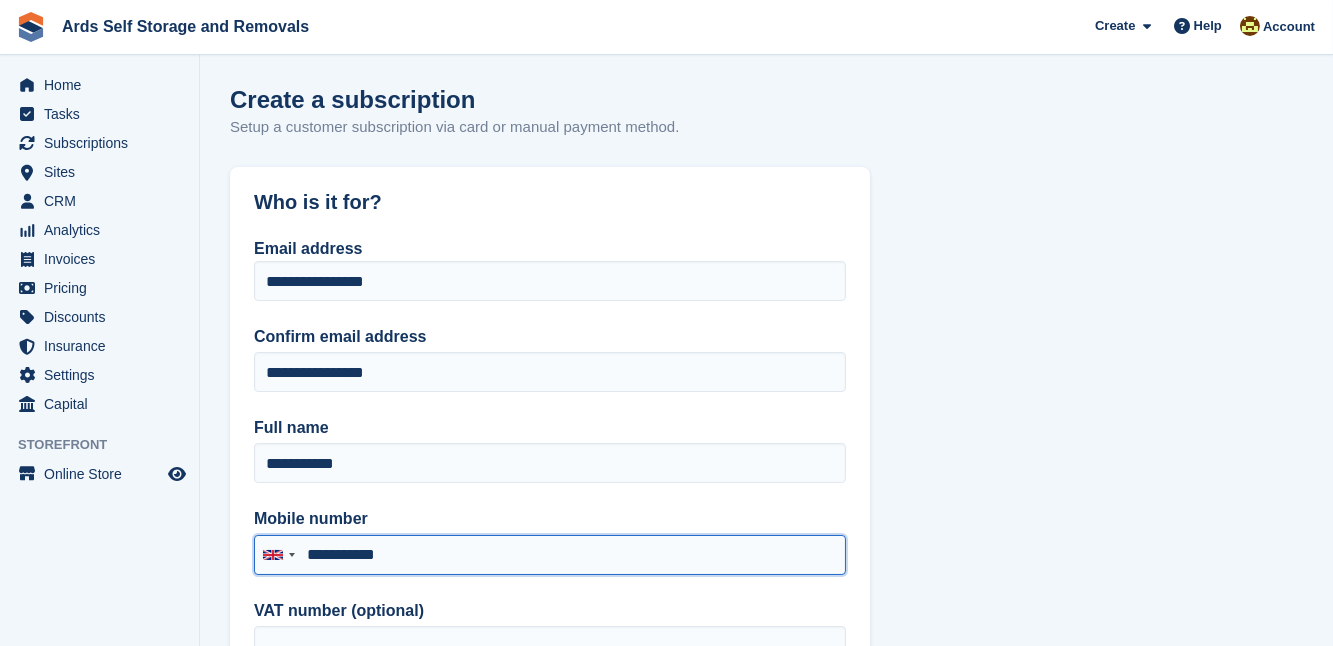 type on "**********" 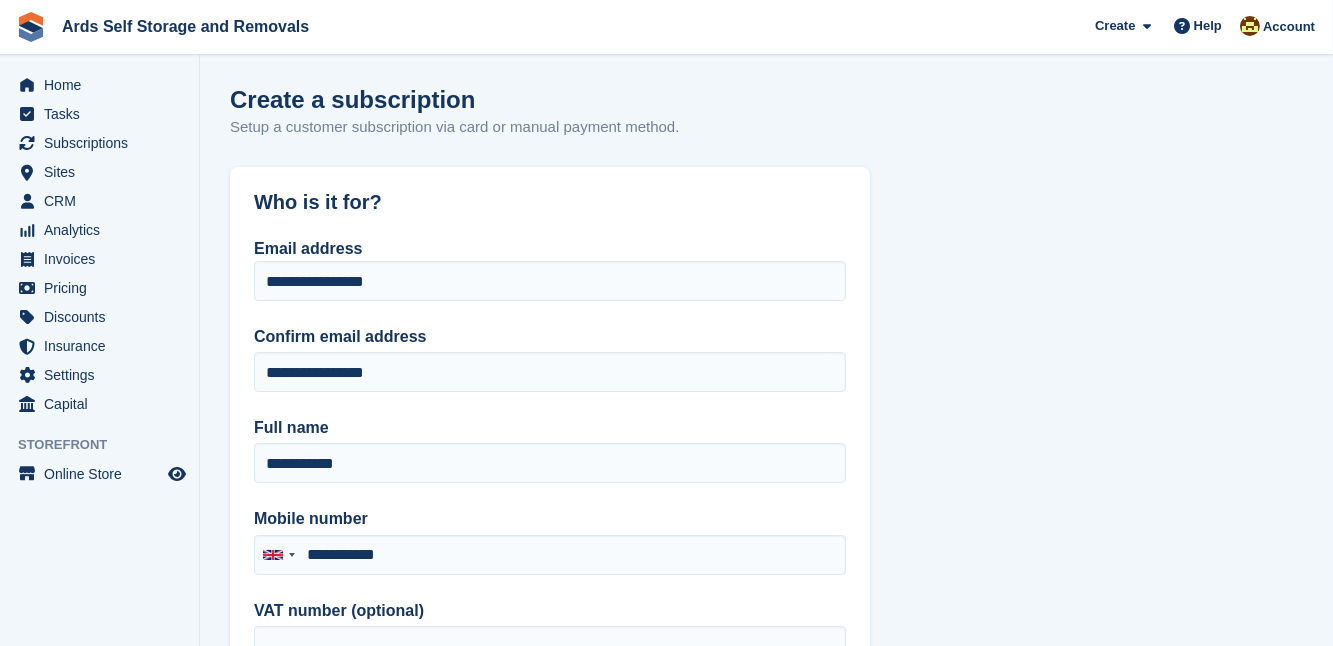 click on "**********" at bounding box center (766, 1604) 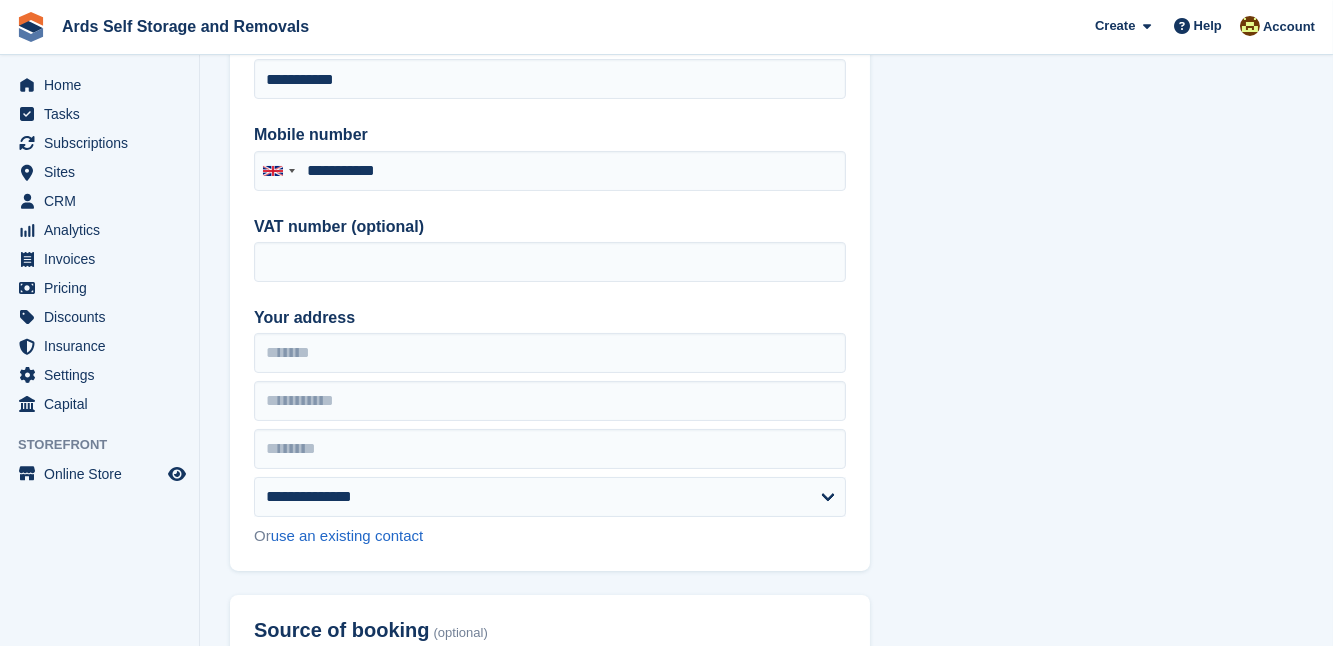 scroll, scrollTop: 400, scrollLeft: 0, axis: vertical 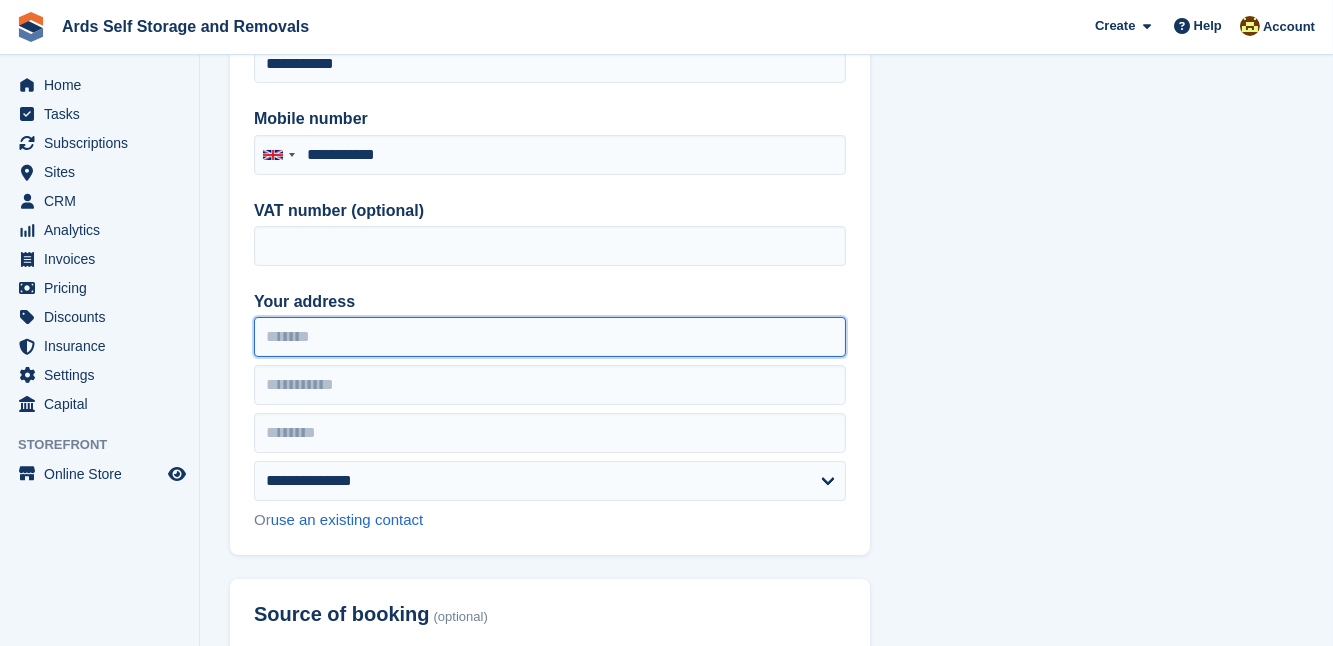 click on "Your address" at bounding box center (550, 337) 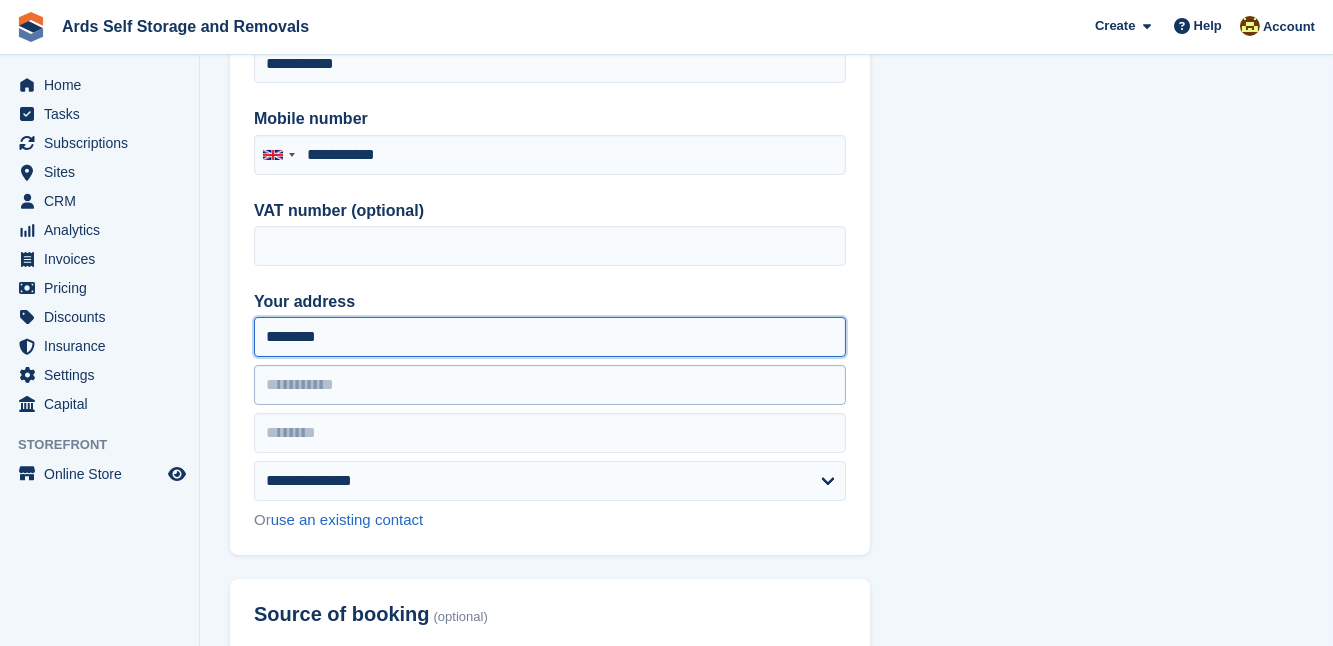 type on "********" 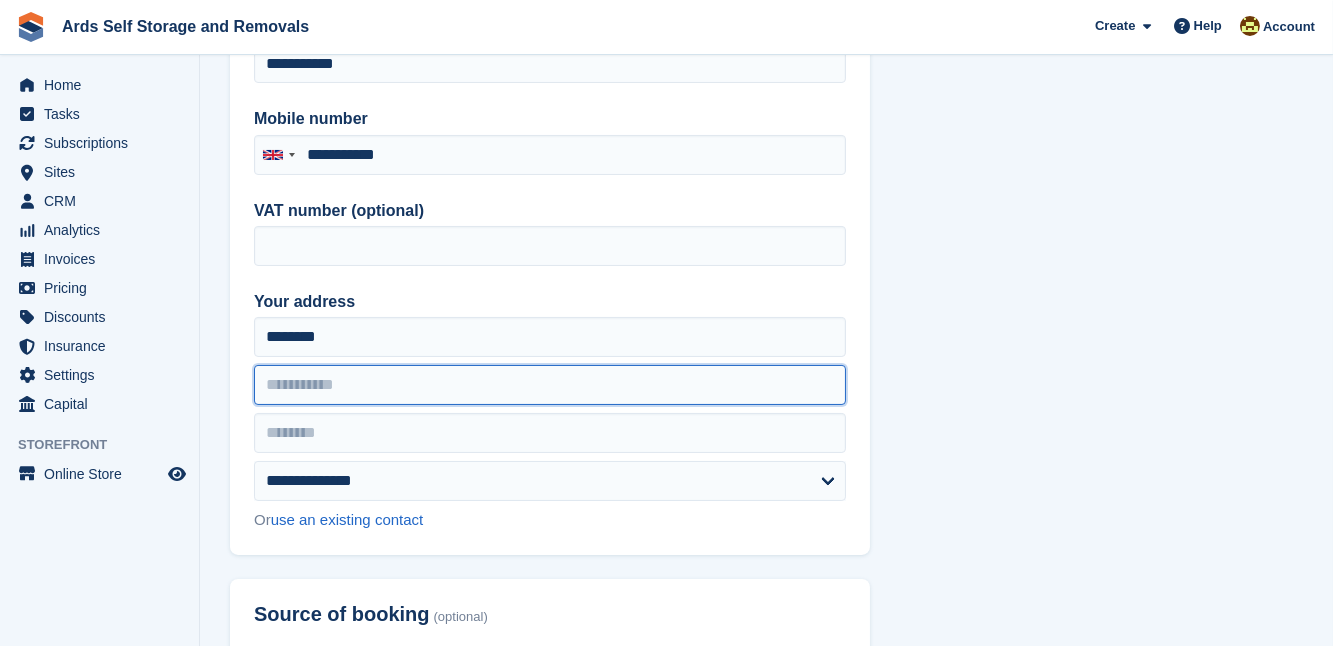 click at bounding box center (550, 385) 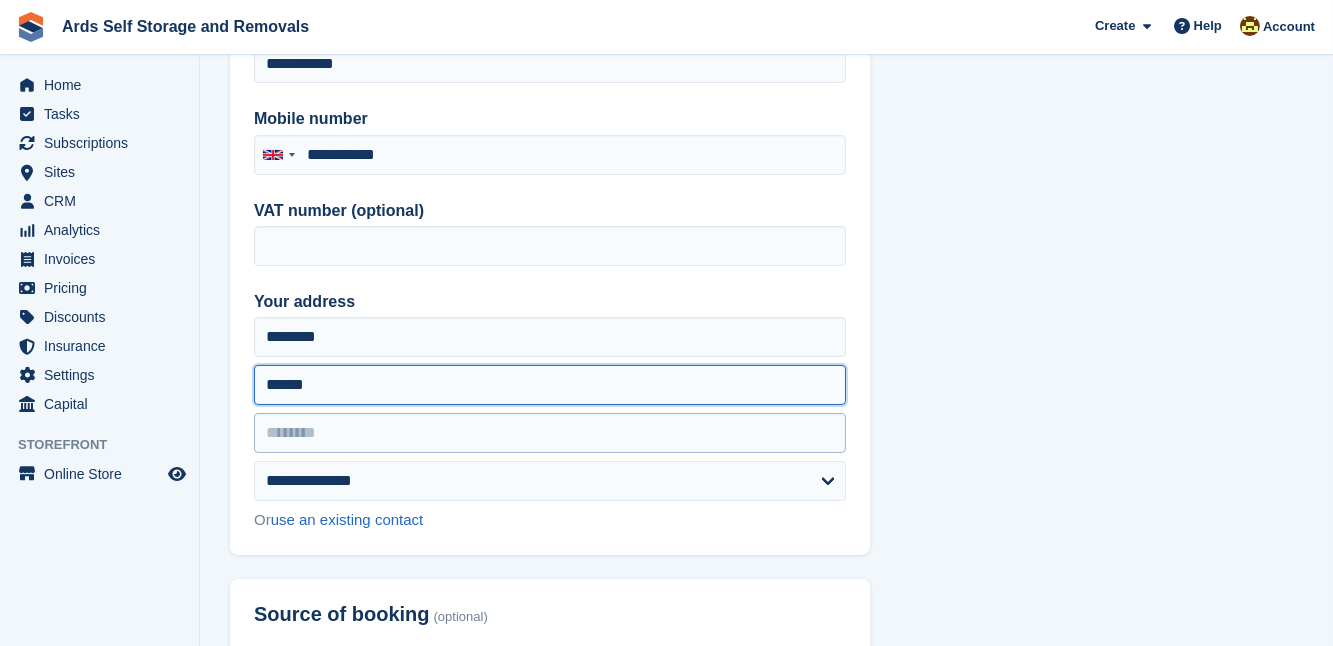 type on "******" 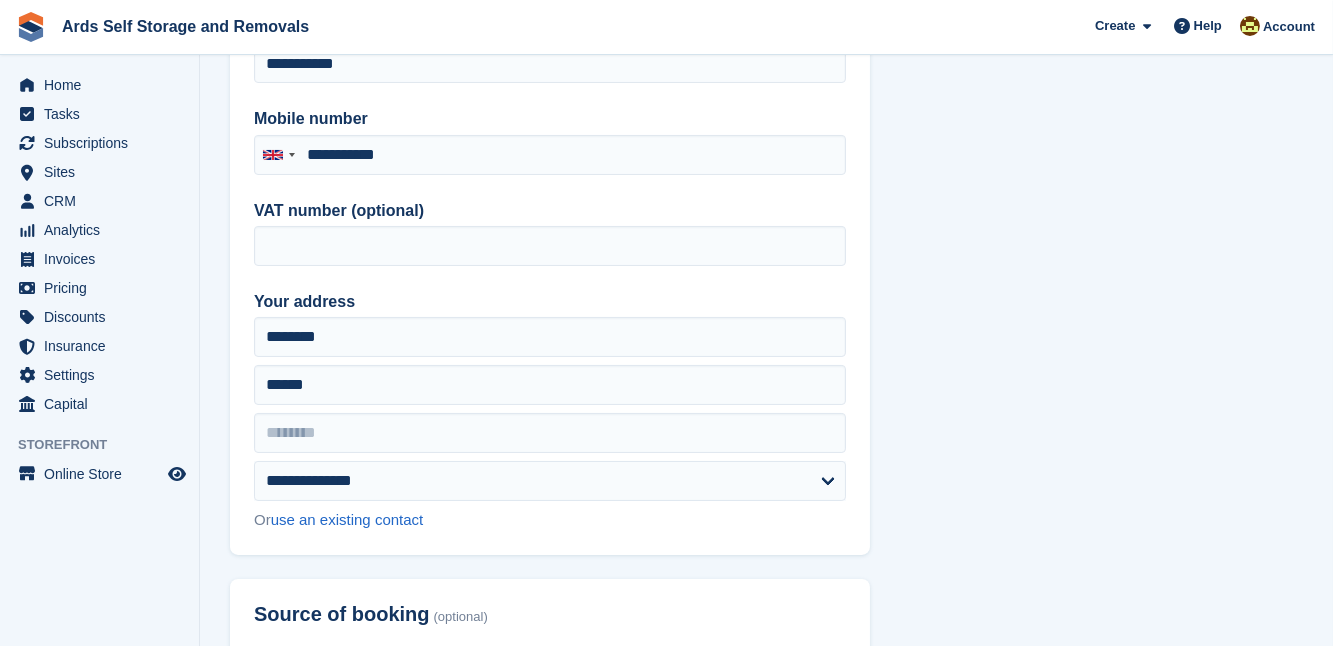 drag, startPoint x: 274, startPoint y: 434, endPoint x: 213, endPoint y: 460, distance: 66.309875 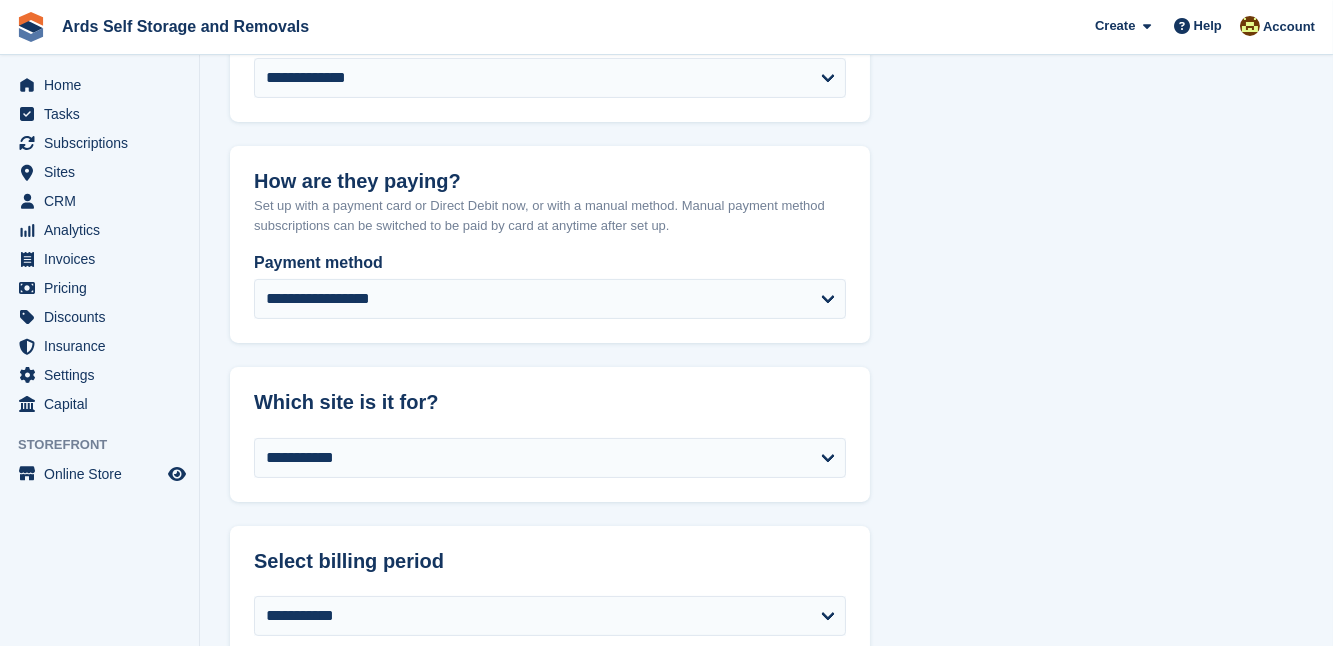 scroll, scrollTop: 1018, scrollLeft: 0, axis: vertical 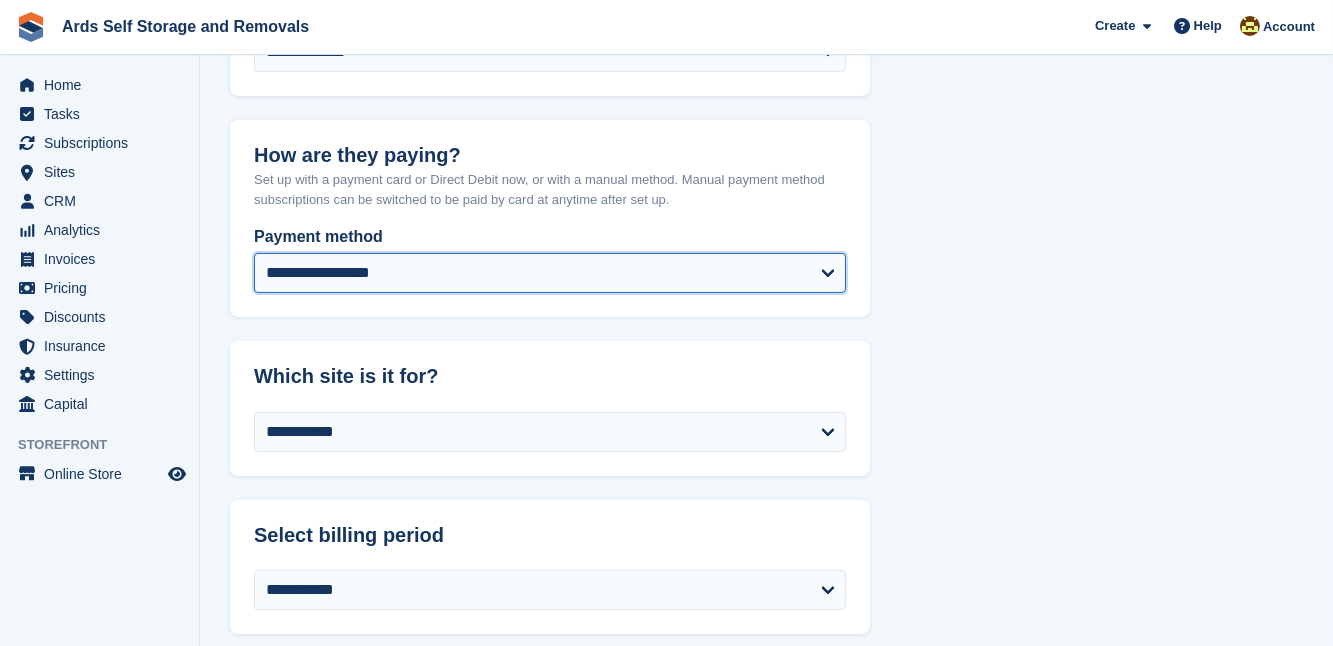 click on "**********" at bounding box center (550, 273) 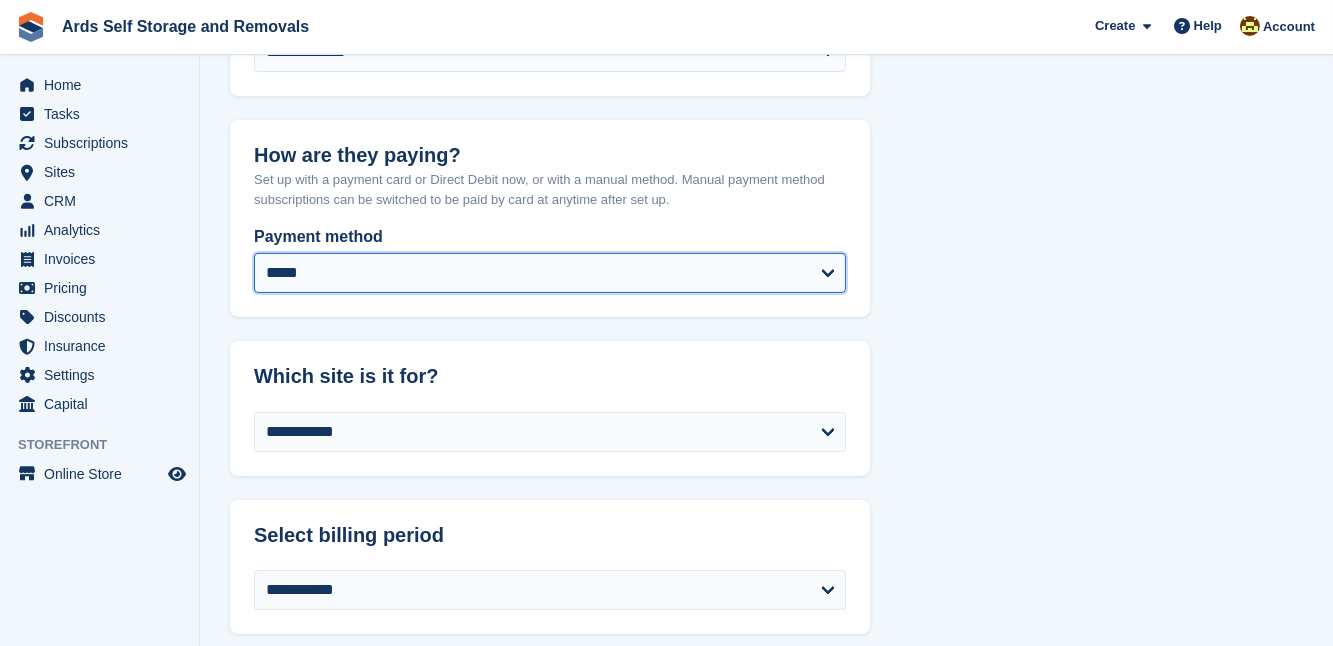 click on "**********" at bounding box center (550, 273) 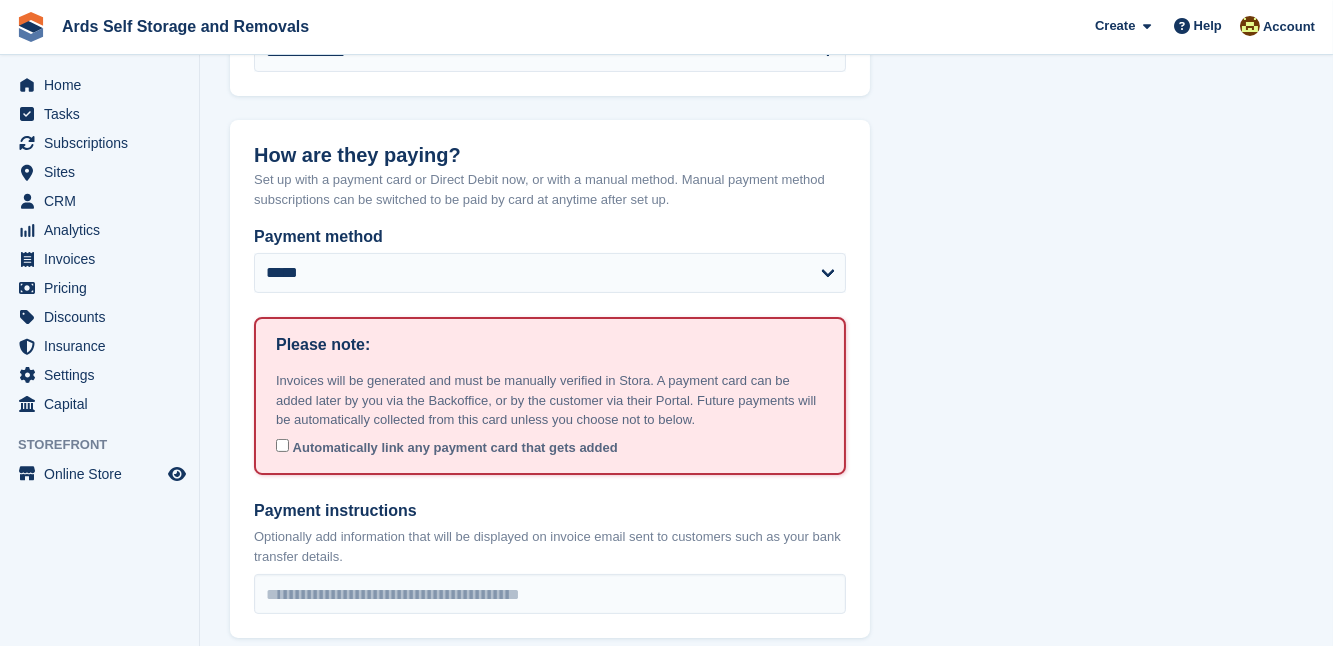 click on "**********" at bounding box center (766, 861) 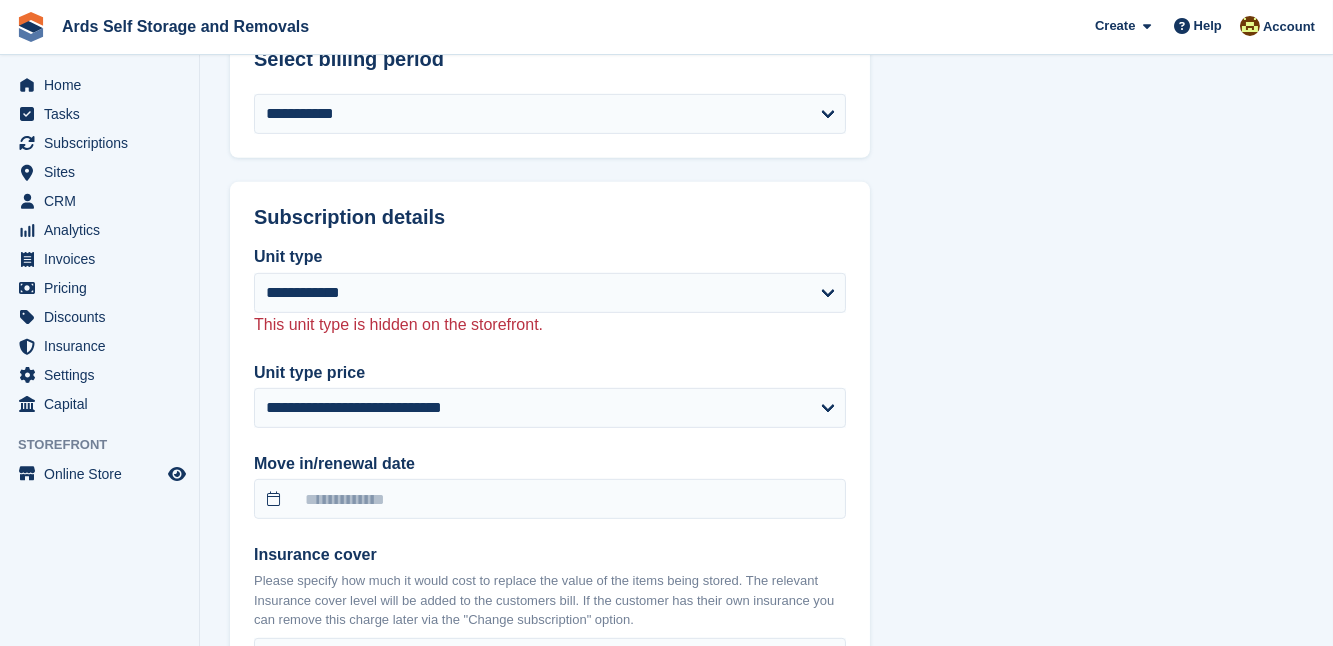 scroll, scrollTop: 1818, scrollLeft: 0, axis: vertical 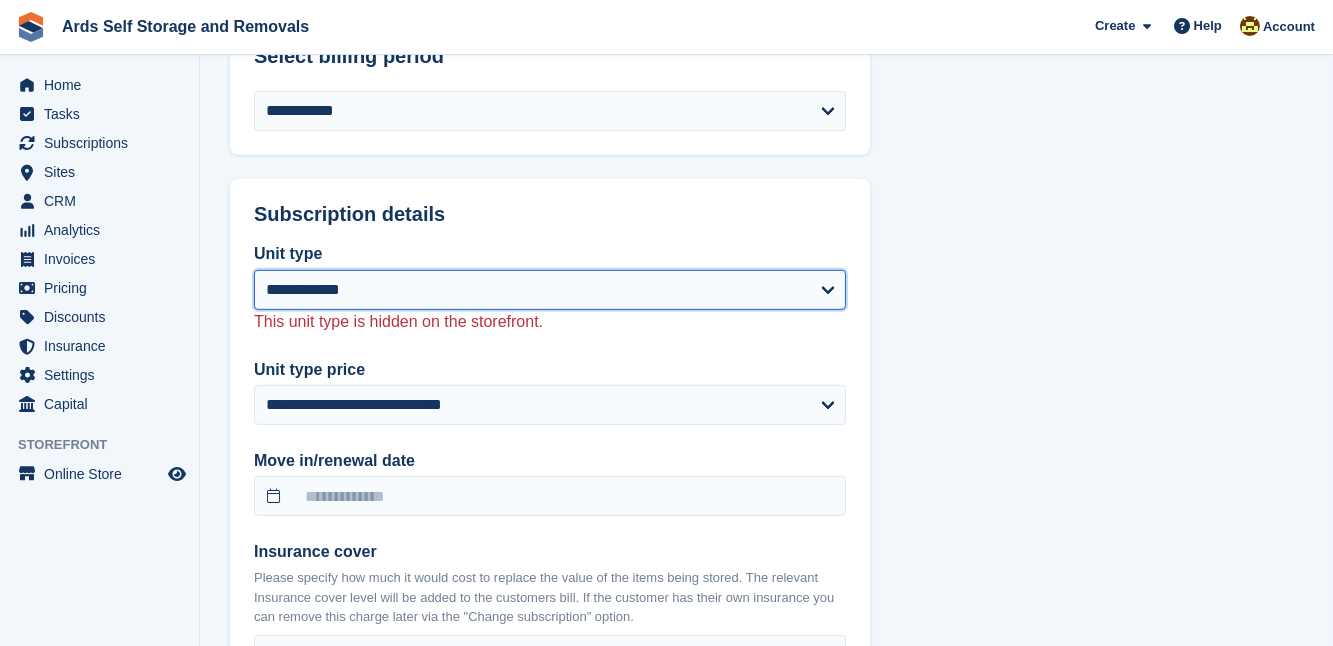 click on "**********" at bounding box center [550, 290] 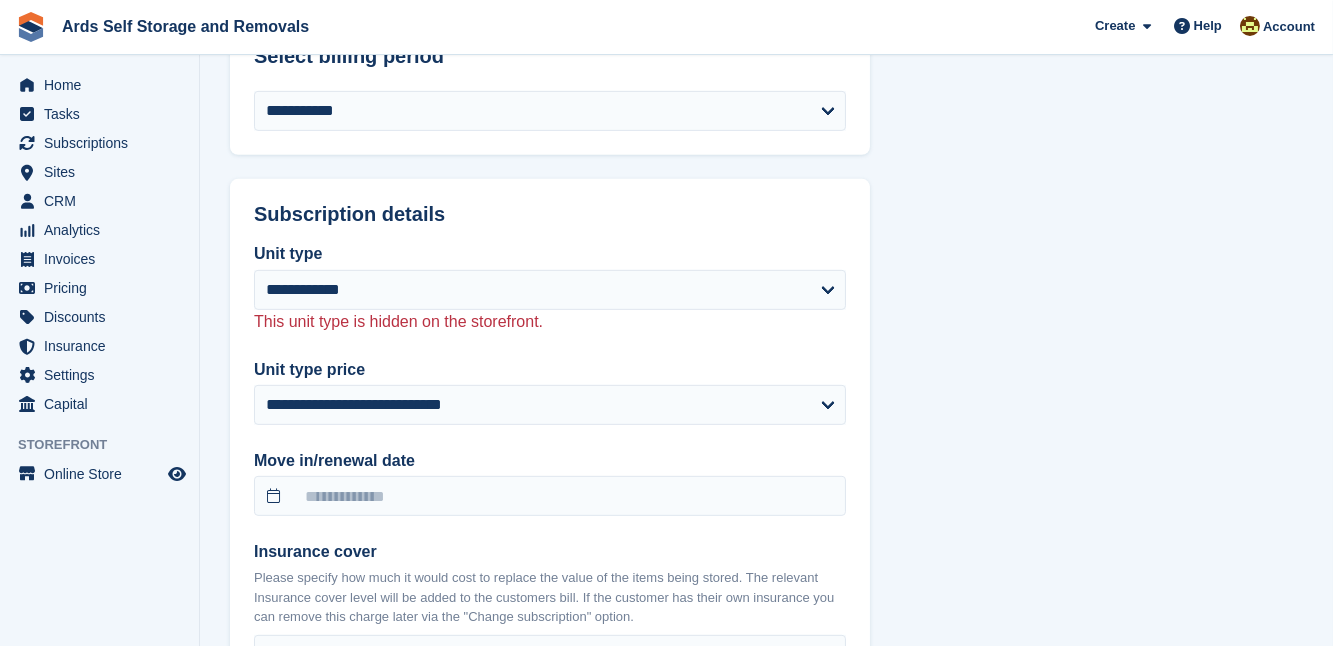 click on "**********" at bounding box center (766, 61) 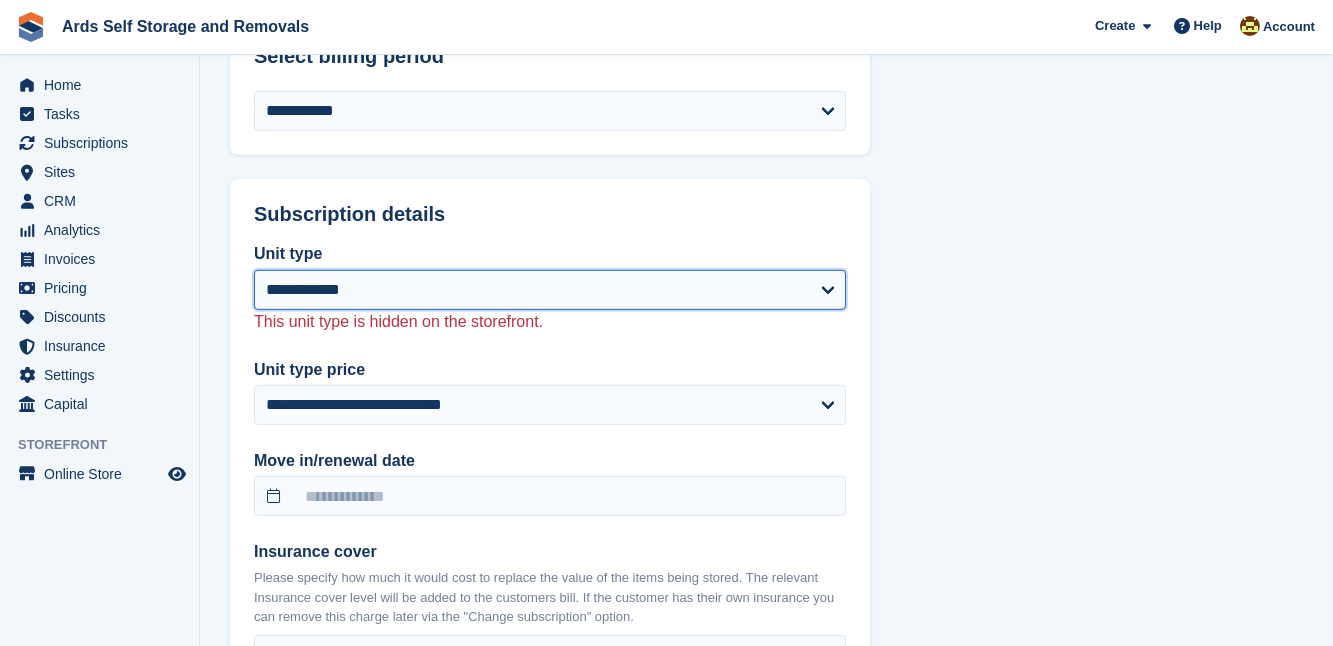 click on "**********" at bounding box center (550, 290) 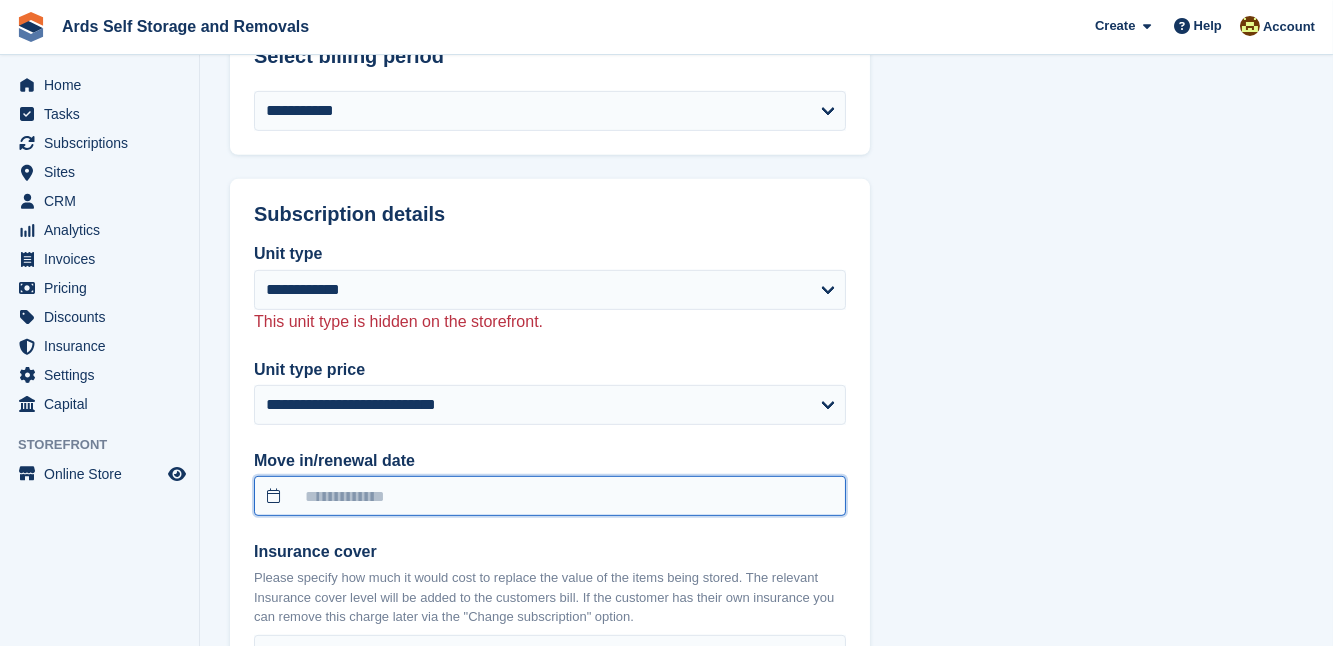 click at bounding box center [550, 496] 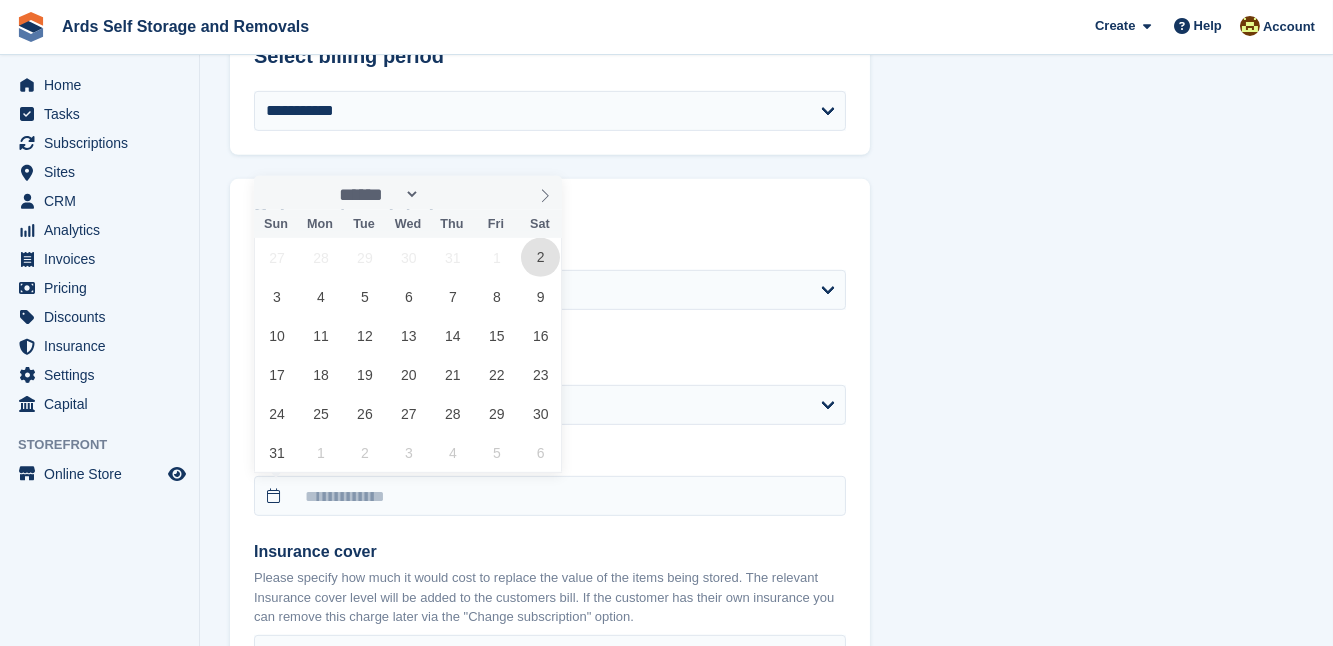 click on "2" at bounding box center (540, 257) 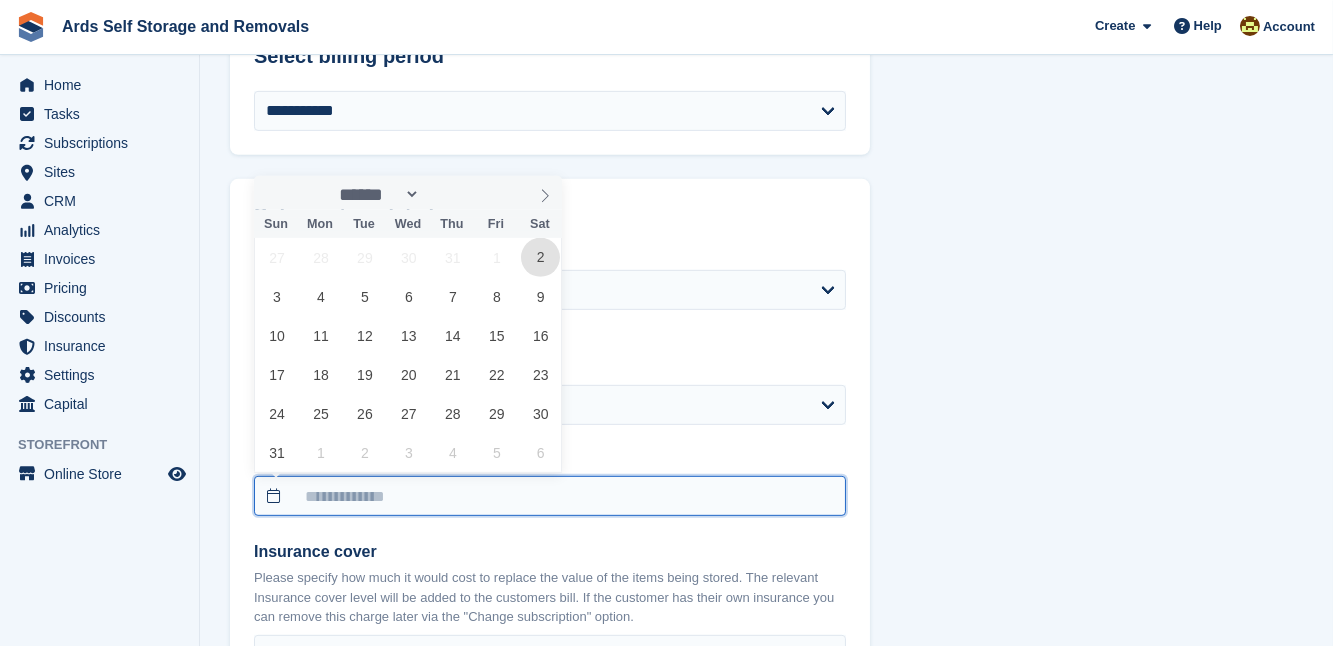 type on "**********" 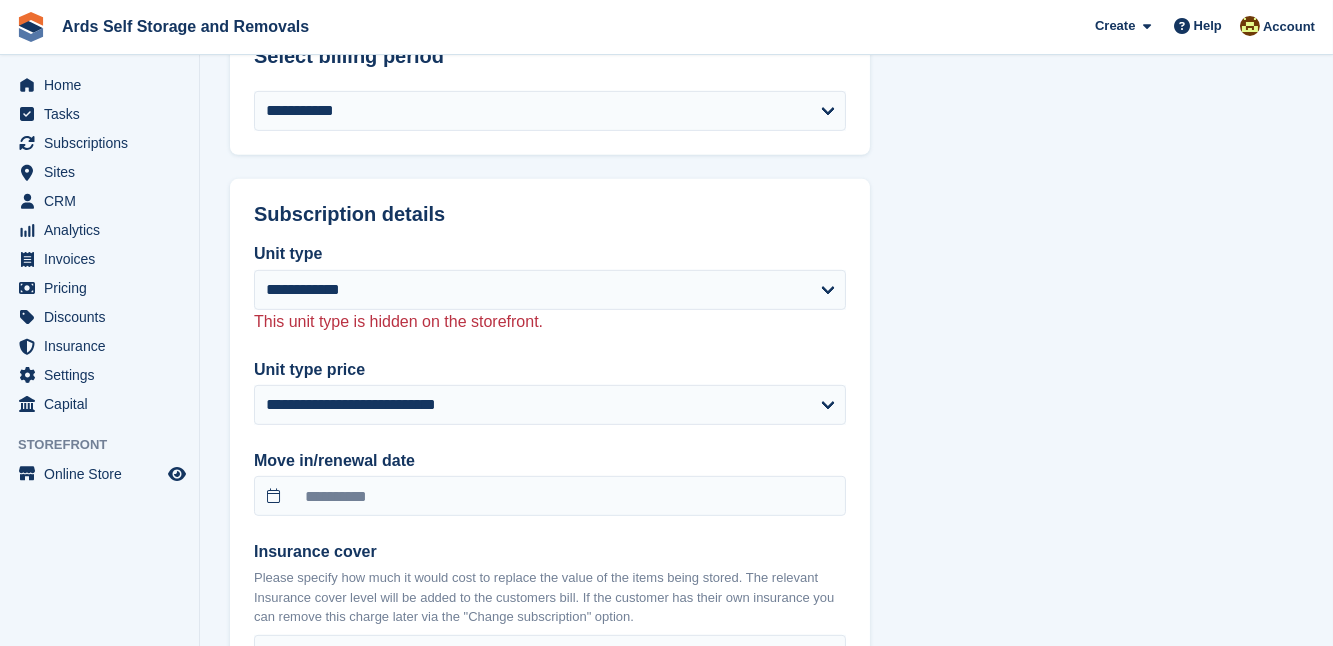 click on "**********" at bounding box center [766, 61] 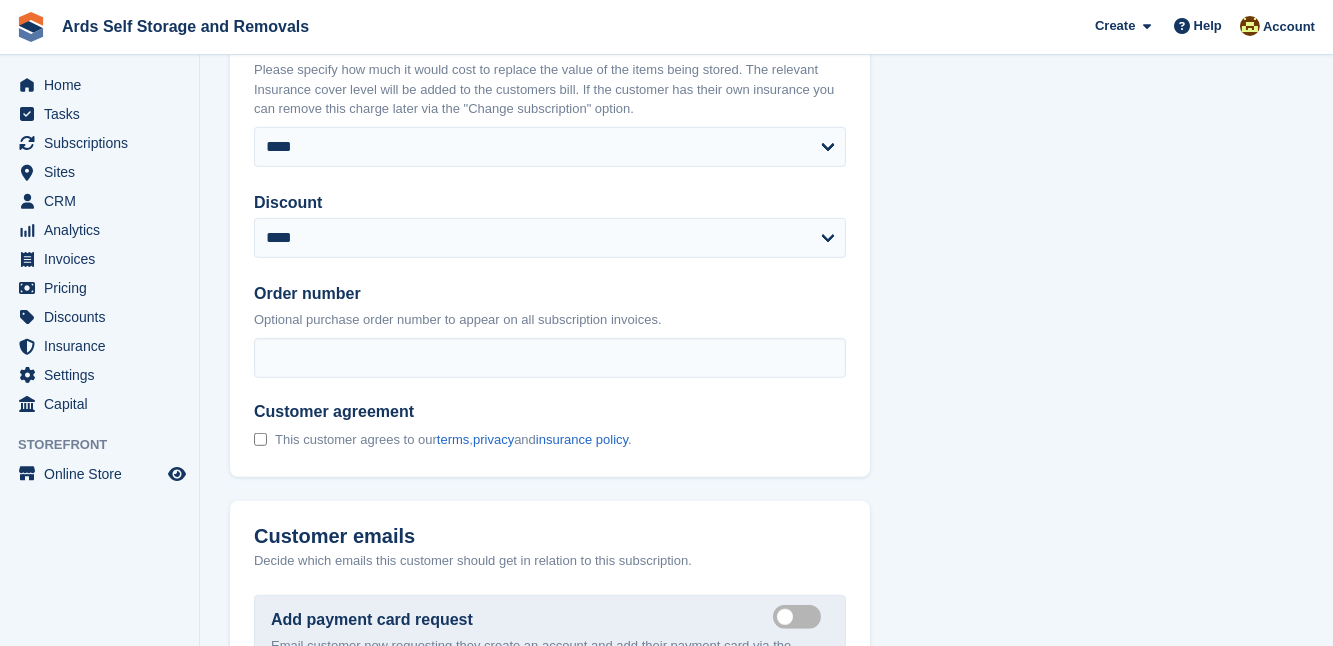 scroll, scrollTop: 2327, scrollLeft: 0, axis: vertical 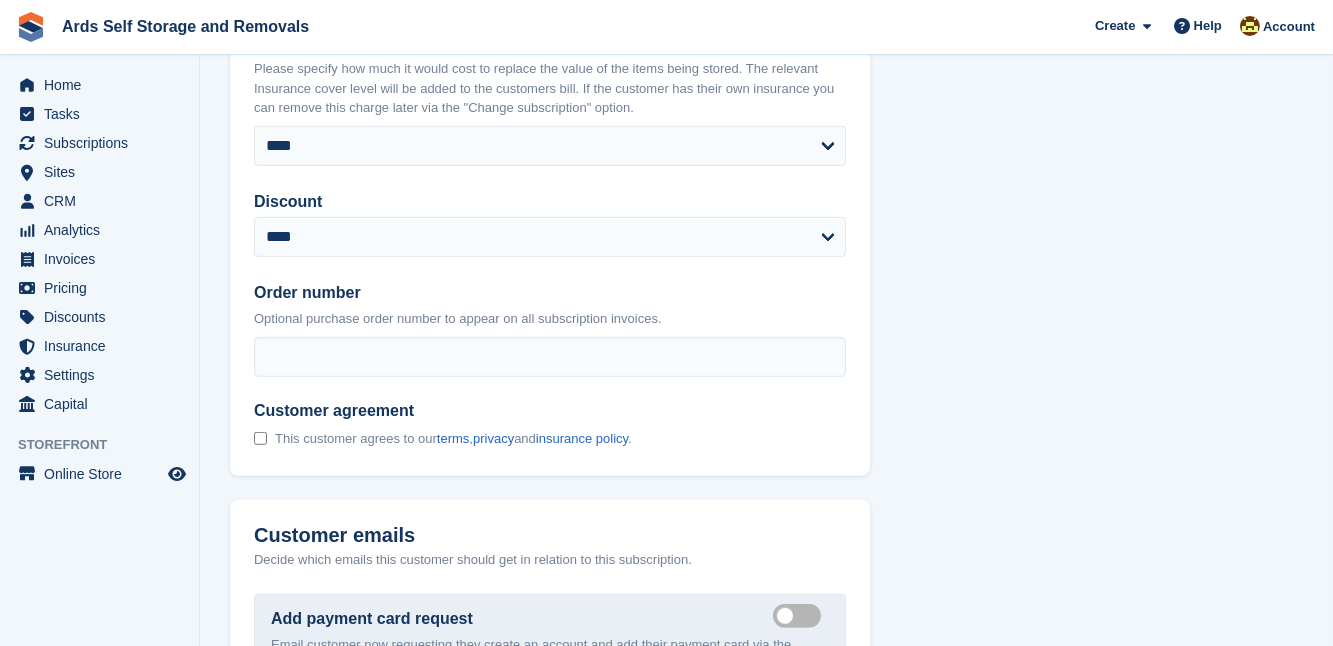 click on "**********" at bounding box center [766, -448] 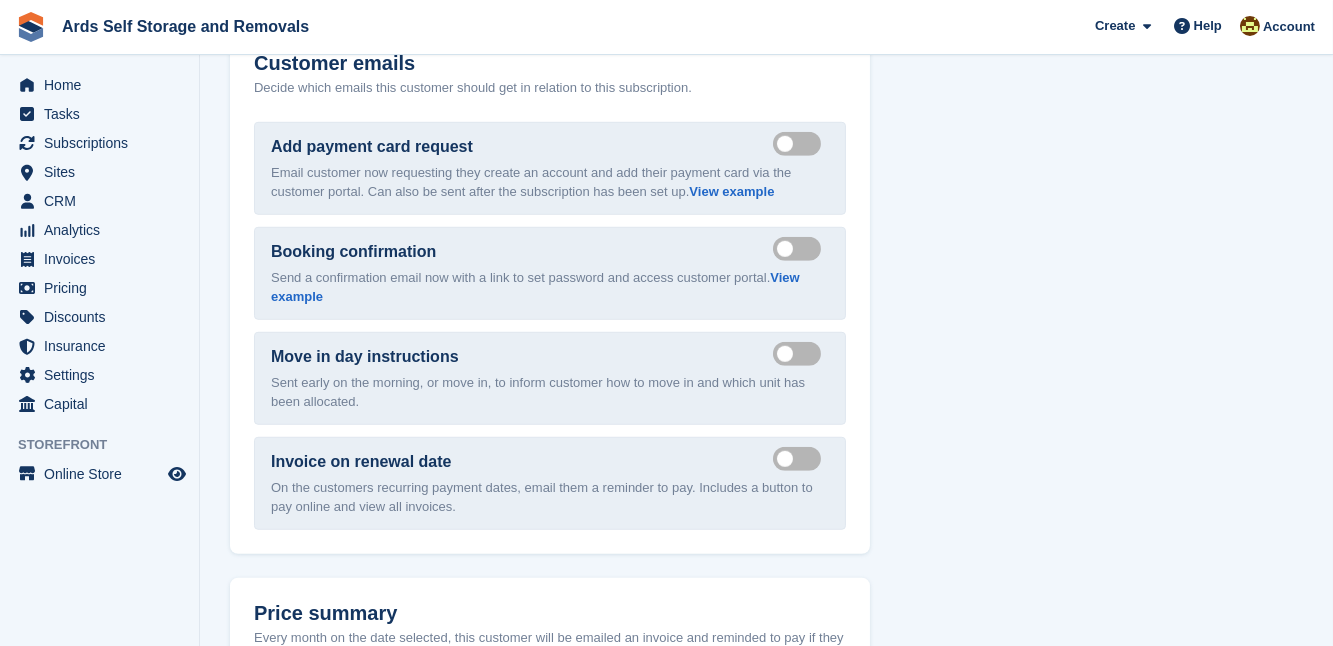 scroll, scrollTop: 2800, scrollLeft: 0, axis: vertical 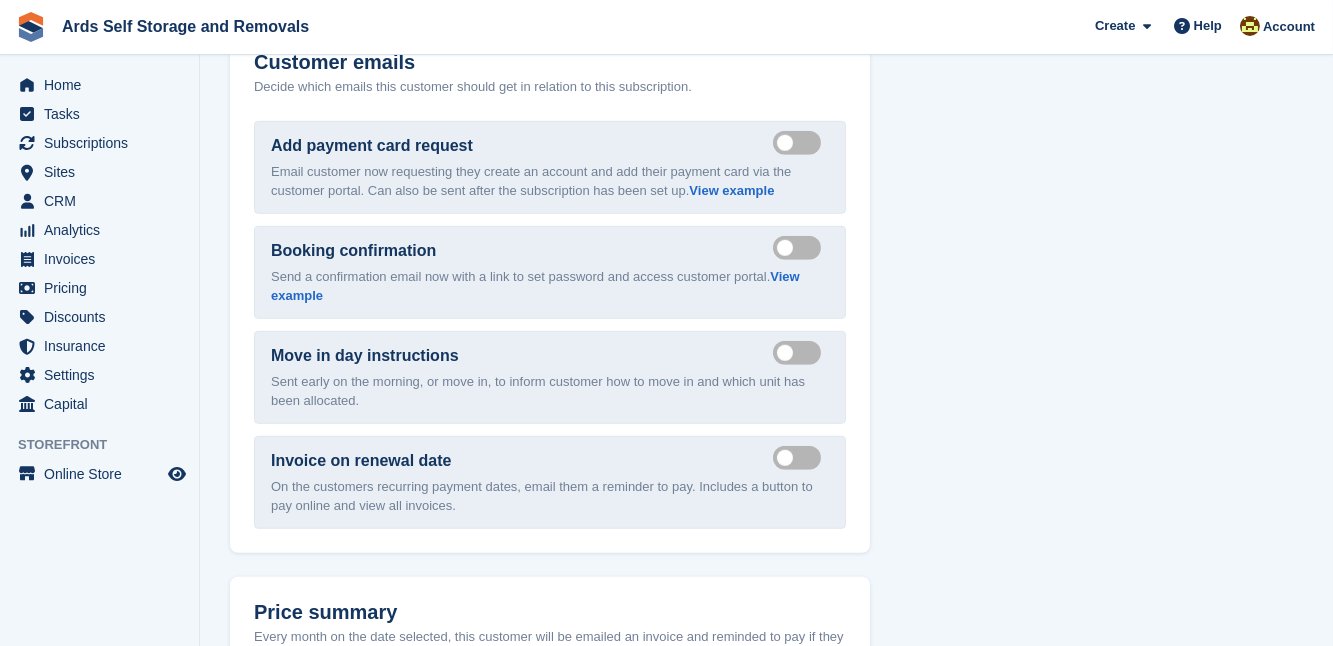click on "Send booking confirmation email" at bounding box center (801, 248) 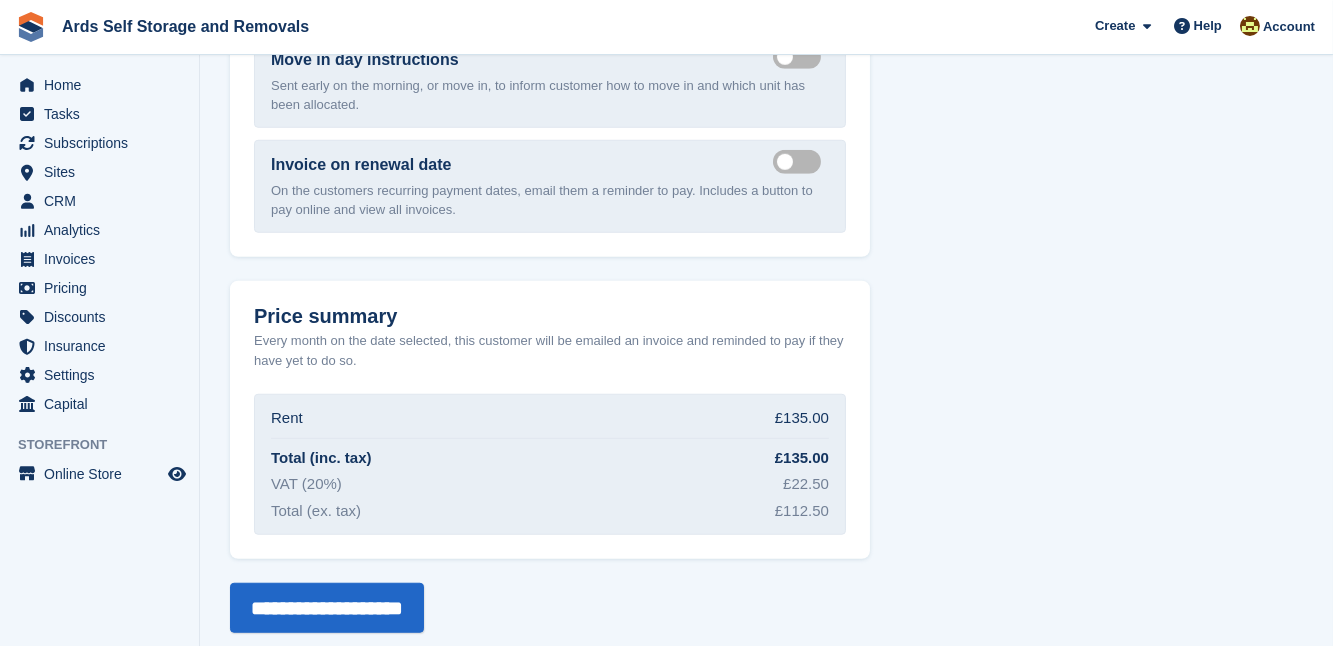 scroll, scrollTop: 3109, scrollLeft: 0, axis: vertical 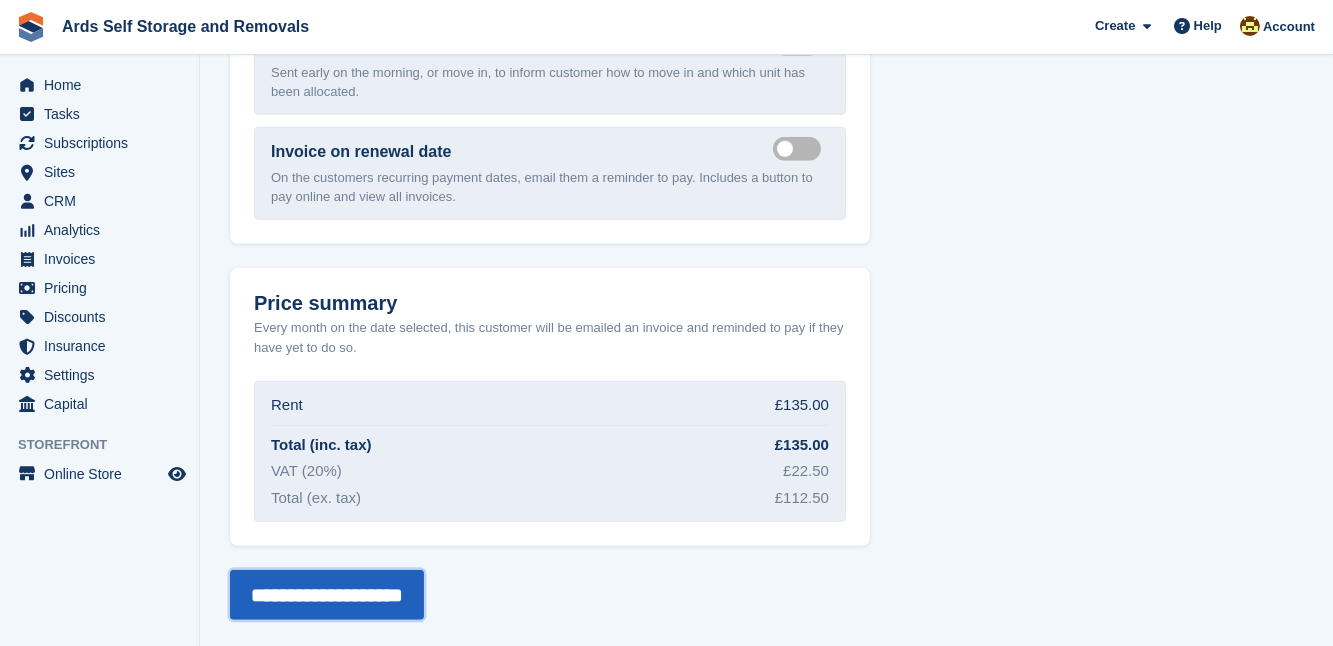 click on "**********" at bounding box center [327, 595] 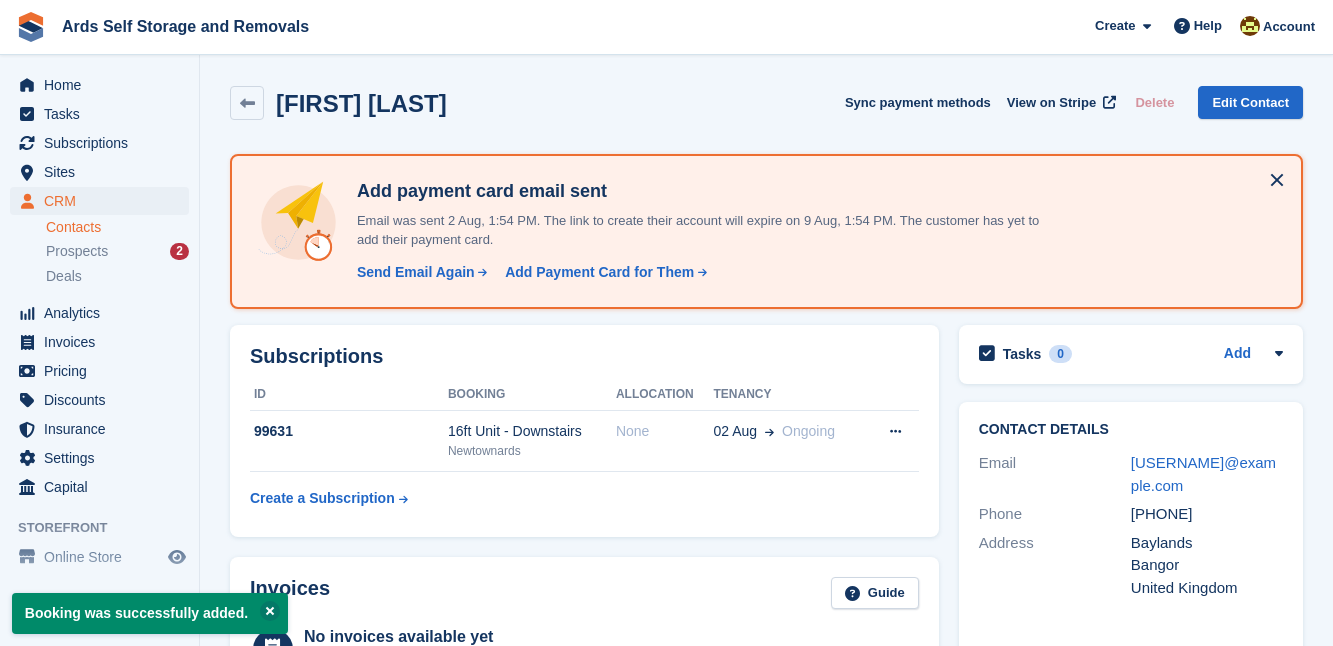 scroll, scrollTop: 0, scrollLeft: 0, axis: both 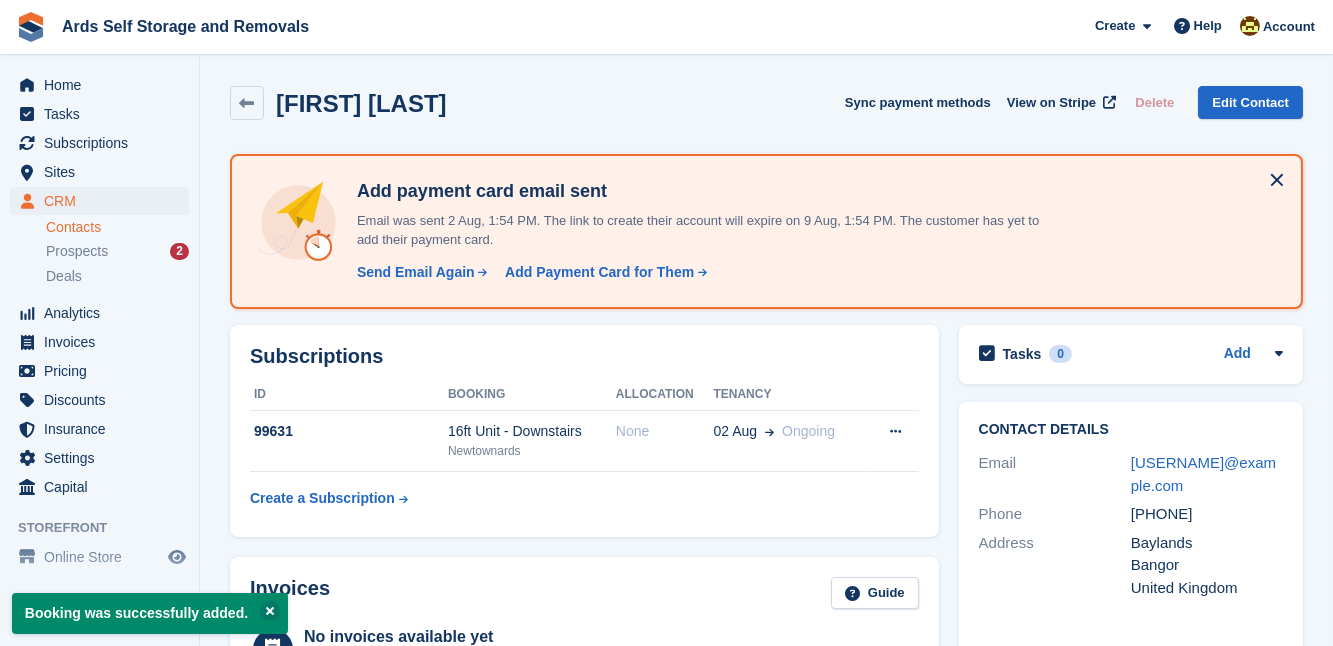 click on "Subscriptions
ID
Booking
Allocation
Tenancy
99631
16ft Unit - Downstairs
Newtownards
None
02 Aug
Ongoing
Cancel subscription" at bounding box center [584, 431] 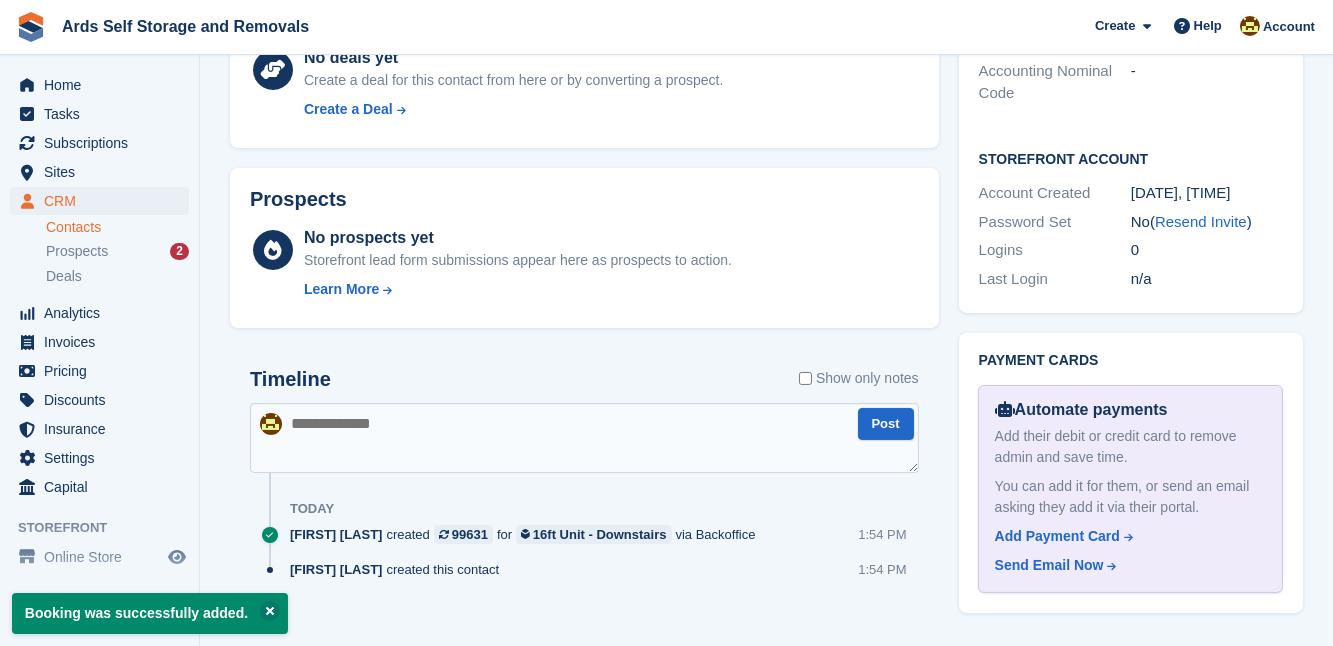 scroll, scrollTop: 763, scrollLeft: 0, axis: vertical 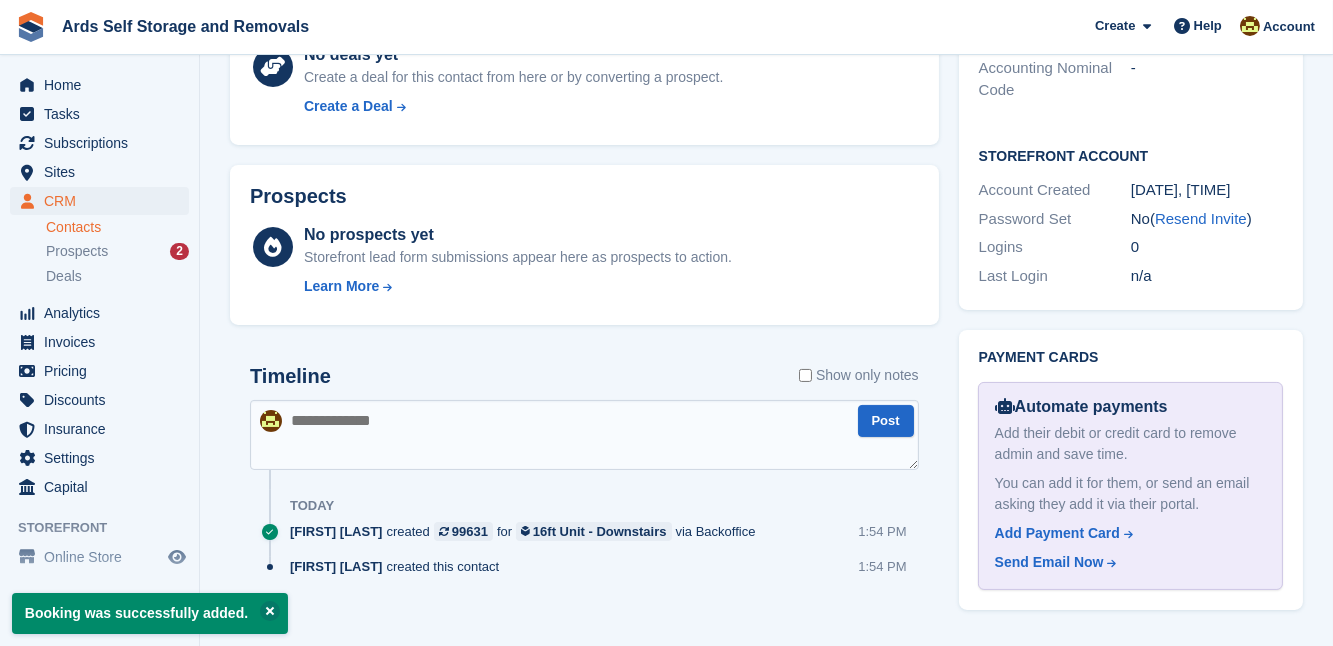 click on "Subscriptions
ID
Booking
Allocation
Tenancy
99631
16ft Unit - Downstairs
Newtownards
None
02 Aug
Ongoing" at bounding box center (584, 99) 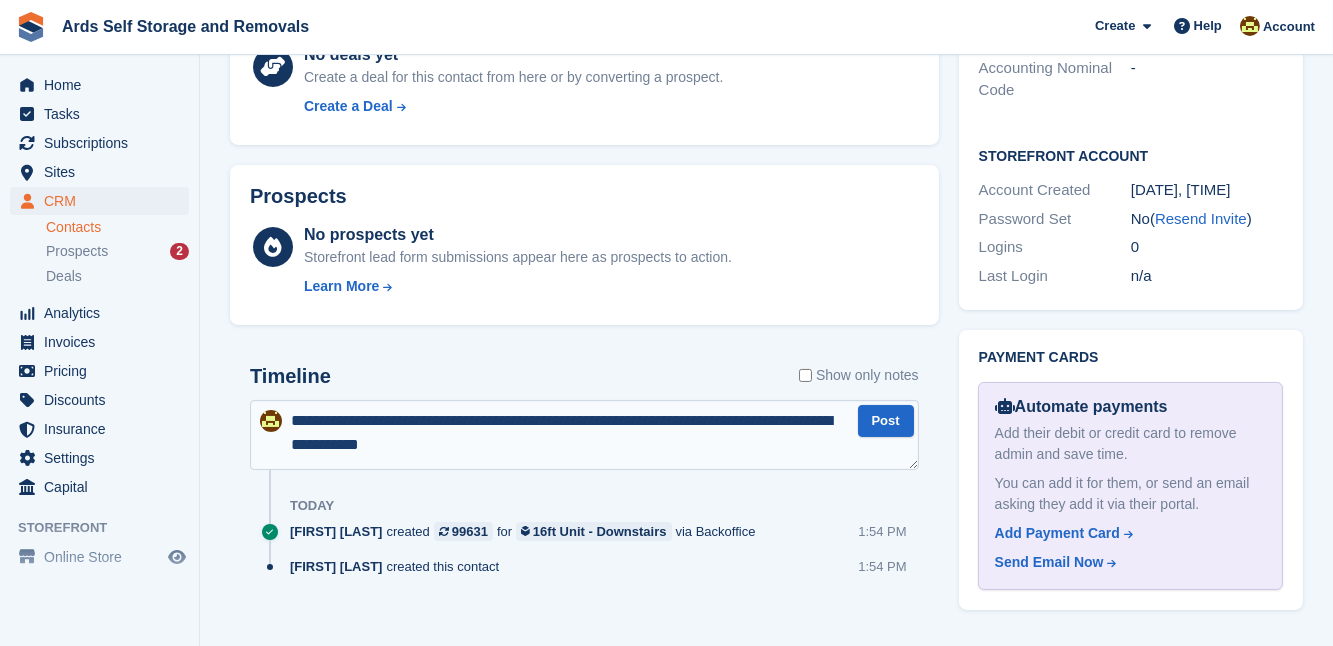 type on "**********" 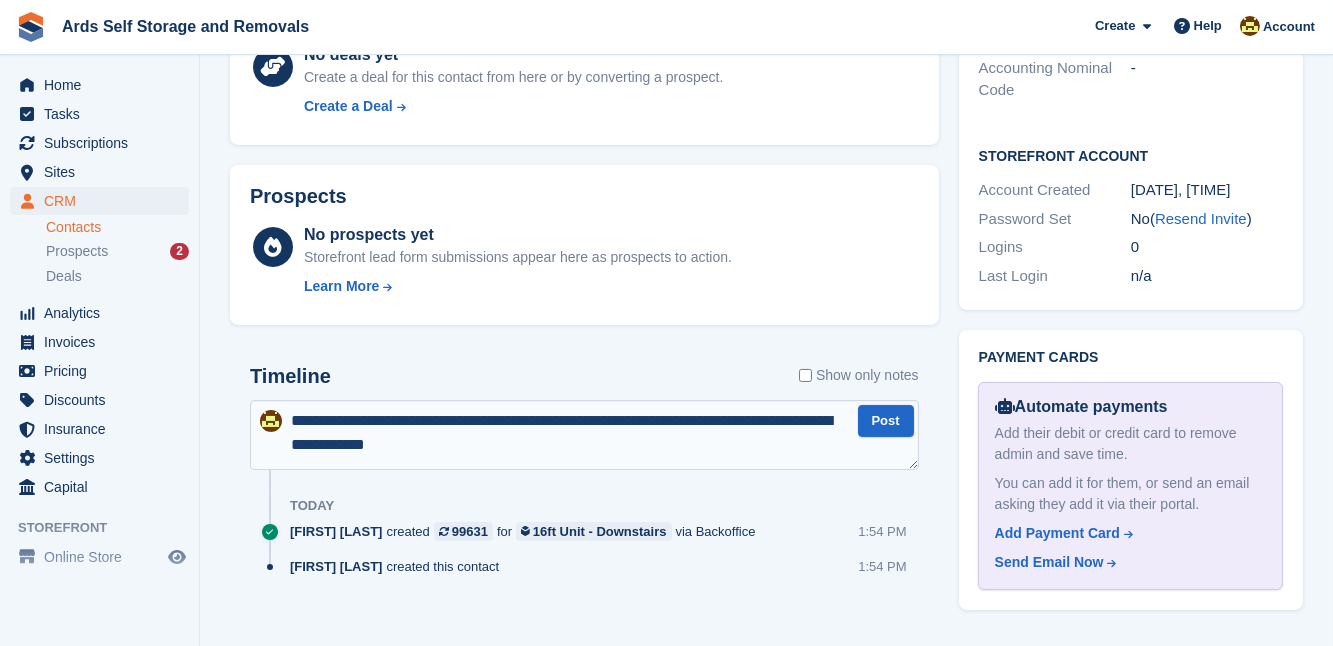 type 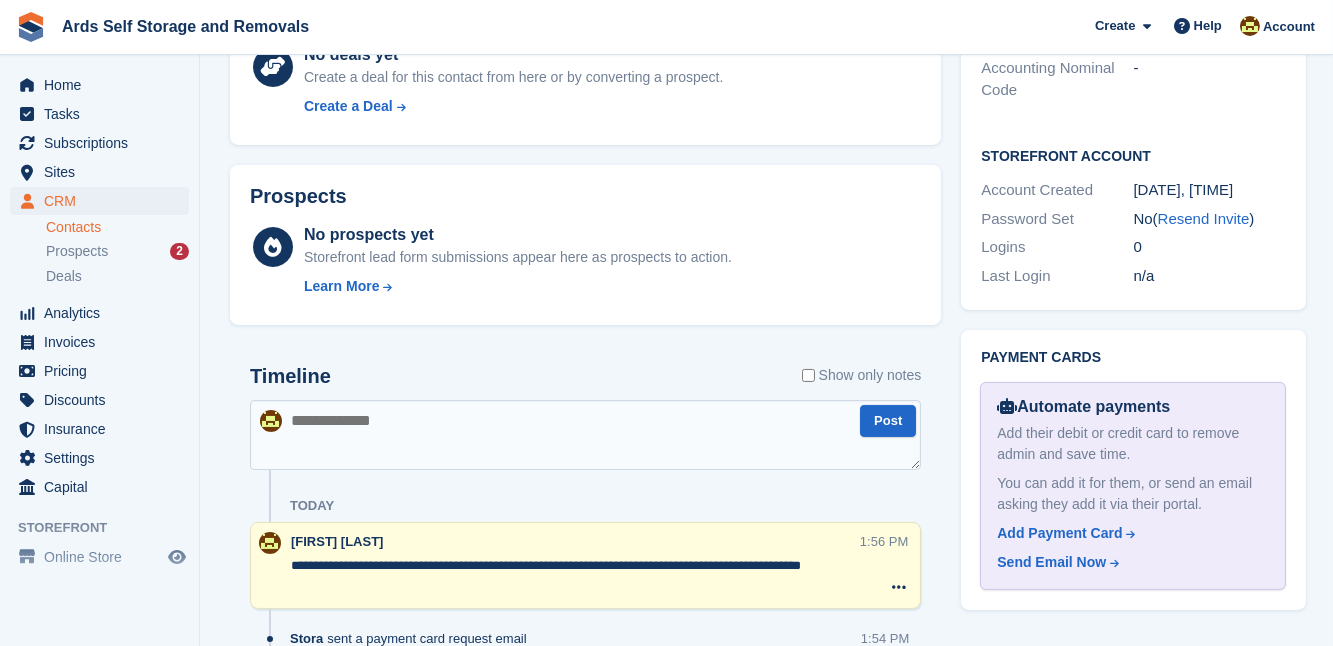 click on "Booking was successfully added.
[FIRST] [LAST]
Sync payment methods
View on Stripe
Delete
Edit Contact
Add payment card email sent
Email was sent  [DATE],   [TIME]. The link to create their account will expire on  [DATE],   [TIME]. The customer has yet to add their payment card.
Send Email Again
Are you sure you want to send another email?
Cancel" at bounding box center [766, 74] 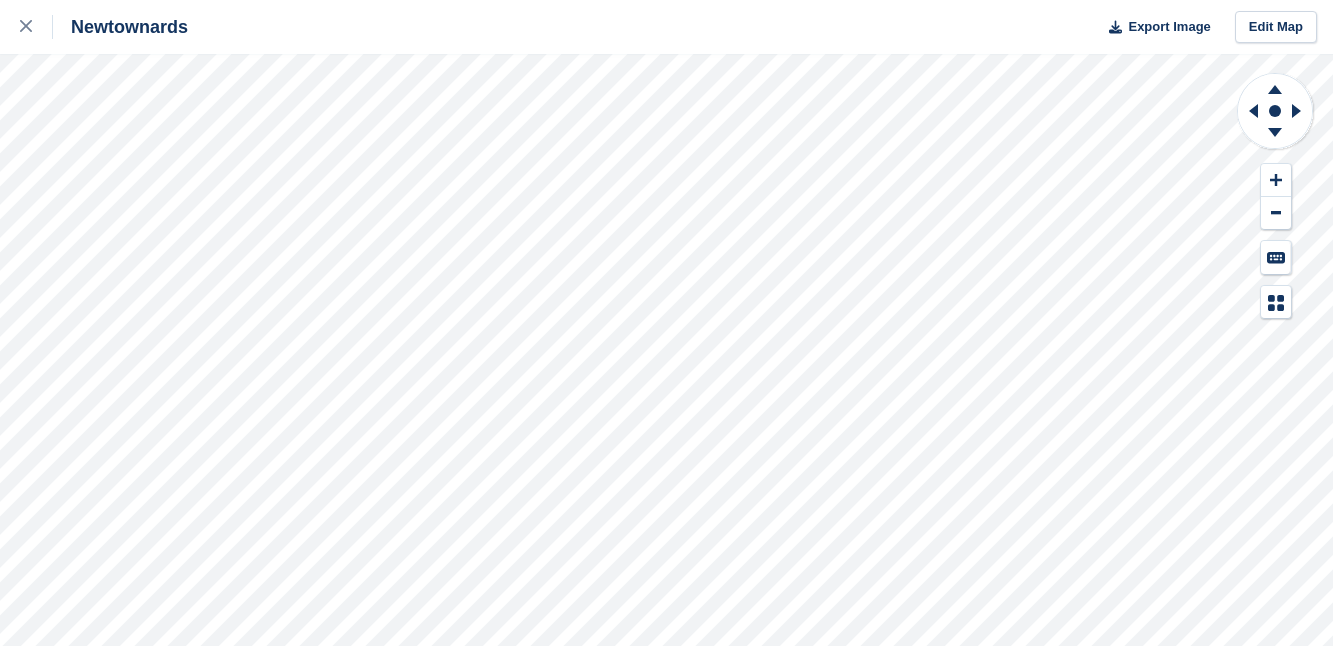 scroll, scrollTop: 0, scrollLeft: 0, axis: both 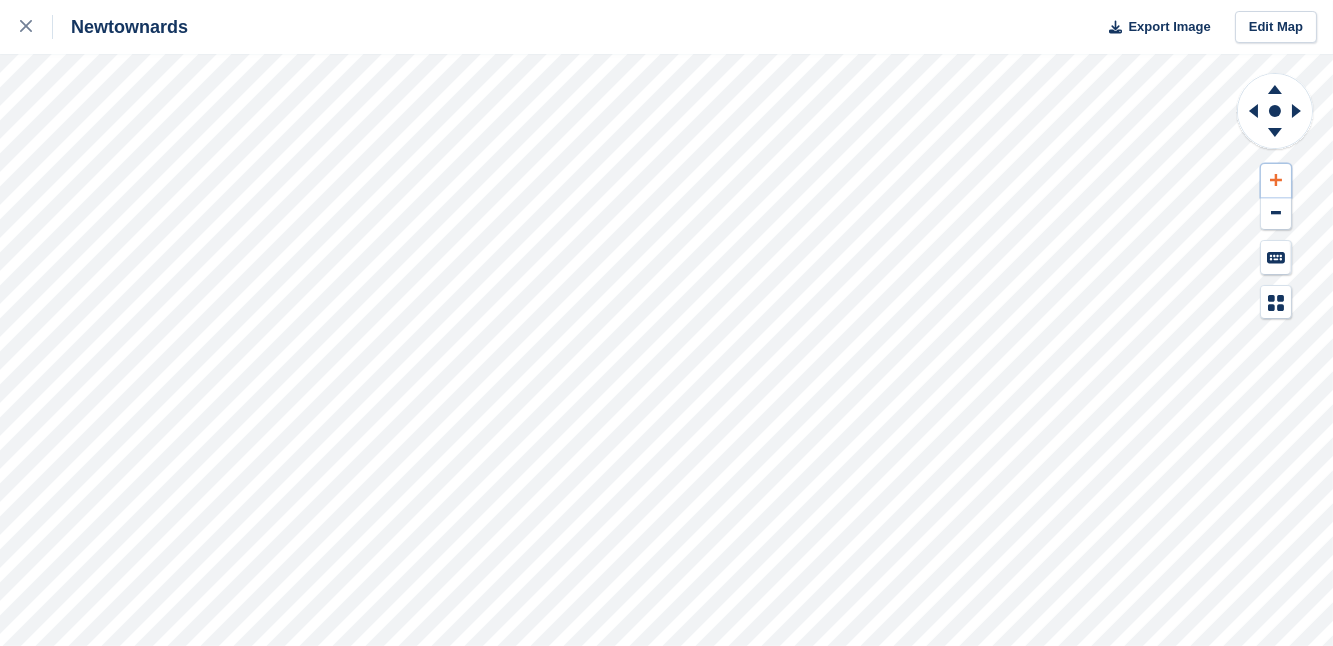 click 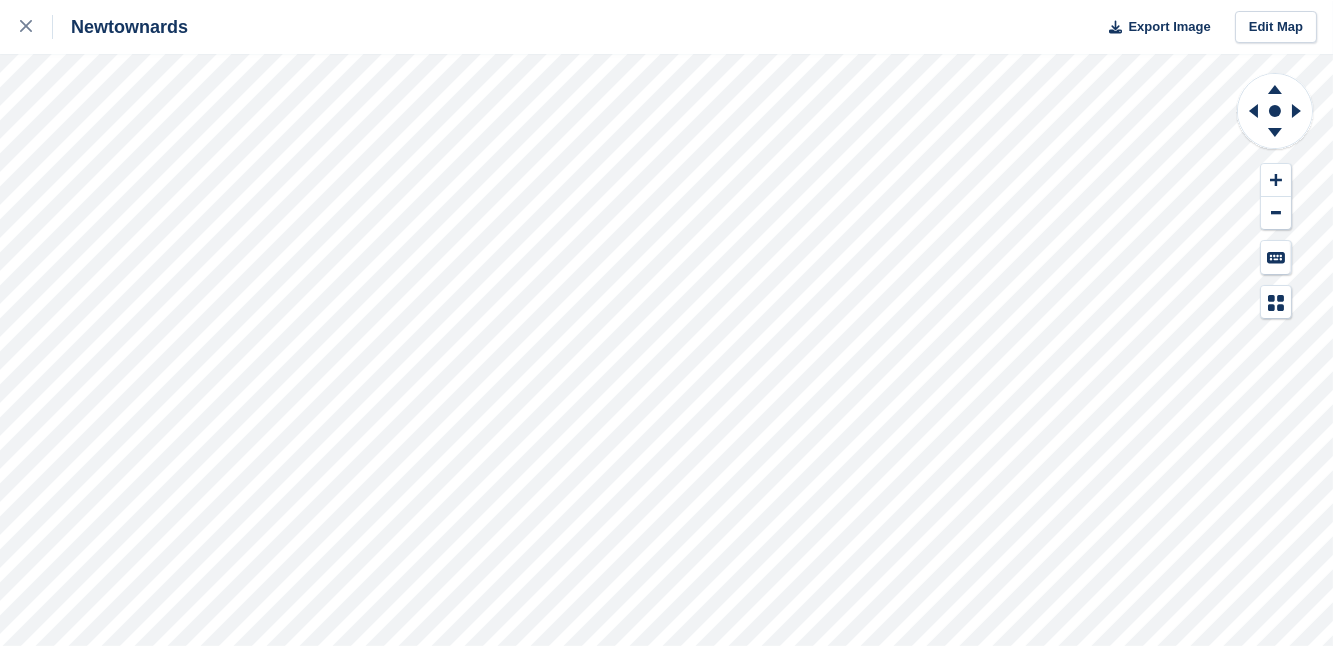 drag, startPoint x: 1259, startPoint y: 108, endPoint x: 1267, endPoint y: 156, distance: 48.6621 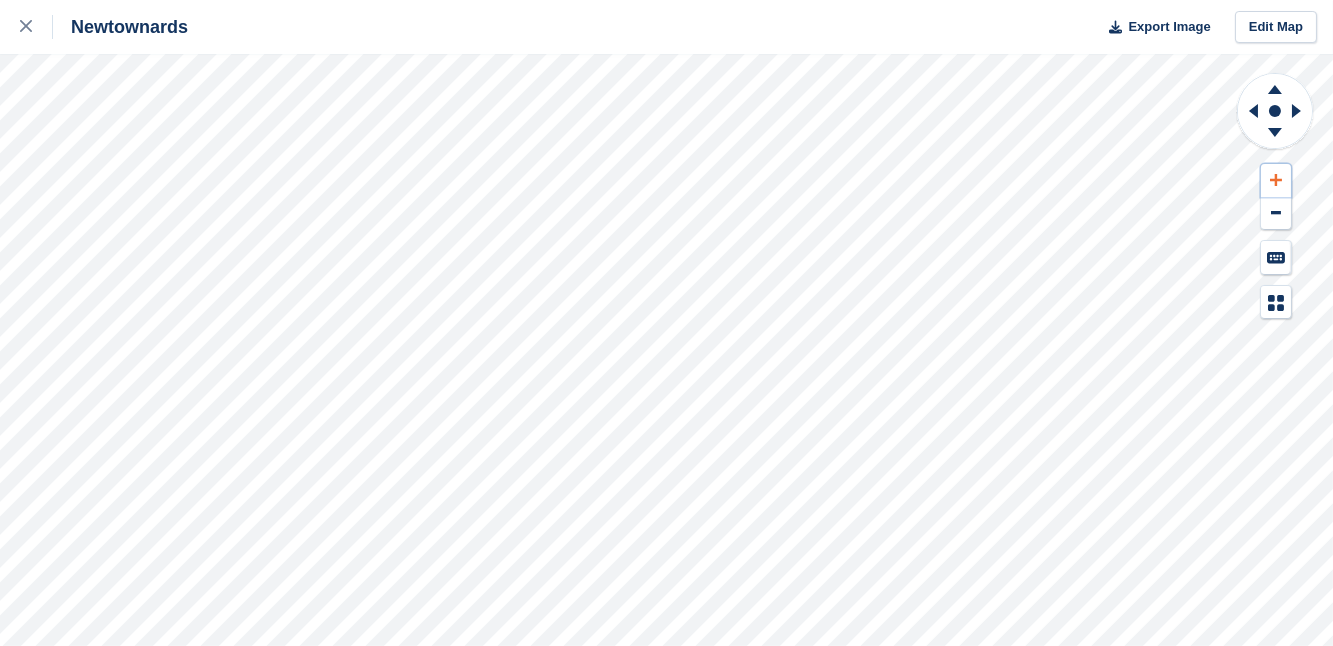 click 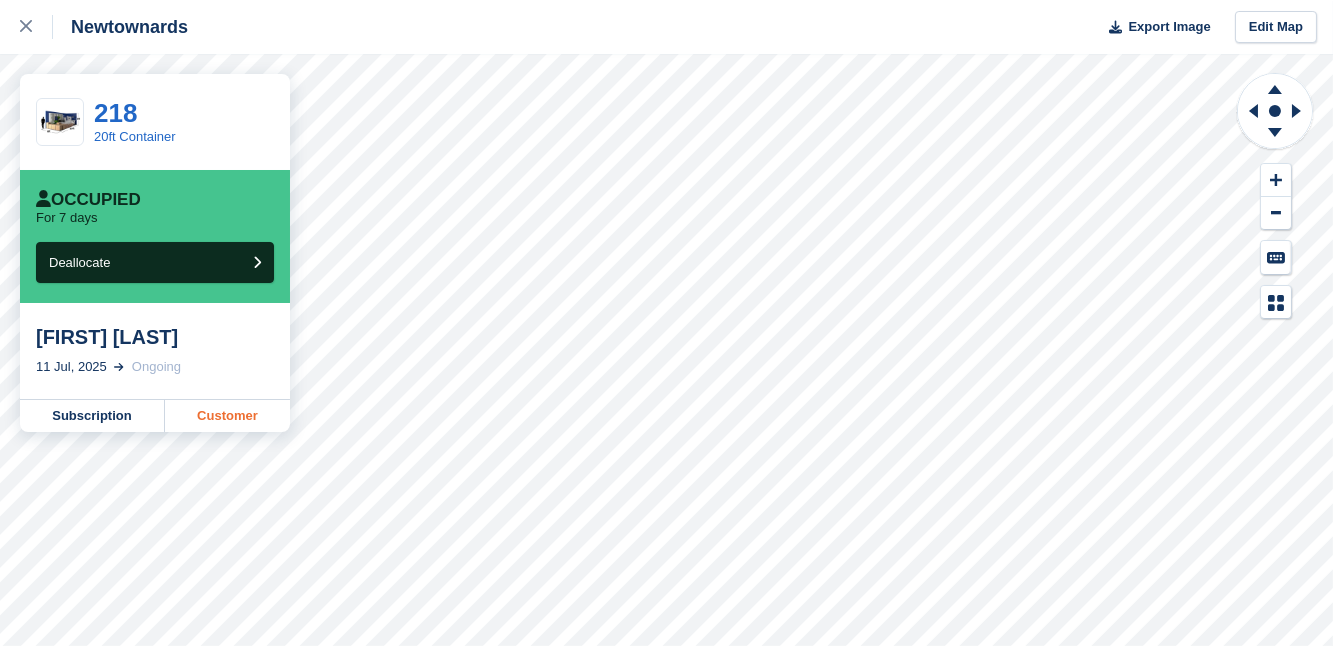 click on "Customer" at bounding box center (227, 416) 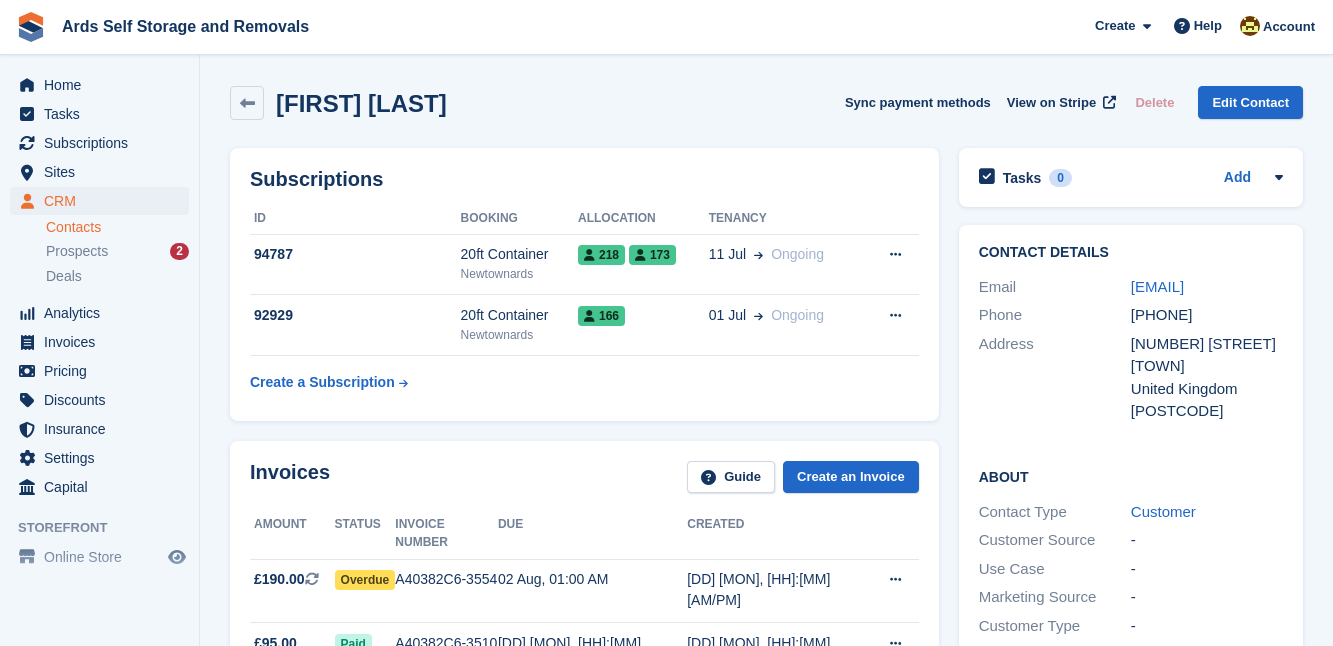 scroll, scrollTop: 0, scrollLeft: 0, axis: both 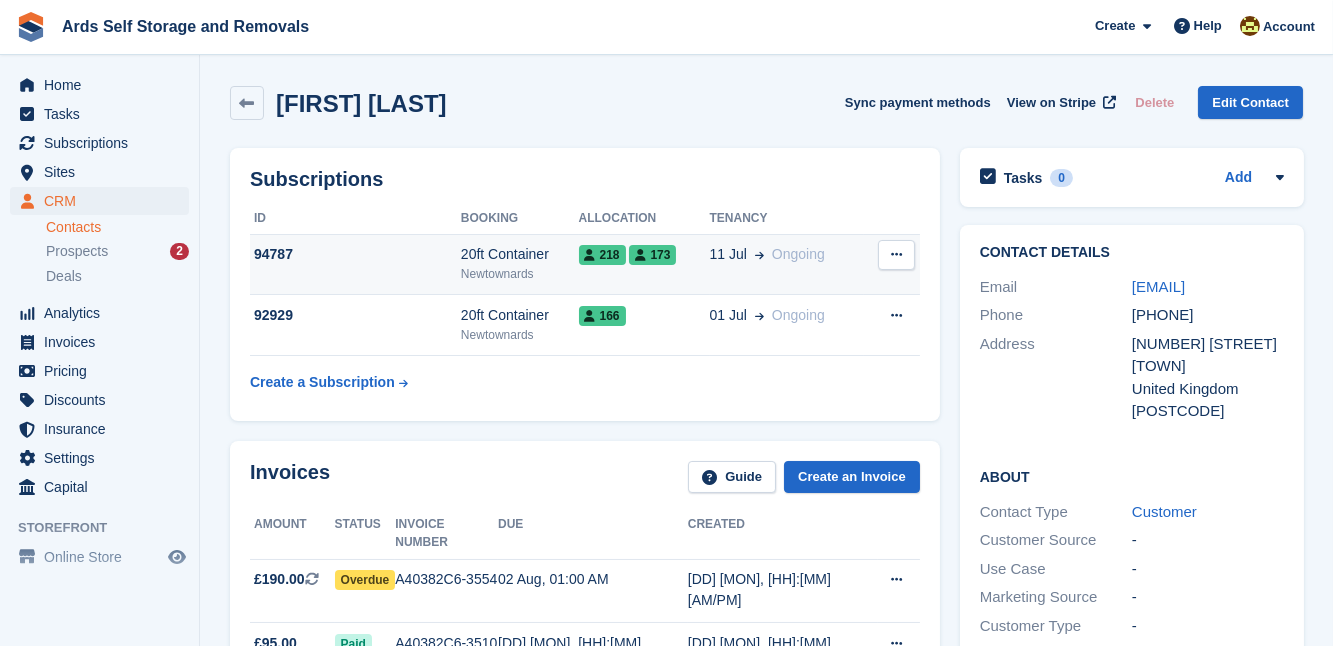 click on "218" at bounding box center (602, 255) 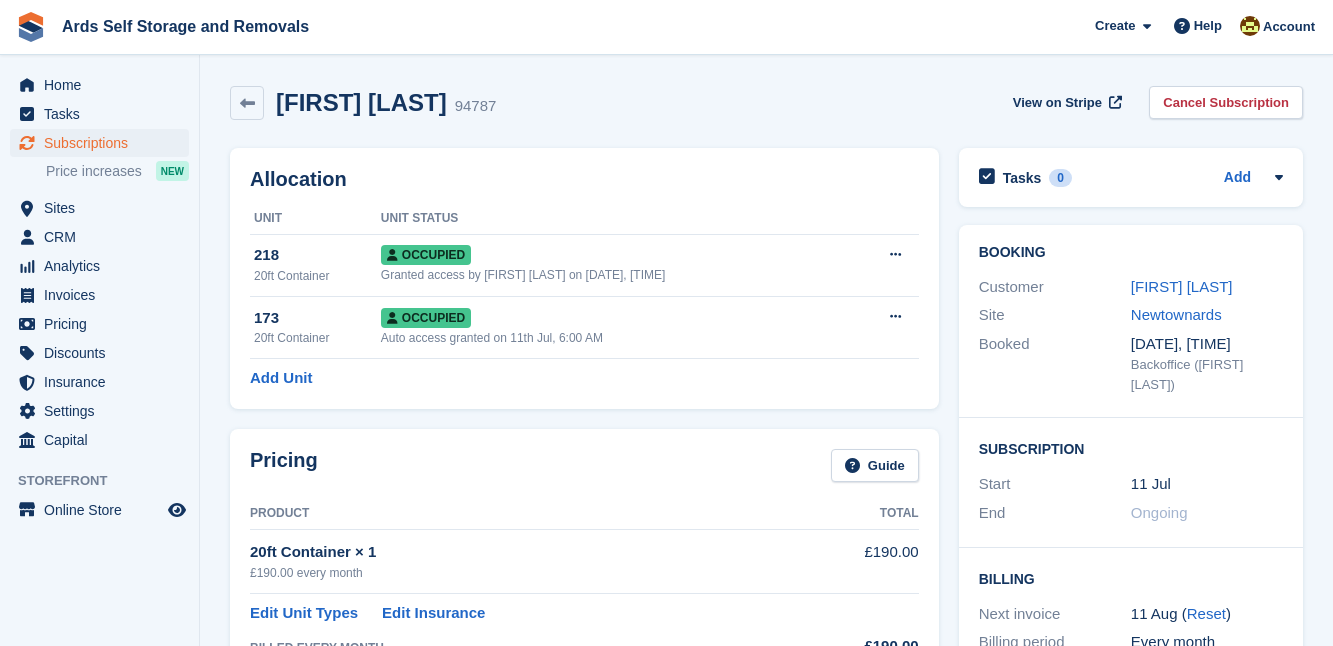 scroll, scrollTop: 0, scrollLeft: 0, axis: both 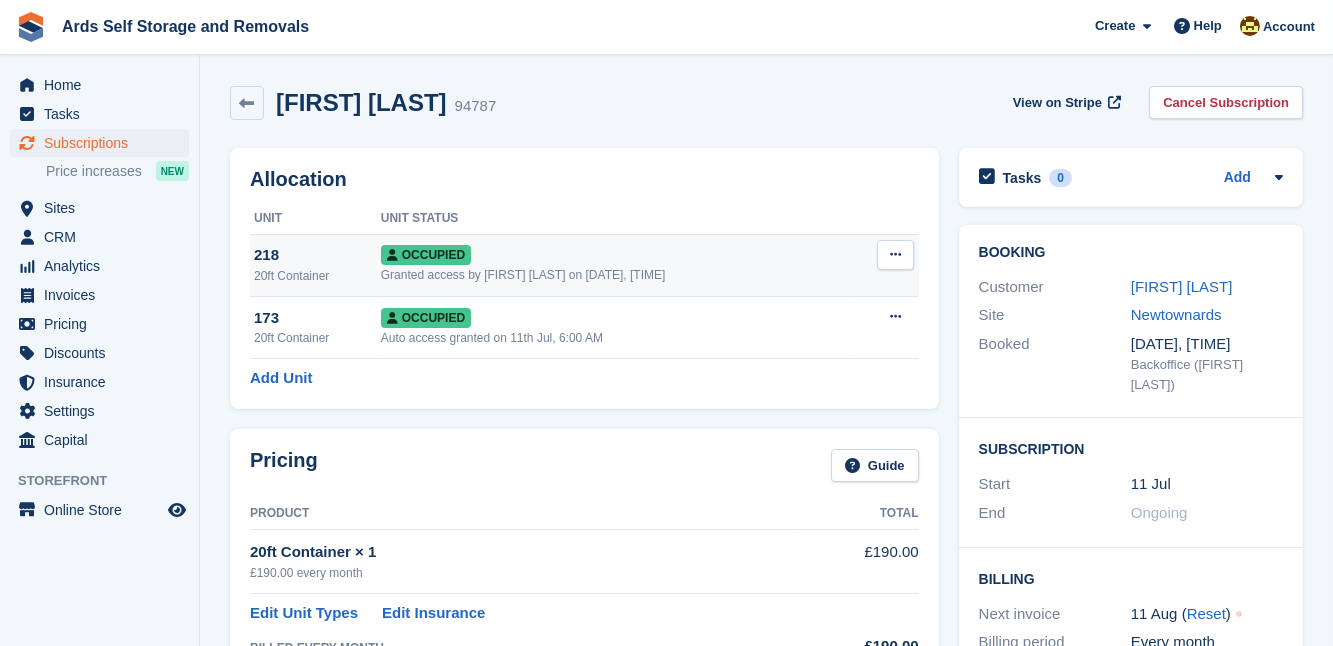 click at bounding box center (895, 254) 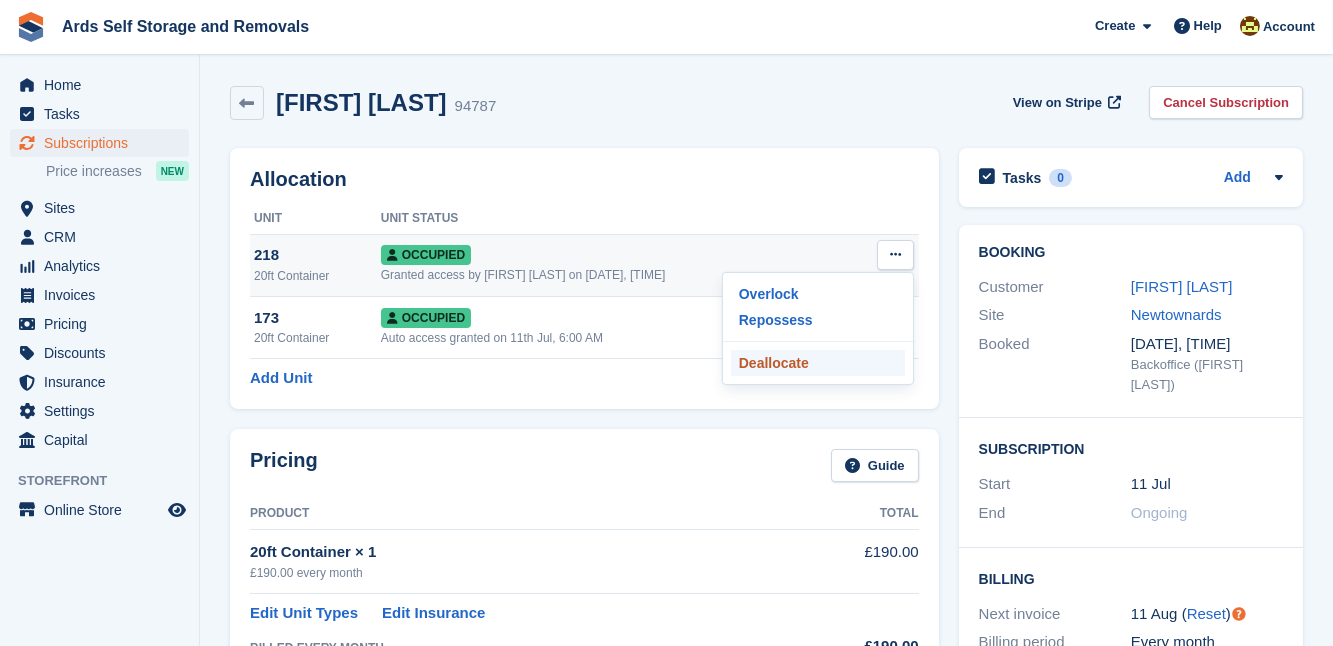 click on "Deallocate" at bounding box center [818, 363] 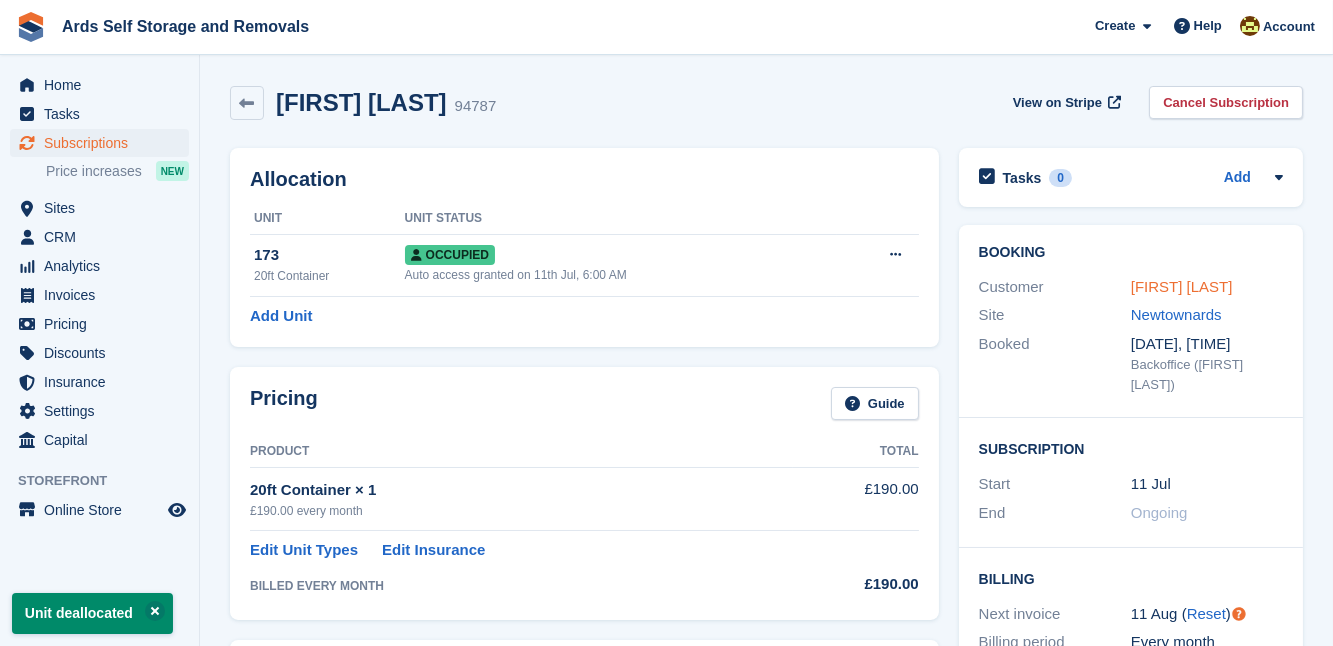 click on "[FIRST] [LAST]" at bounding box center [1182, 286] 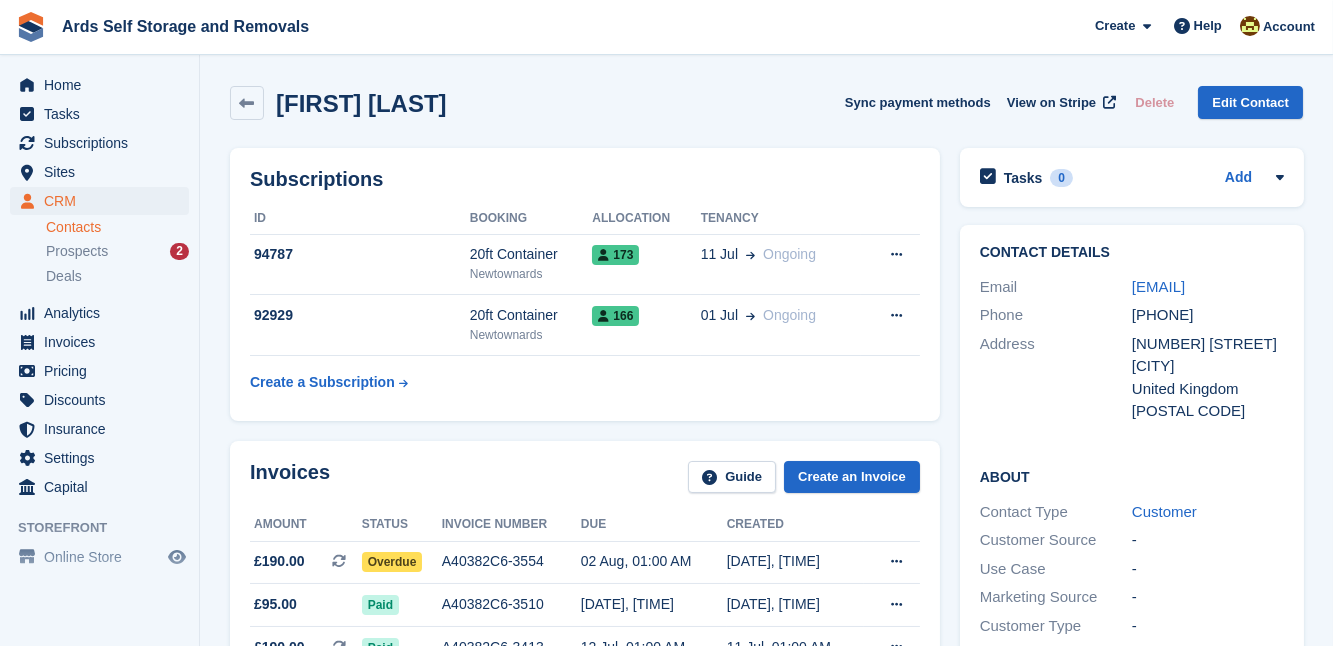 click on "Invoices
Guide
Create an Invoice
Amount
Status
Invoice number
Due
Created
£190.00
This is a recurring subscription invoice.
Overdue
A40382C6-3554
[DATE], [TIME]
[DATE], [TIME]" at bounding box center [585, 613] 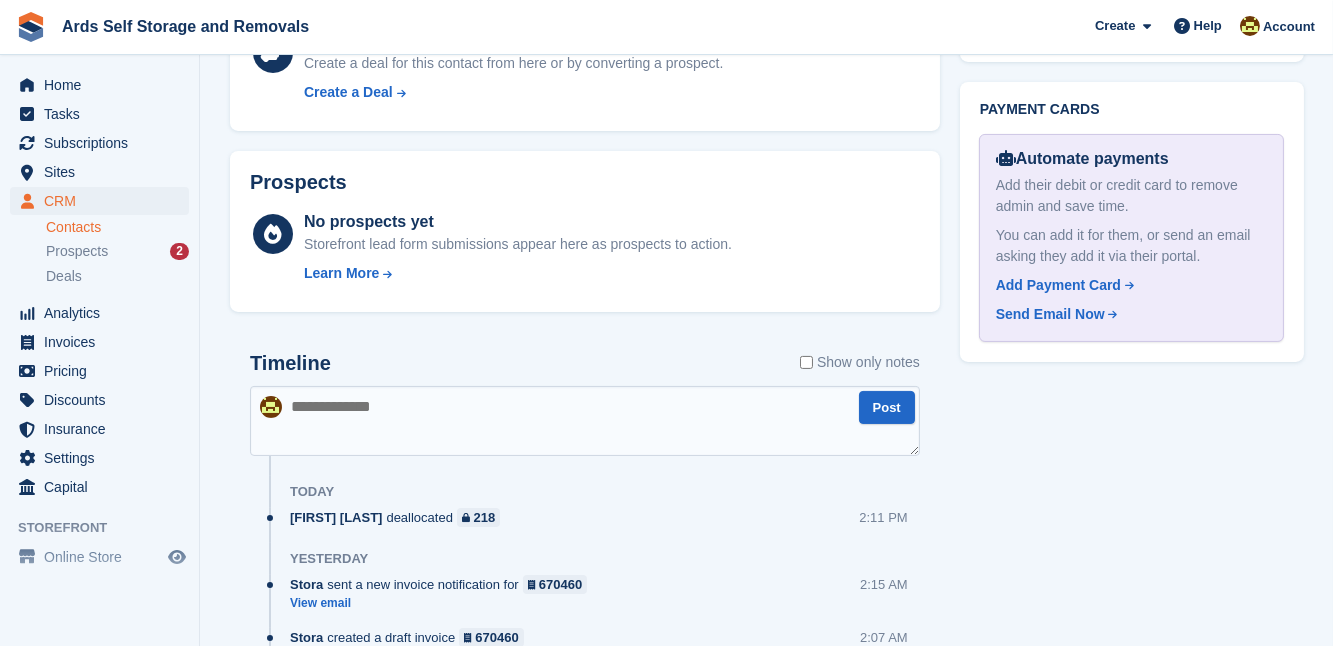 scroll, scrollTop: 836, scrollLeft: 0, axis: vertical 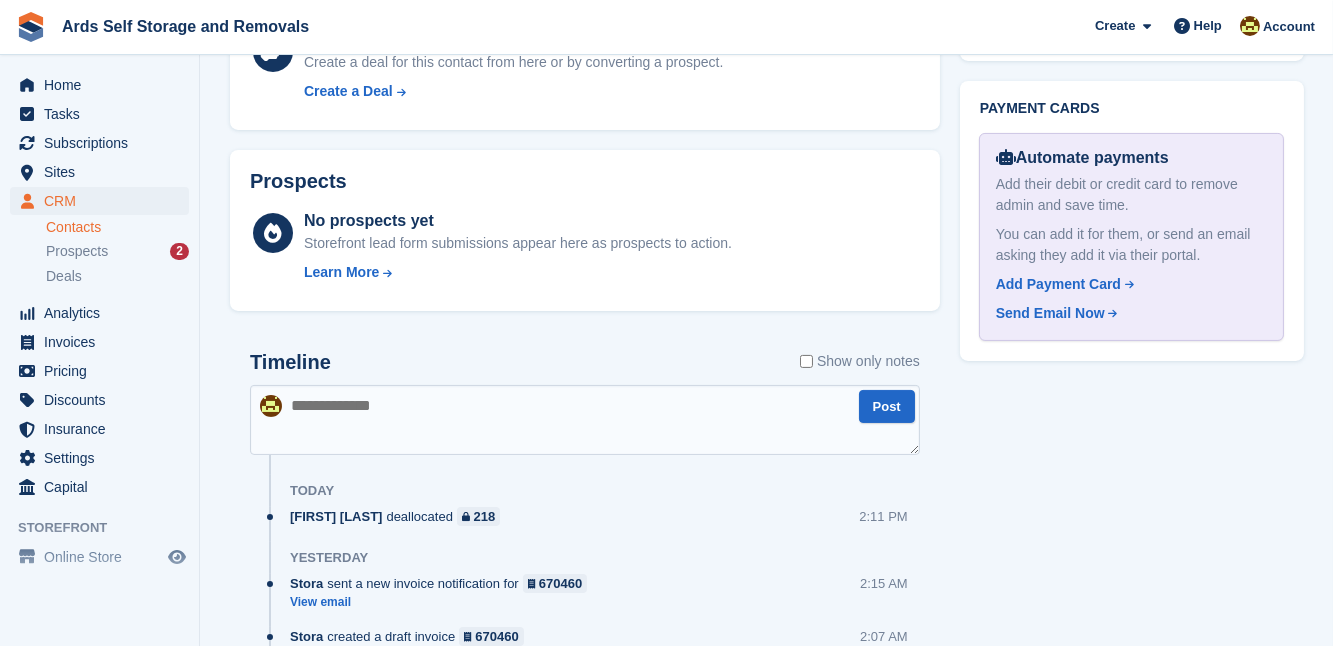click on "Subscriptions
ID
Booking
Allocation
Tenancy
94787
20ft Container
[CITY]
173
11 Jul
Ongoing
Cancel subscription" at bounding box center (585, 550) 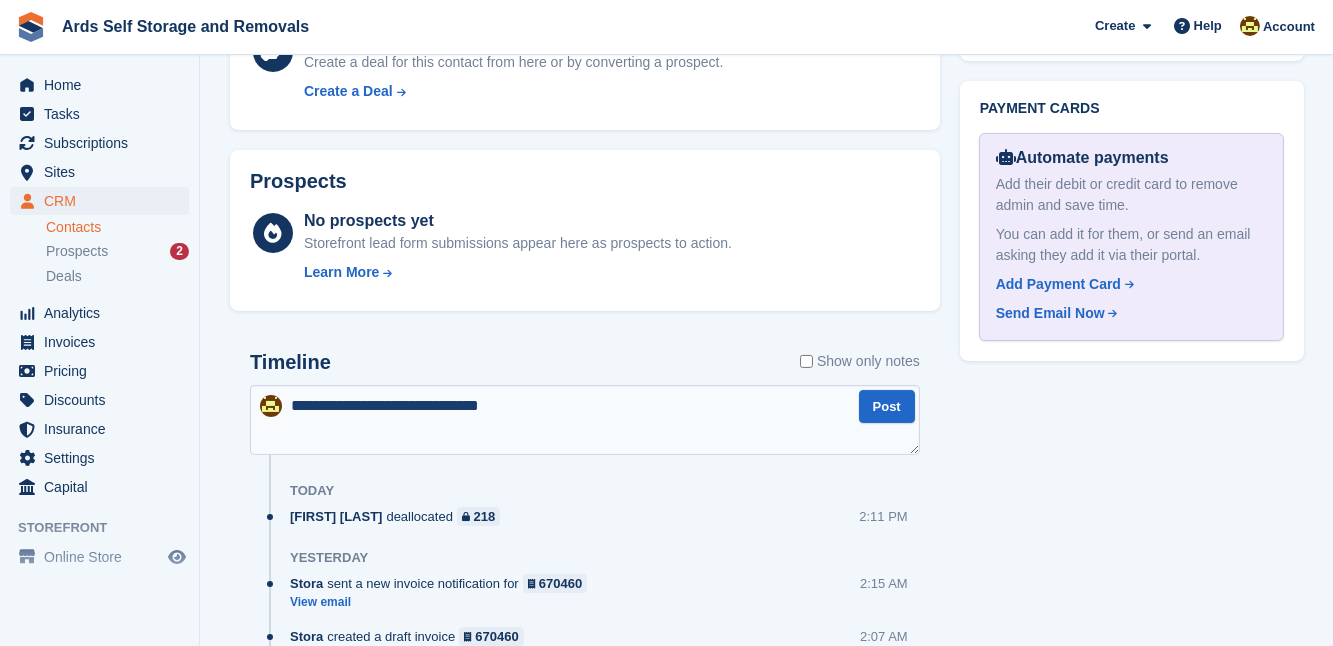 type on "**********" 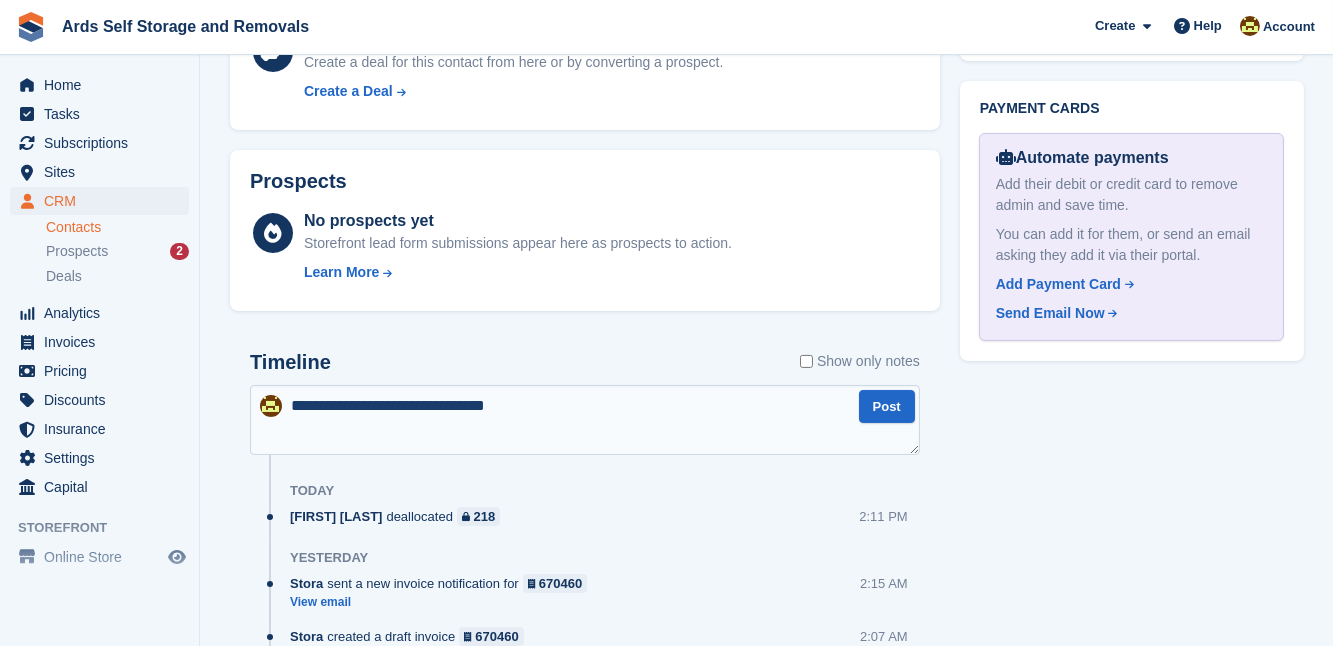 type 